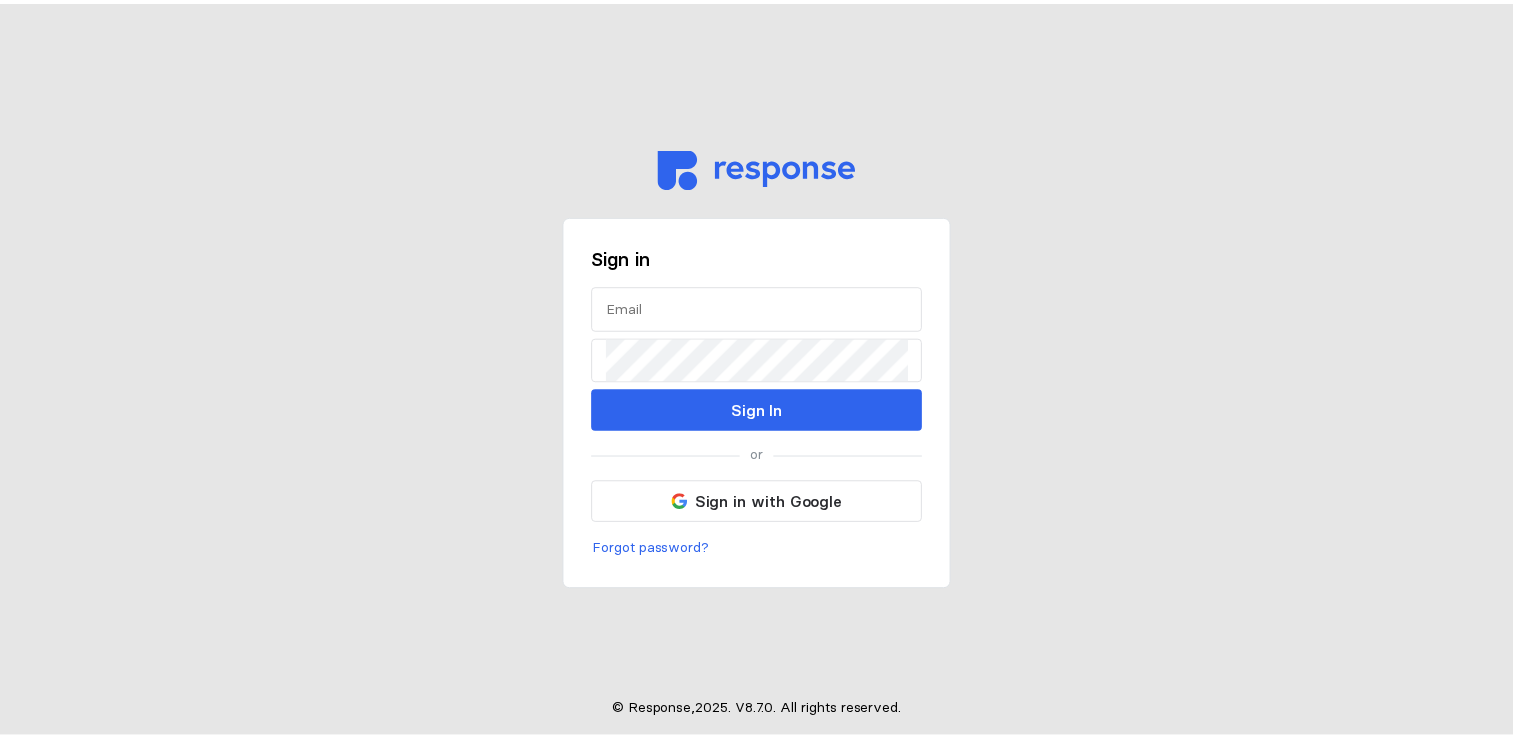 scroll, scrollTop: 0, scrollLeft: 0, axis: both 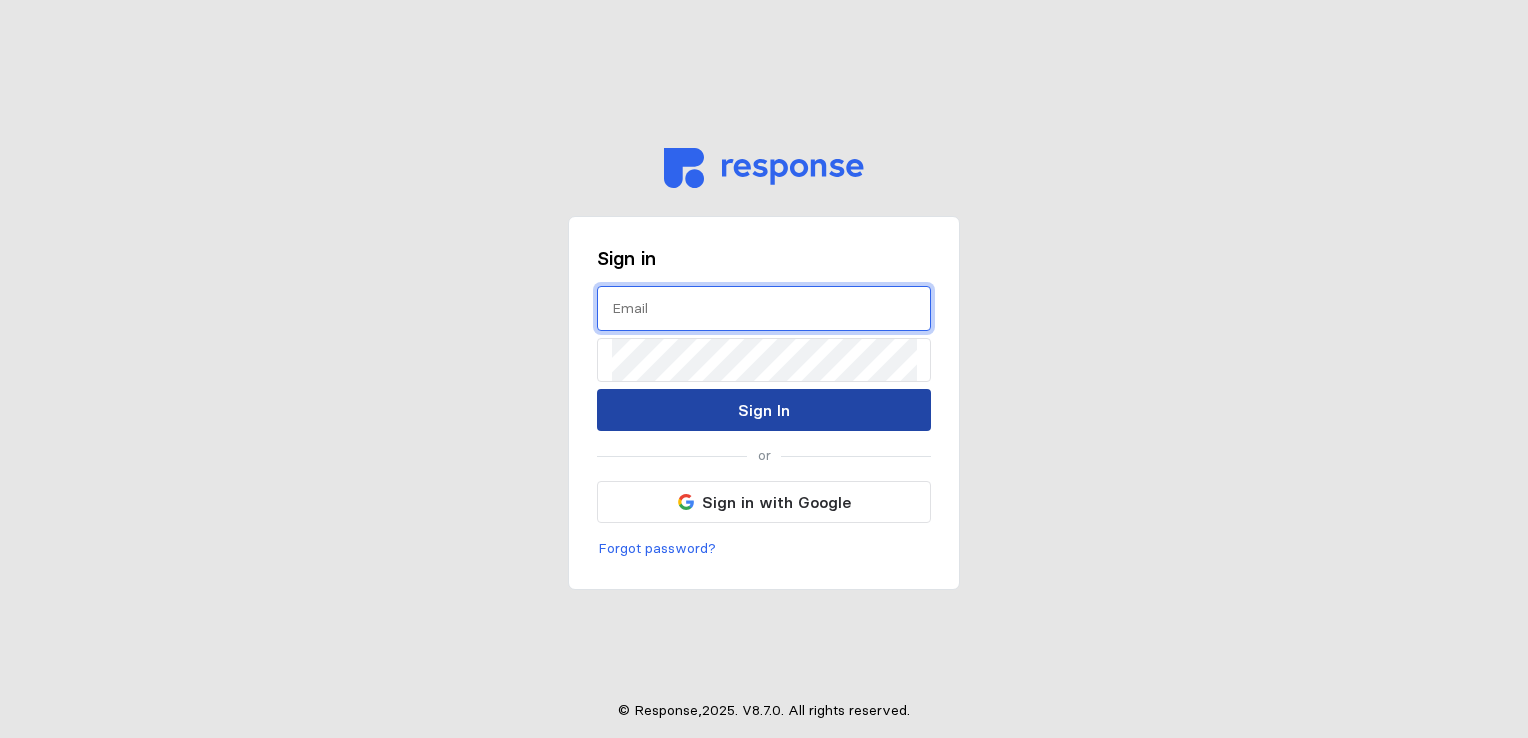 type on "[EMAIL_ADDRESS][DOMAIN_NAME]" 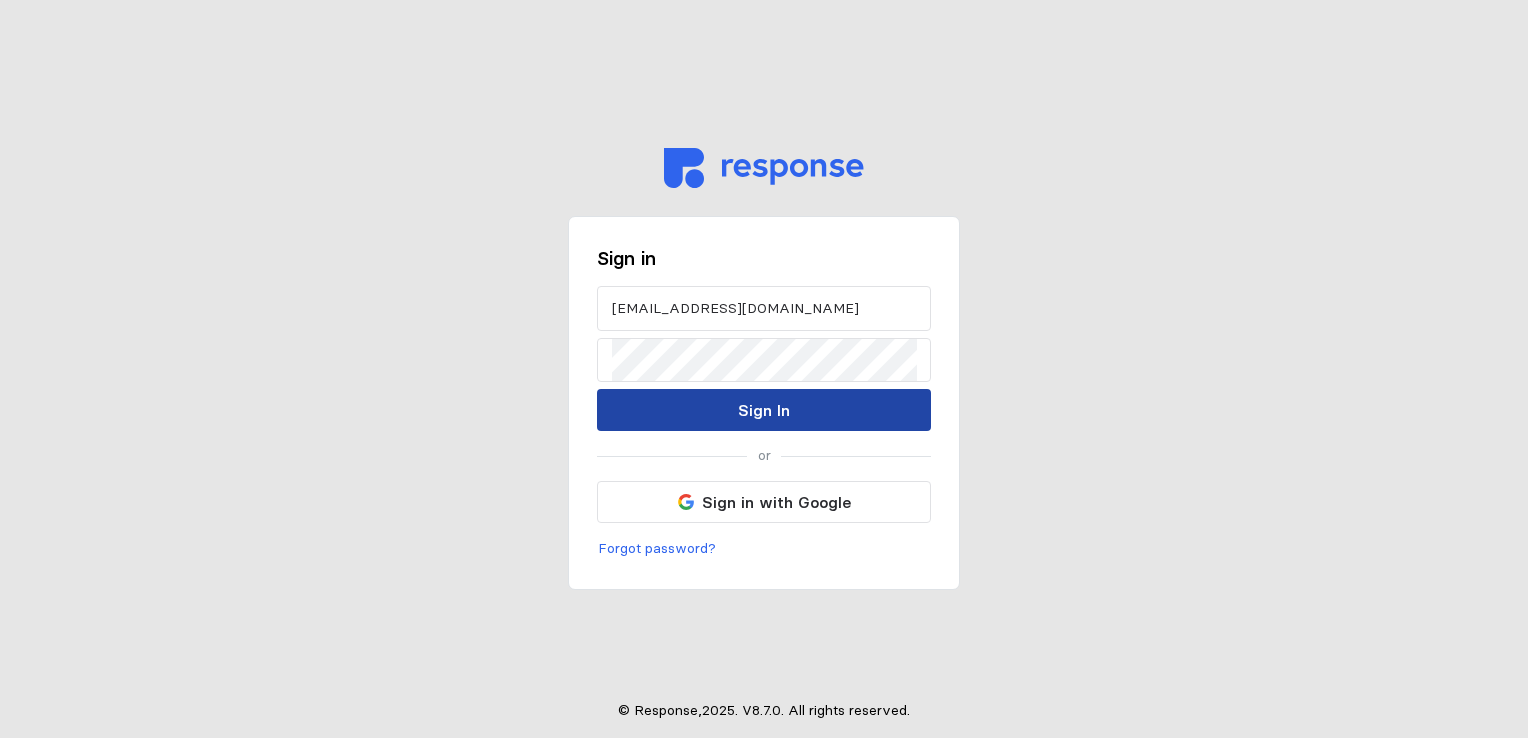 click on "Sign In" at bounding box center (764, 410) 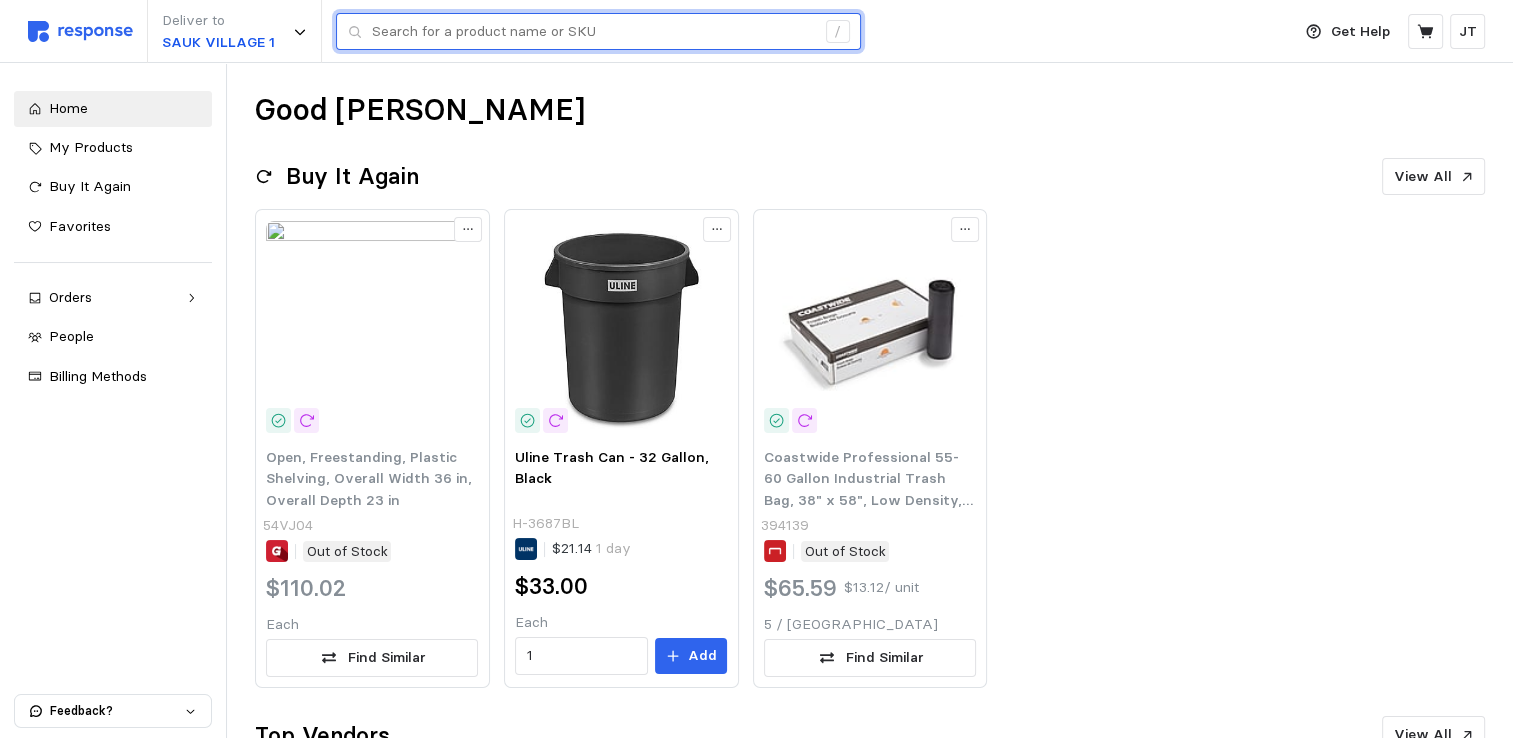 click at bounding box center (593, 32) 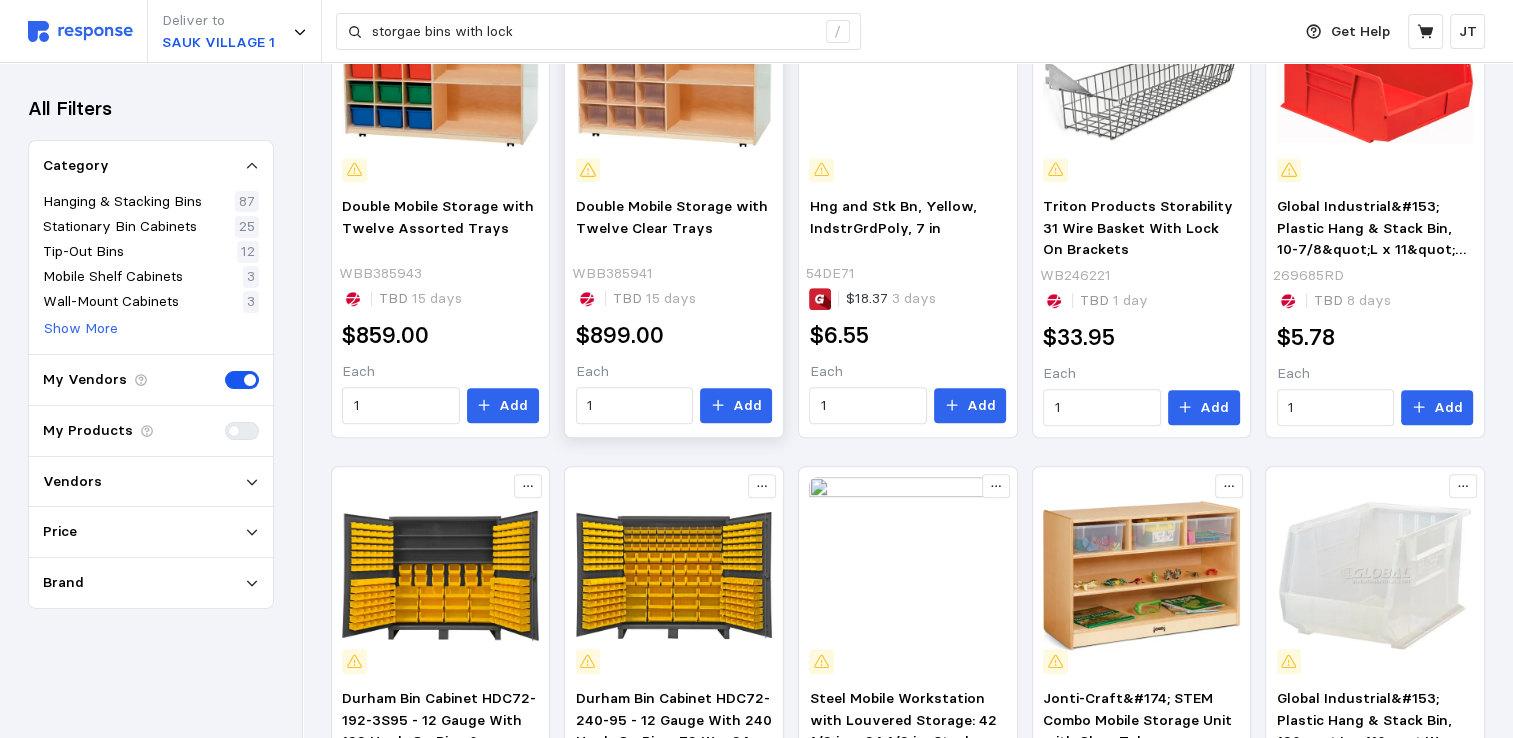 scroll, scrollTop: 1210, scrollLeft: 0, axis: vertical 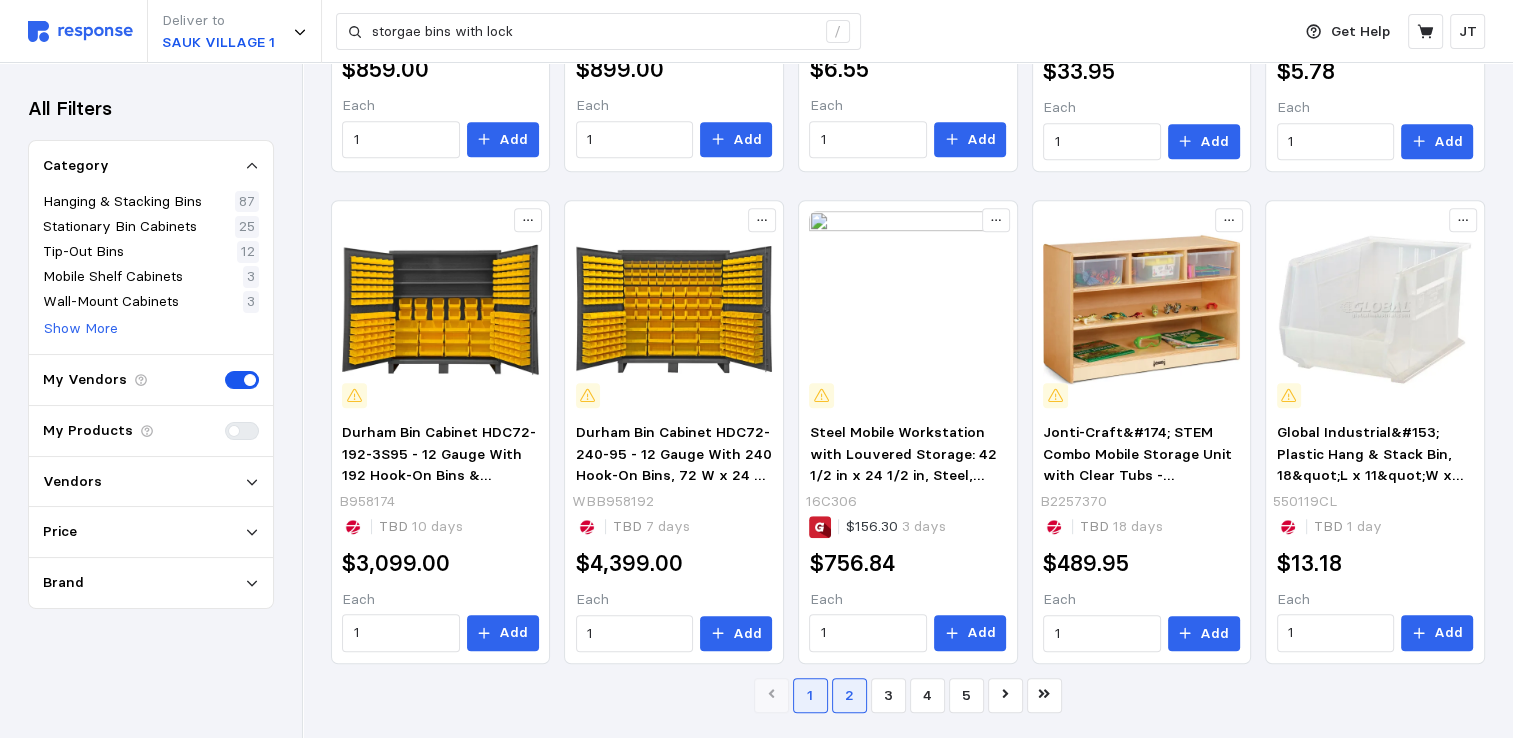 click on "2" at bounding box center (849, 695) 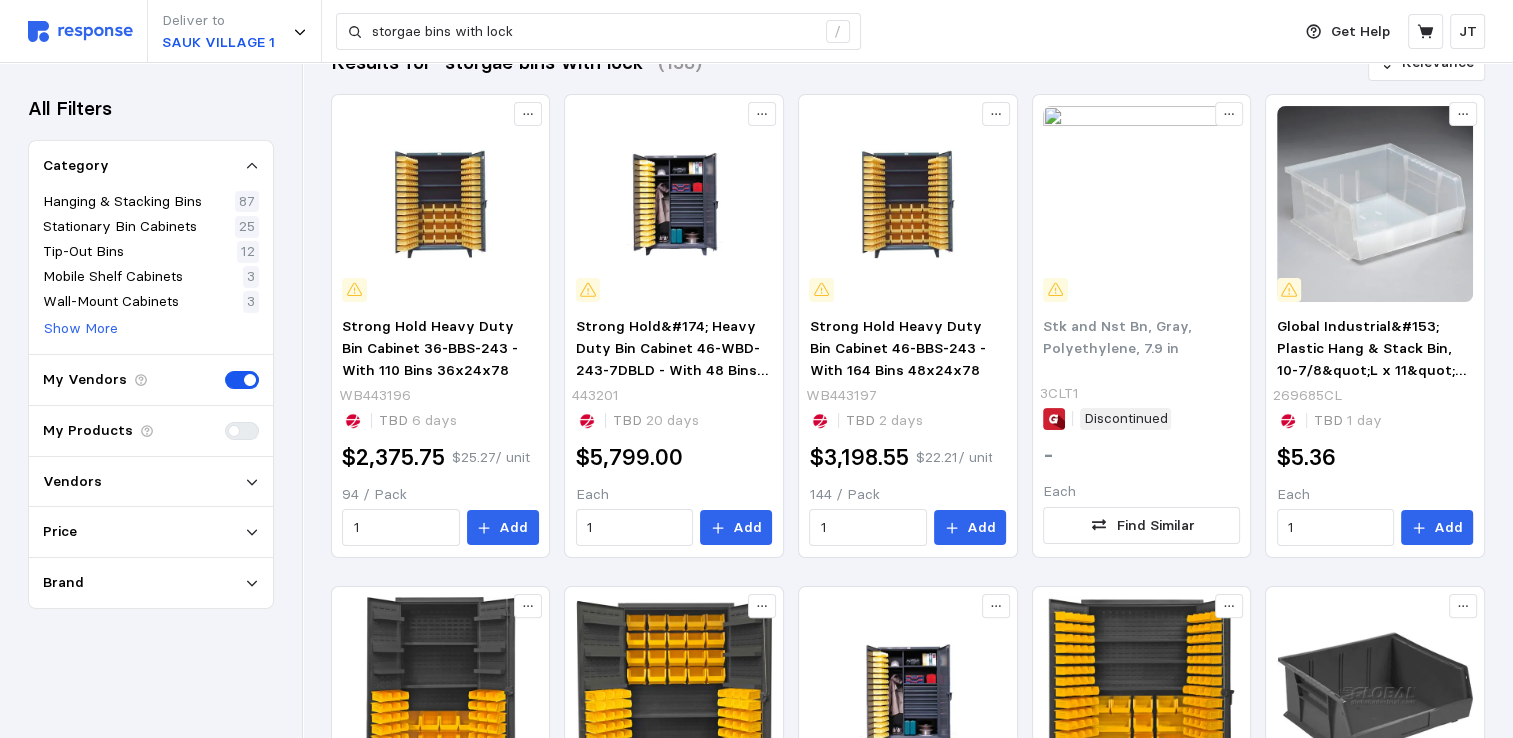 scroll, scrollTop: 0, scrollLeft: 0, axis: both 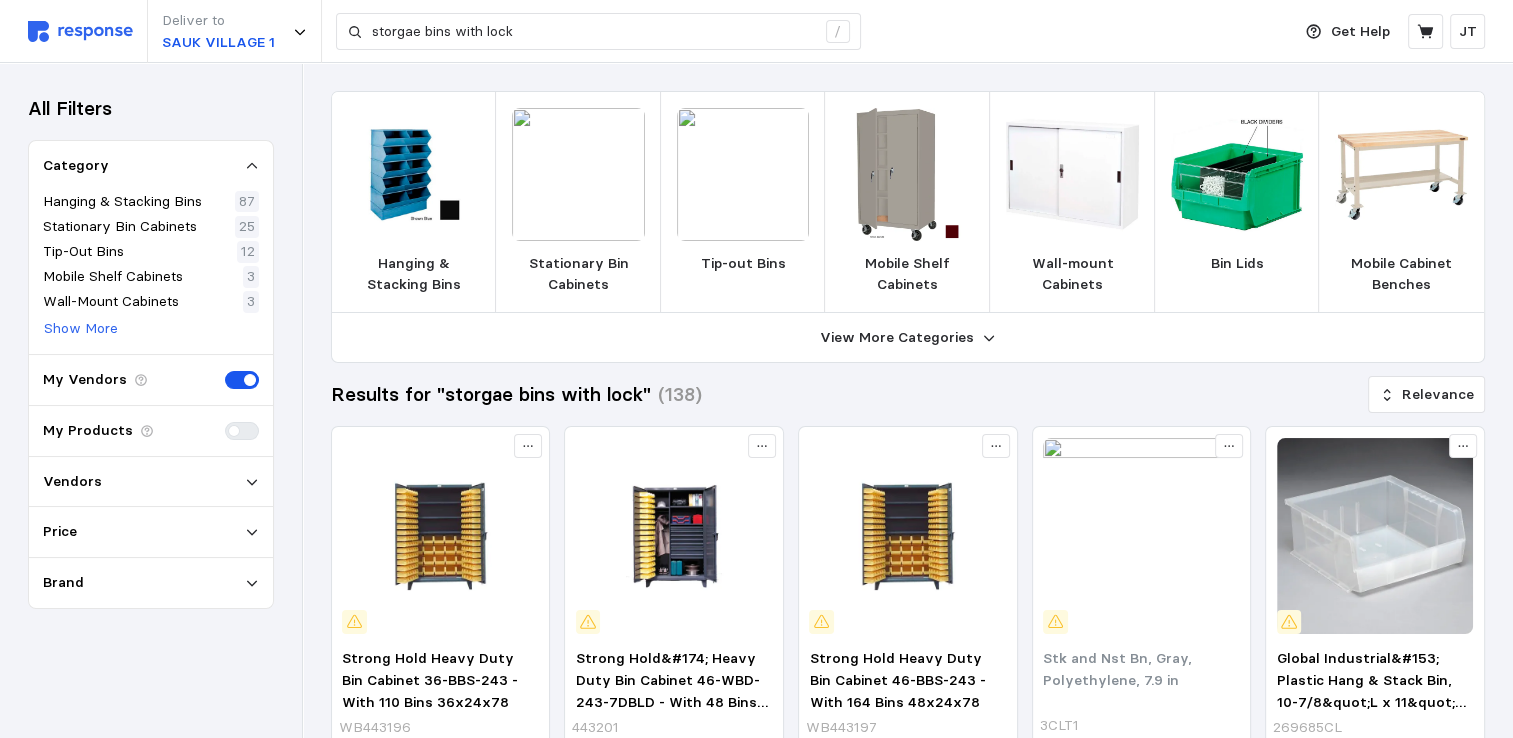 click at bounding box center (907, 174) 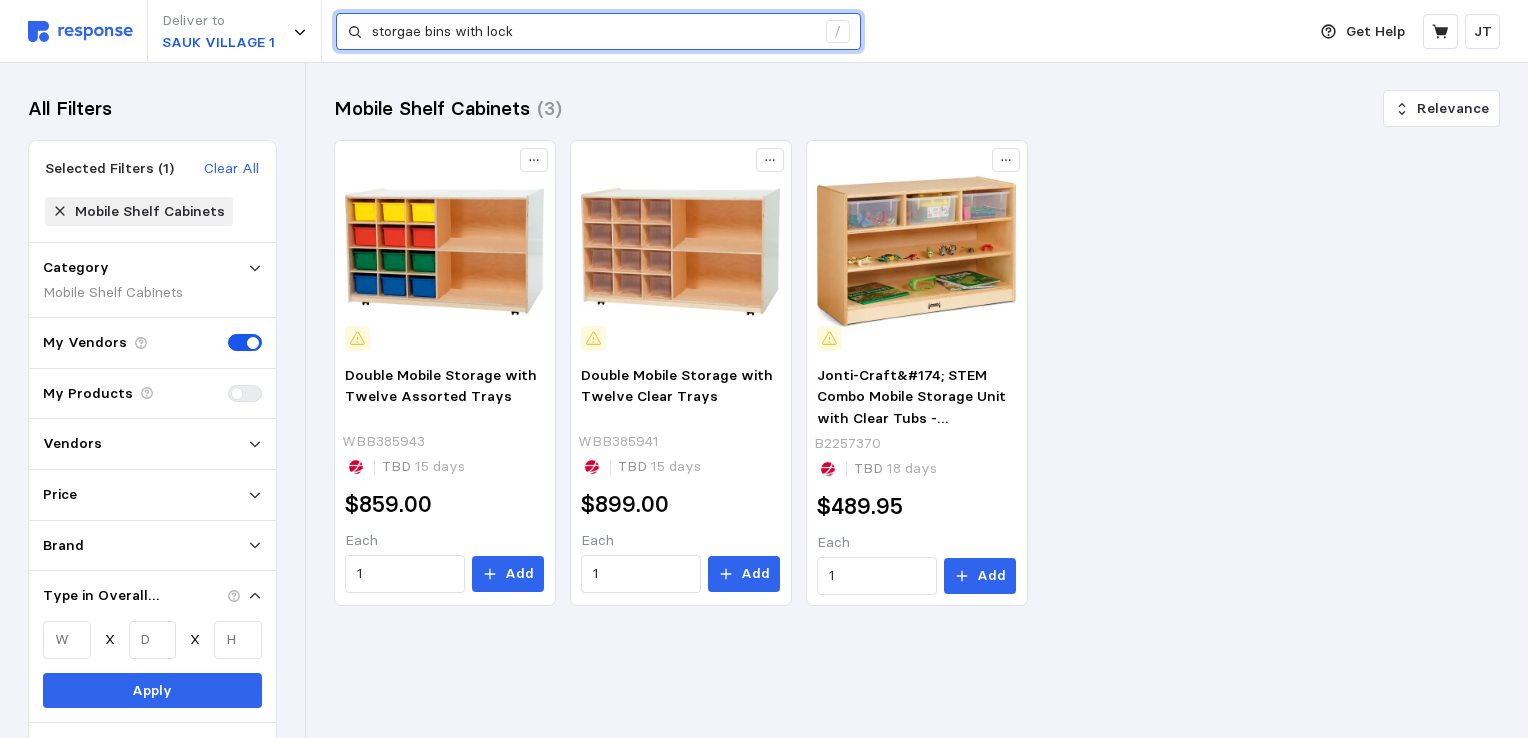 click on "storgae bins with lock" at bounding box center (593, 32) 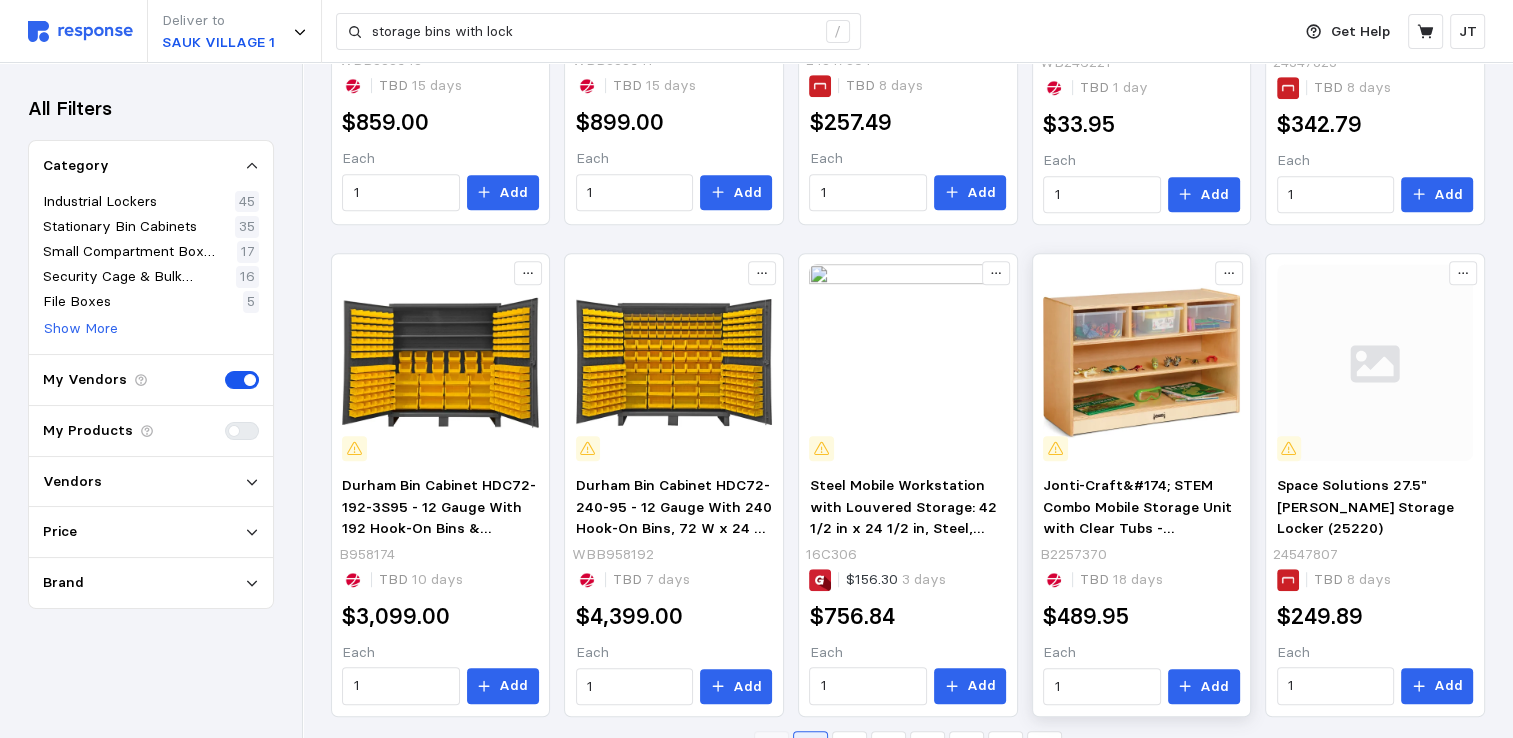 scroll, scrollTop: 1210, scrollLeft: 0, axis: vertical 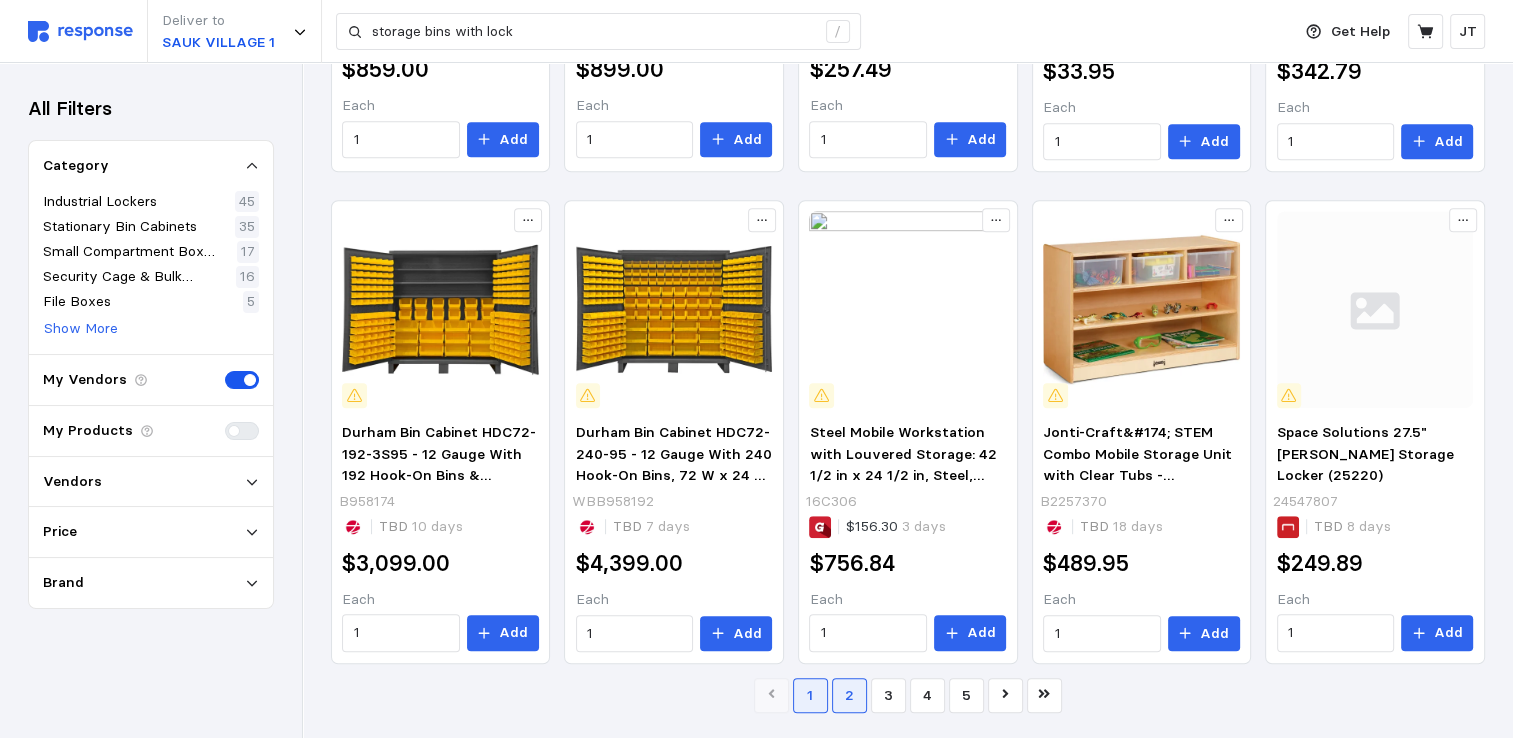 click on "2" at bounding box center (849, 695) 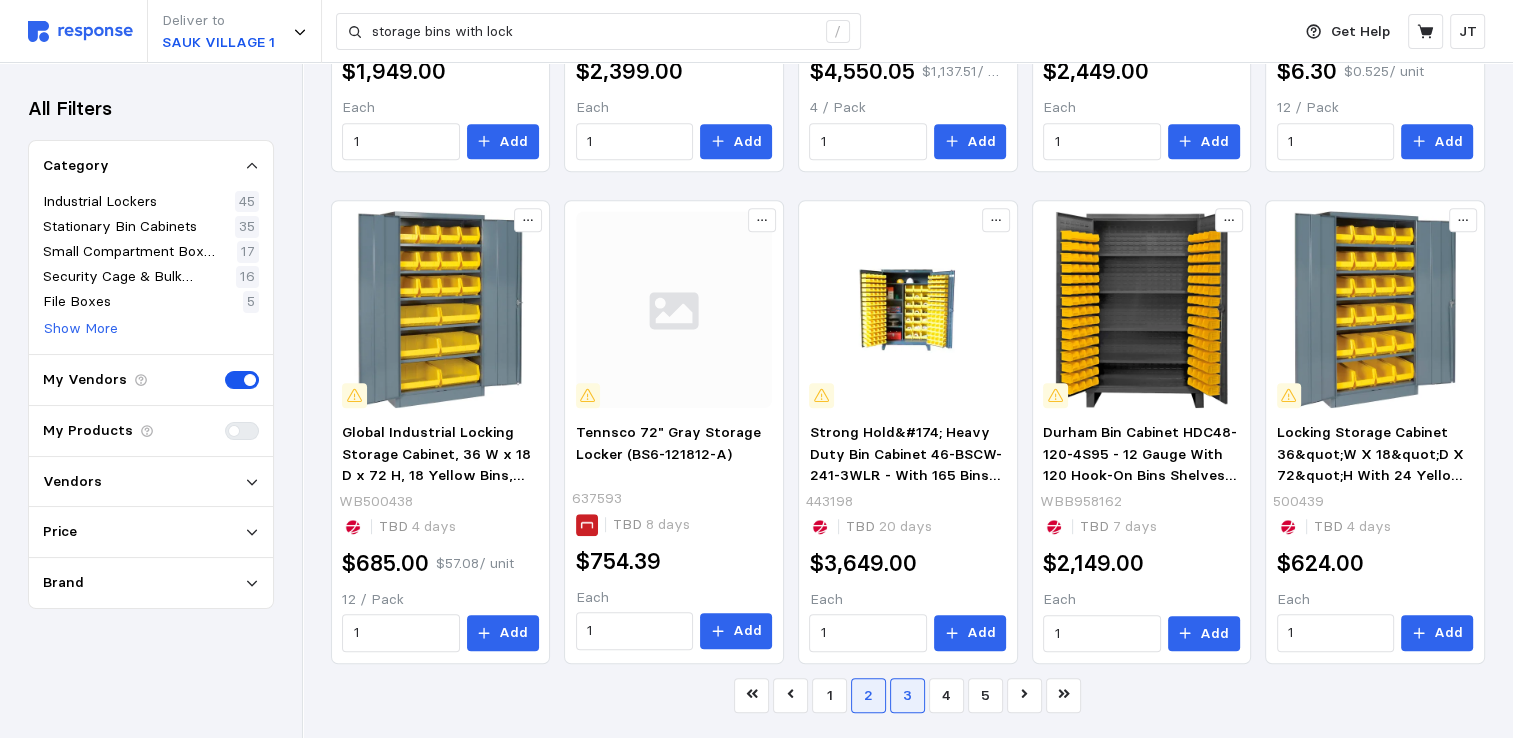 click on "3" at bounding box center (907, 695) 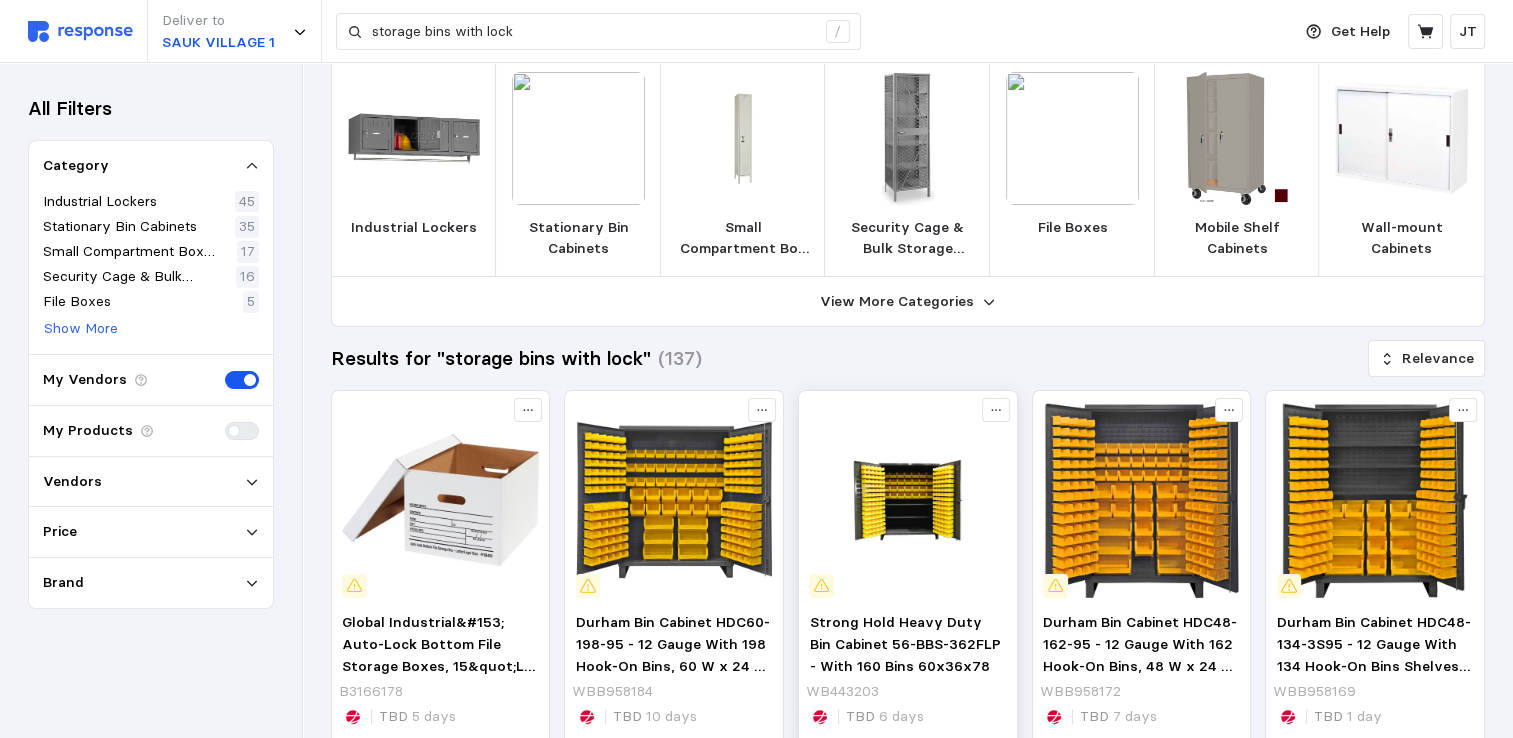 scroll, scrollTop: 0, scrollLeft: 0, axis: both 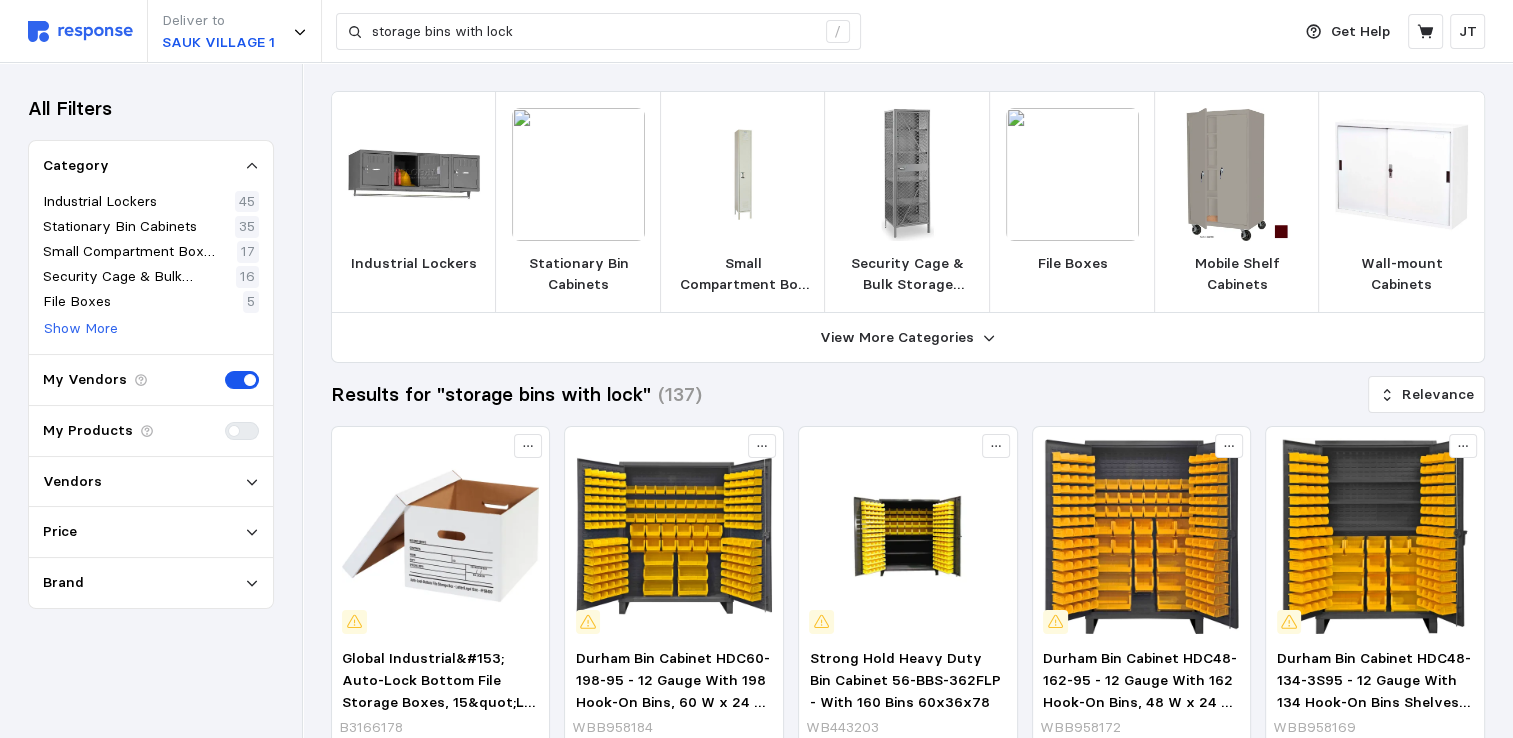 click at bounding box center [907, 174] 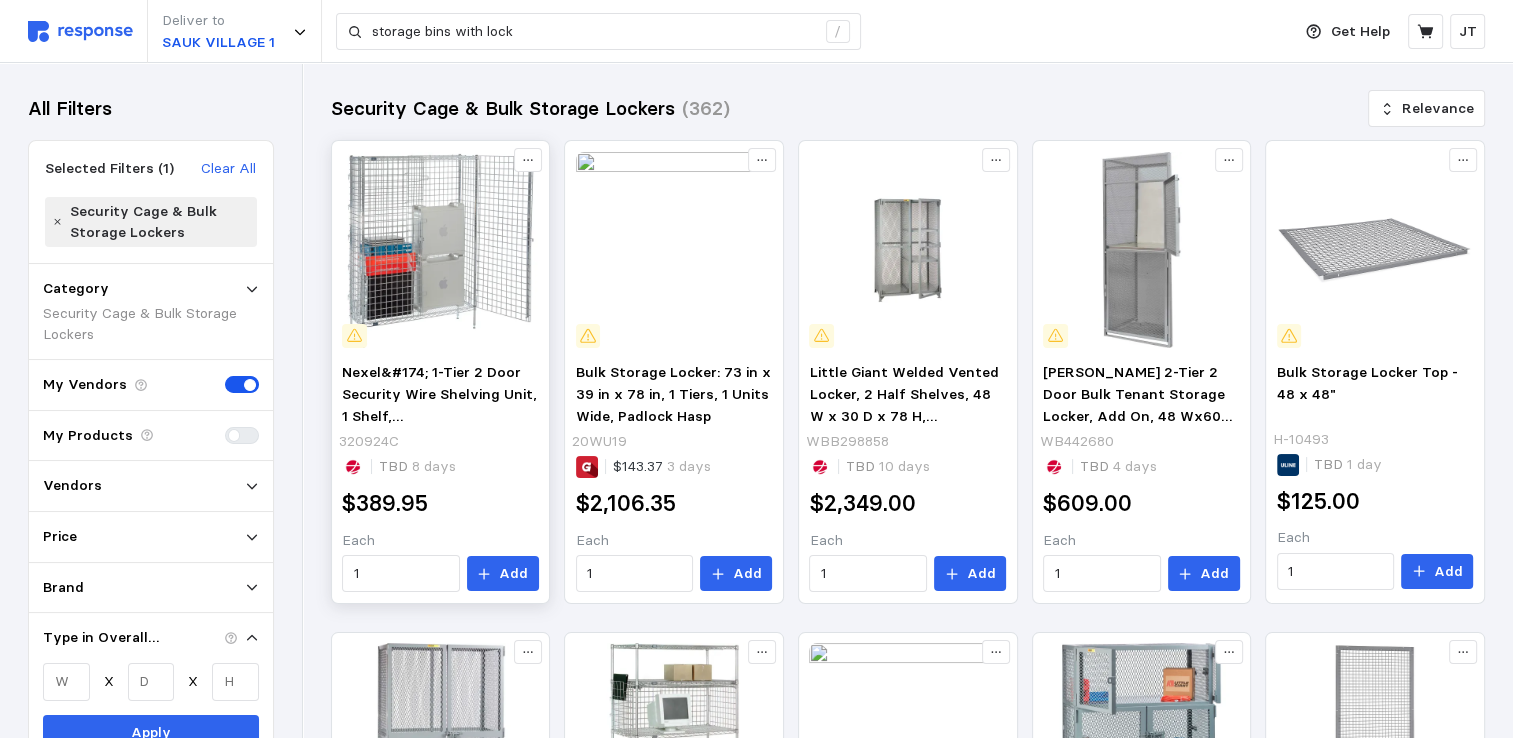 click at bounding box center [440, 250] 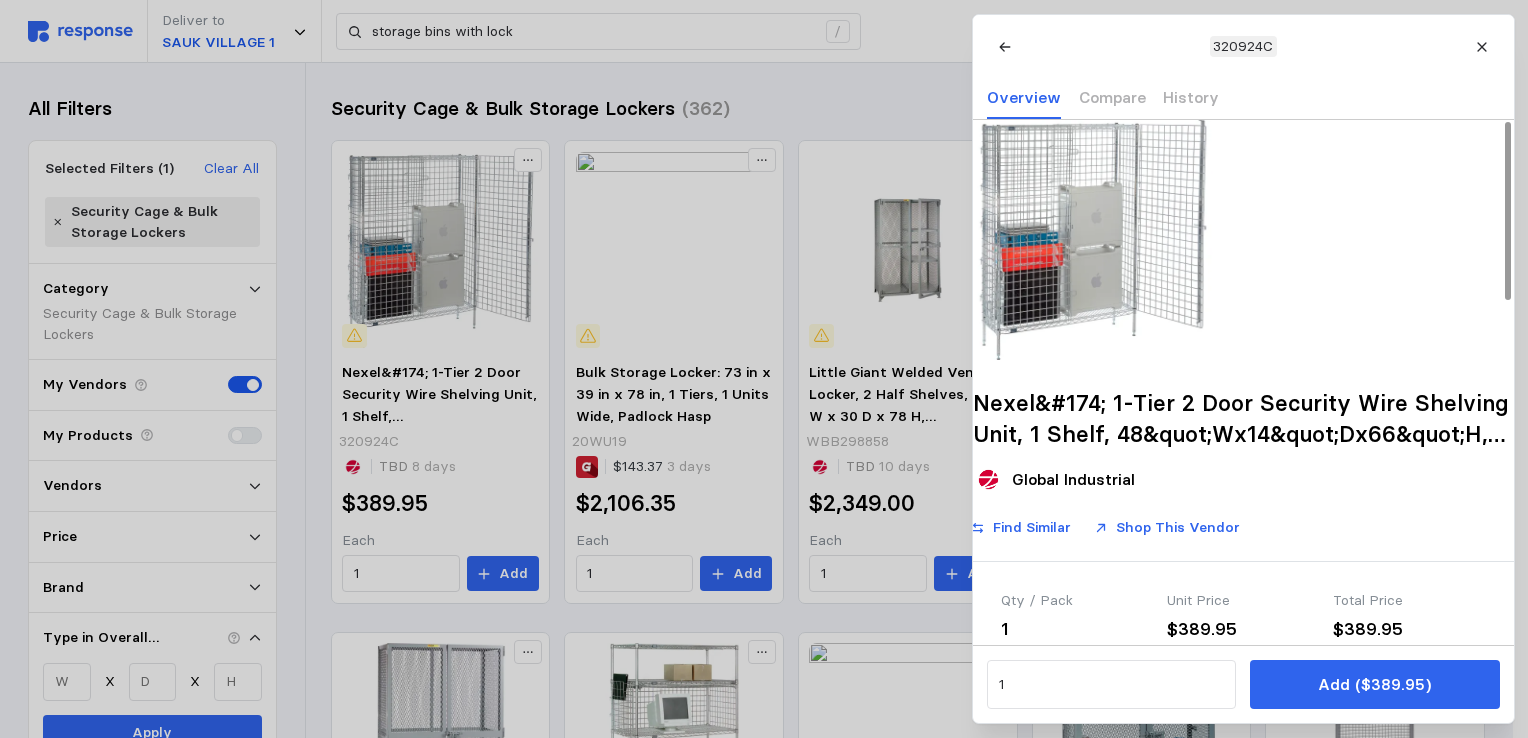 click at bounding box center [1093, 240] 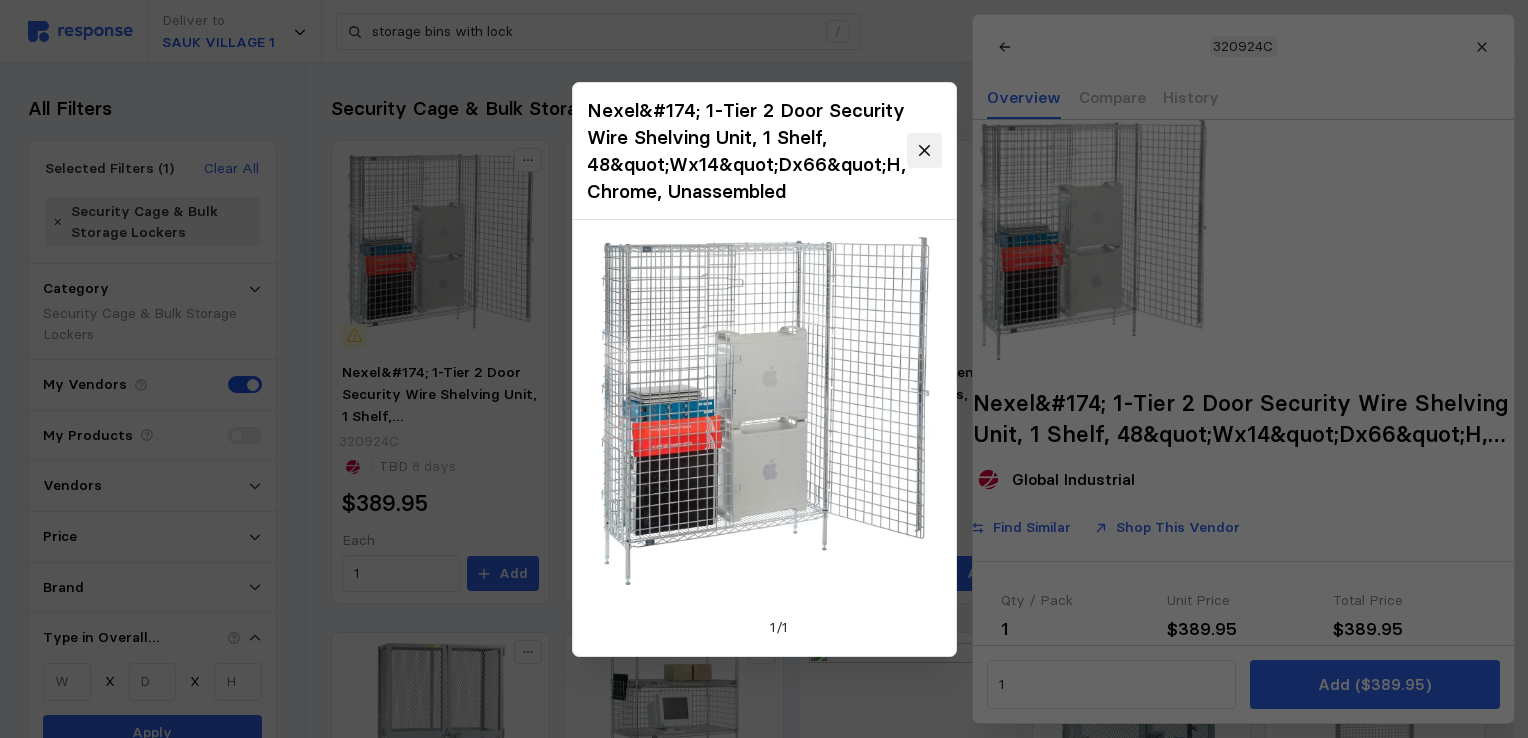 click 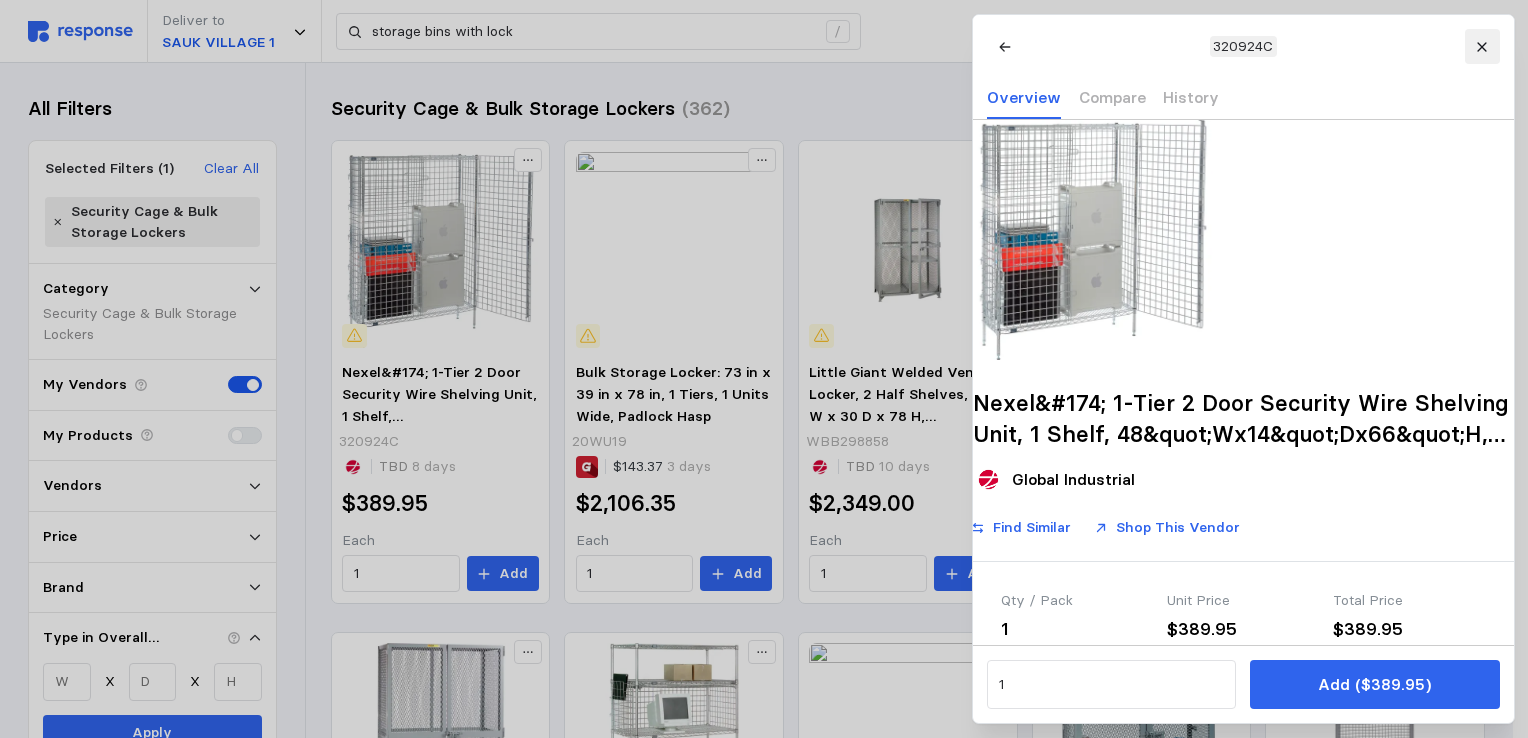 click 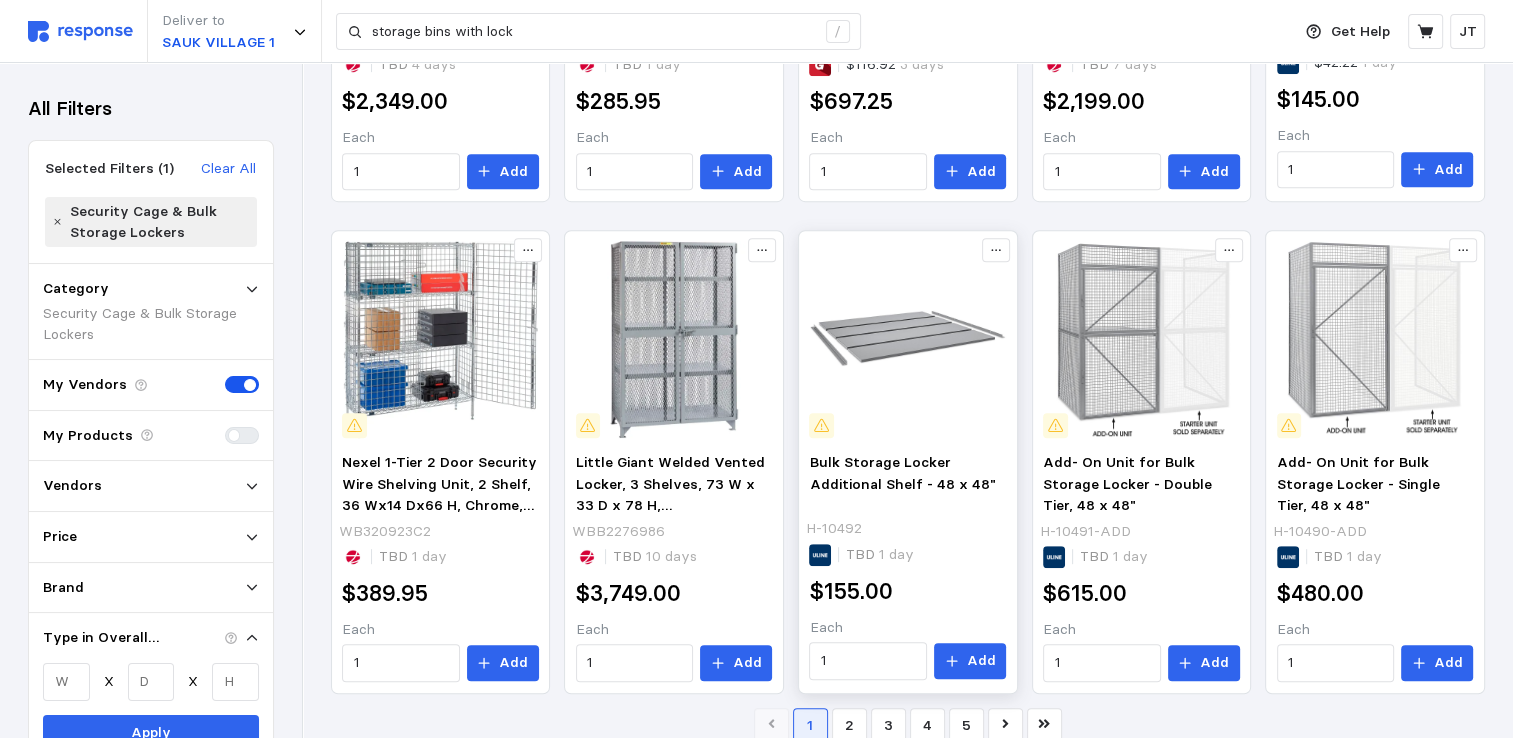 scroll, scrollTop: 925, scrollLeft: 0, axis: vertical 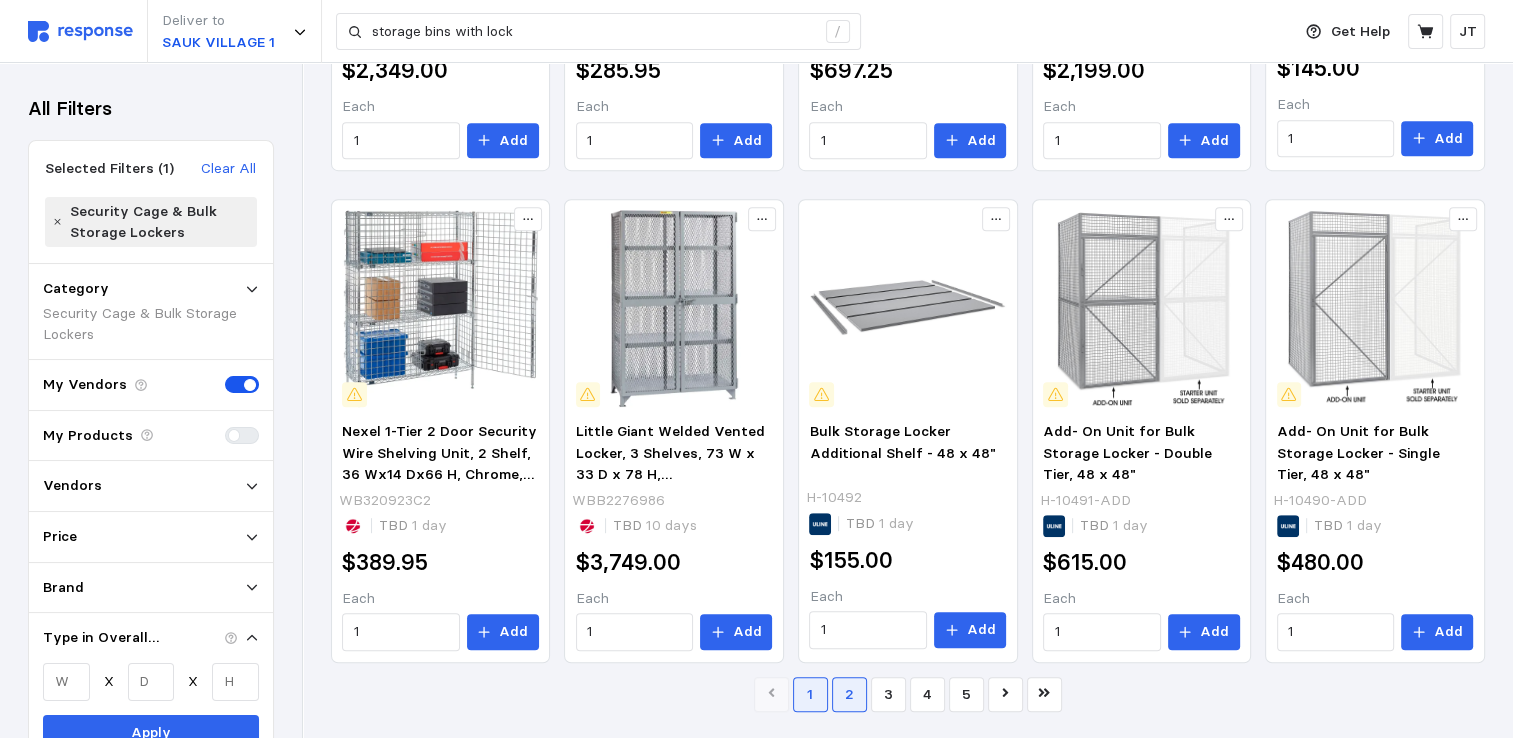 click on "2" at bounding box center (849, 694) 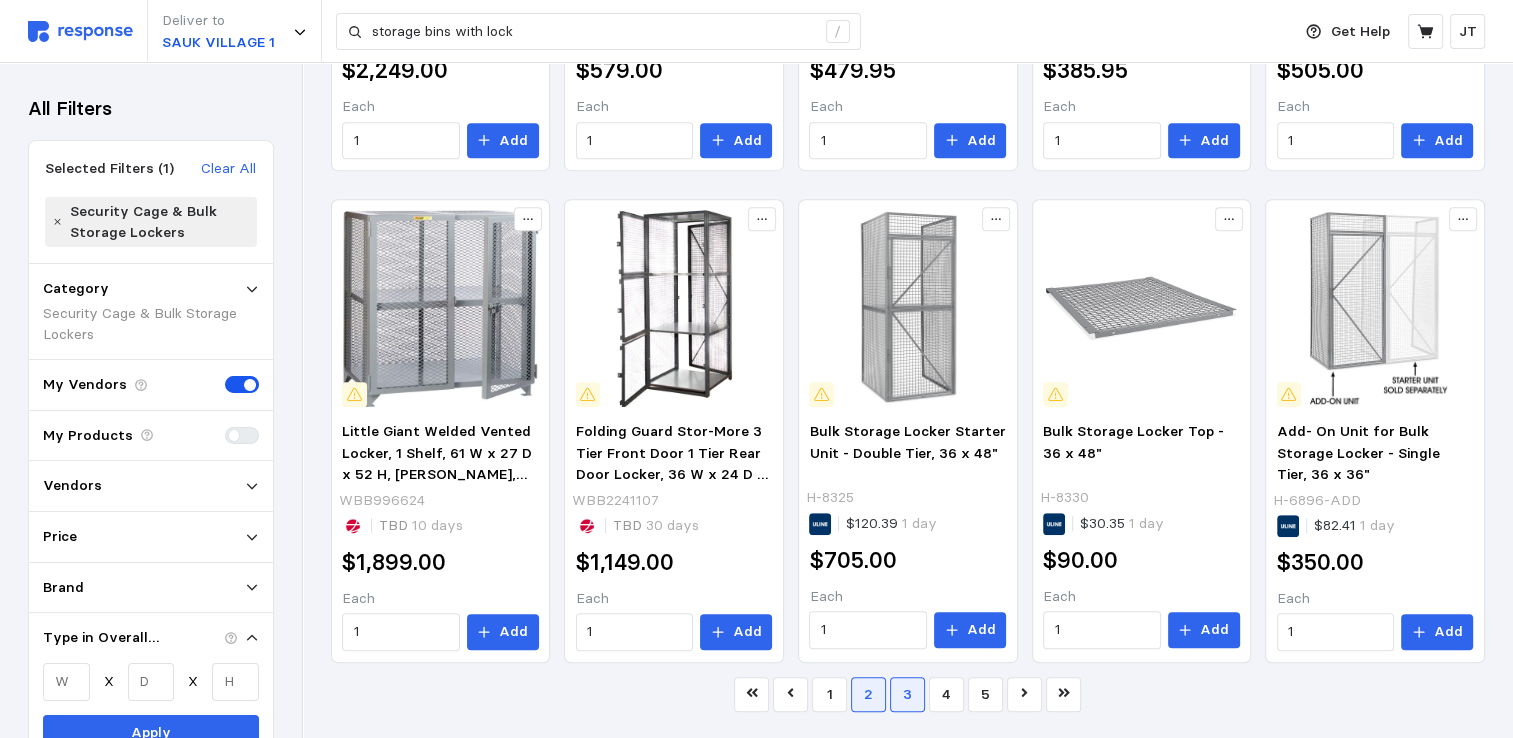 click on "3" at bounding box center [907, 694] 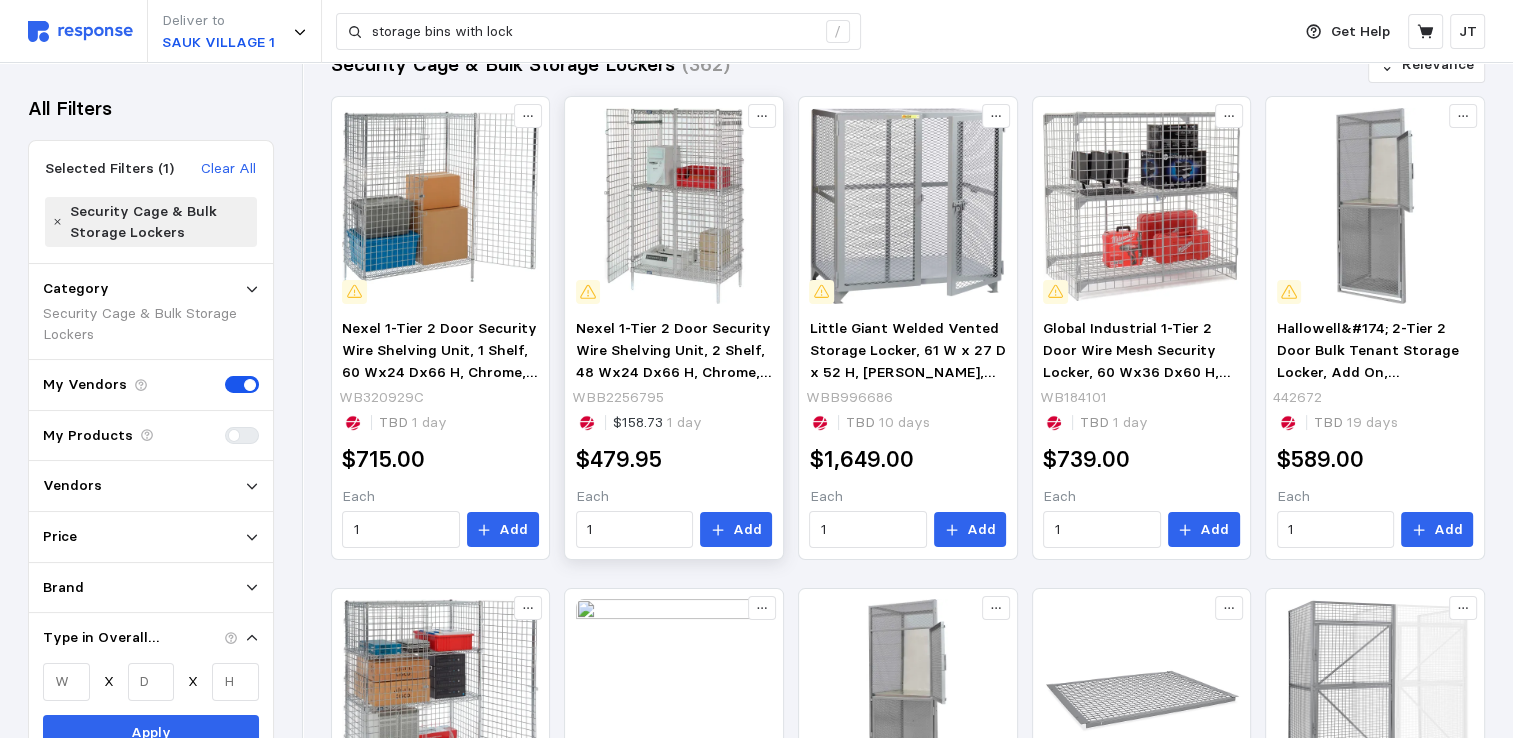 scroll, scrollTop: 0, scrollLeft: 0, axis: both 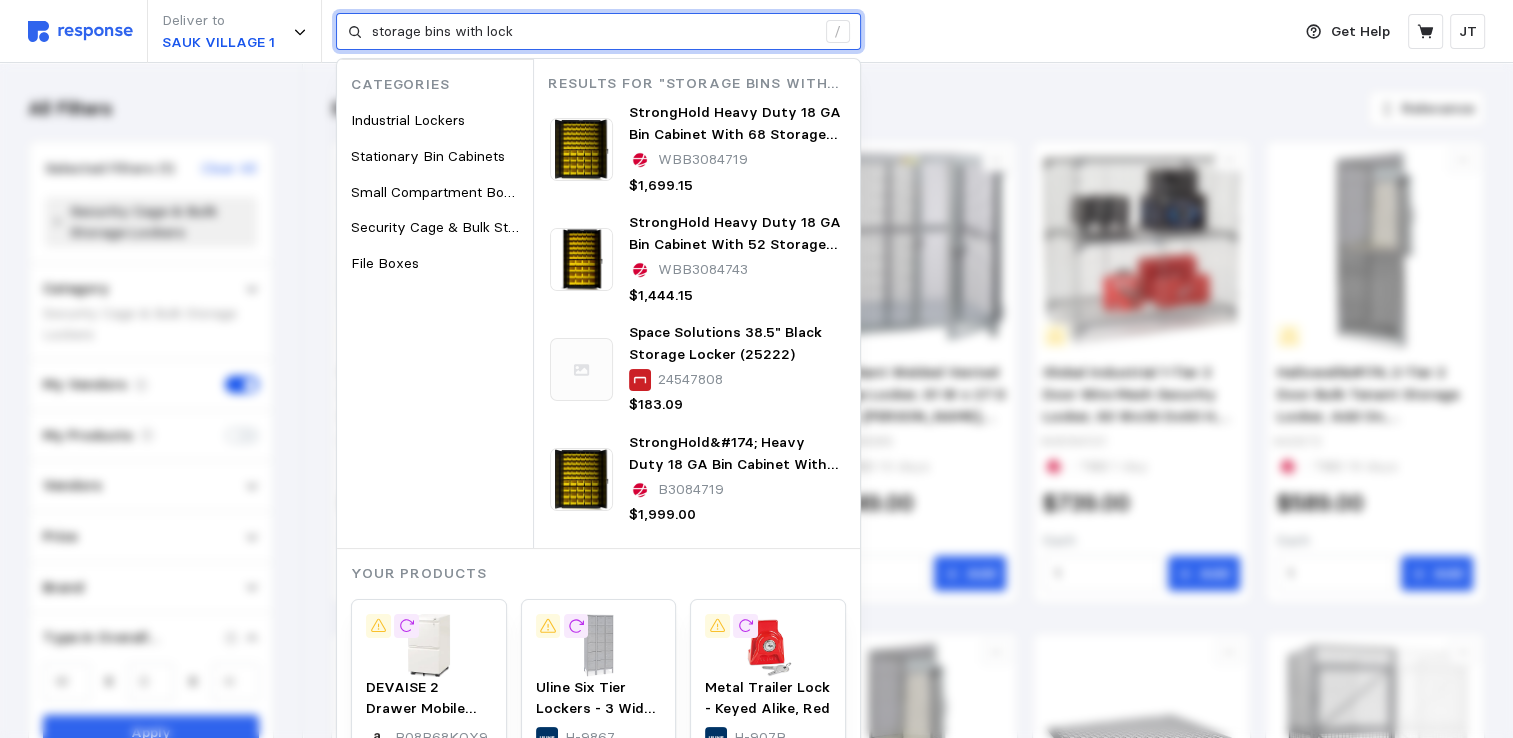 drag, startPoint x: 548, startPoint y: 31, endPoint x: 16, endPoint y: -21, distance: 534.53534 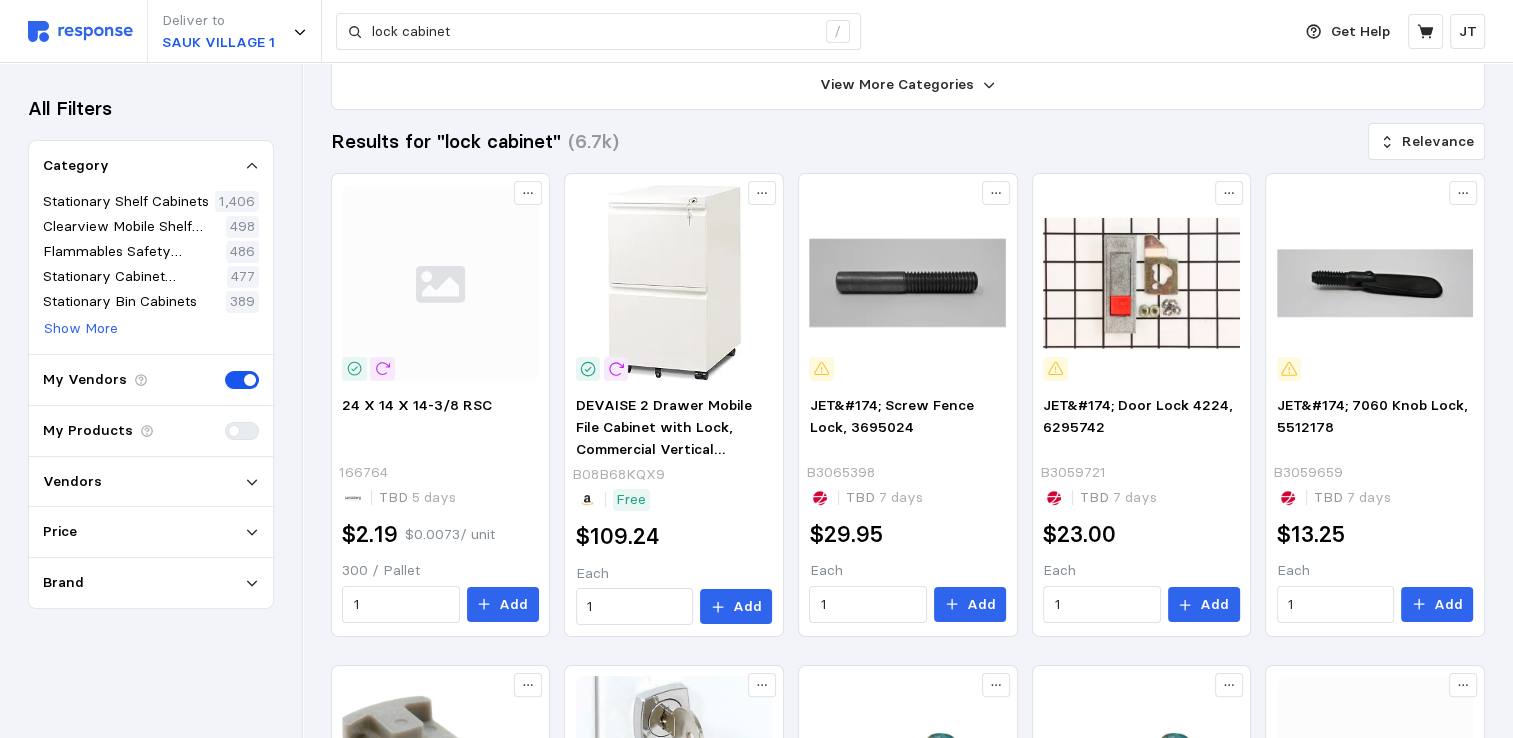 scroll, scrollTop: 266, scrollLeft: 0, axis: vertical 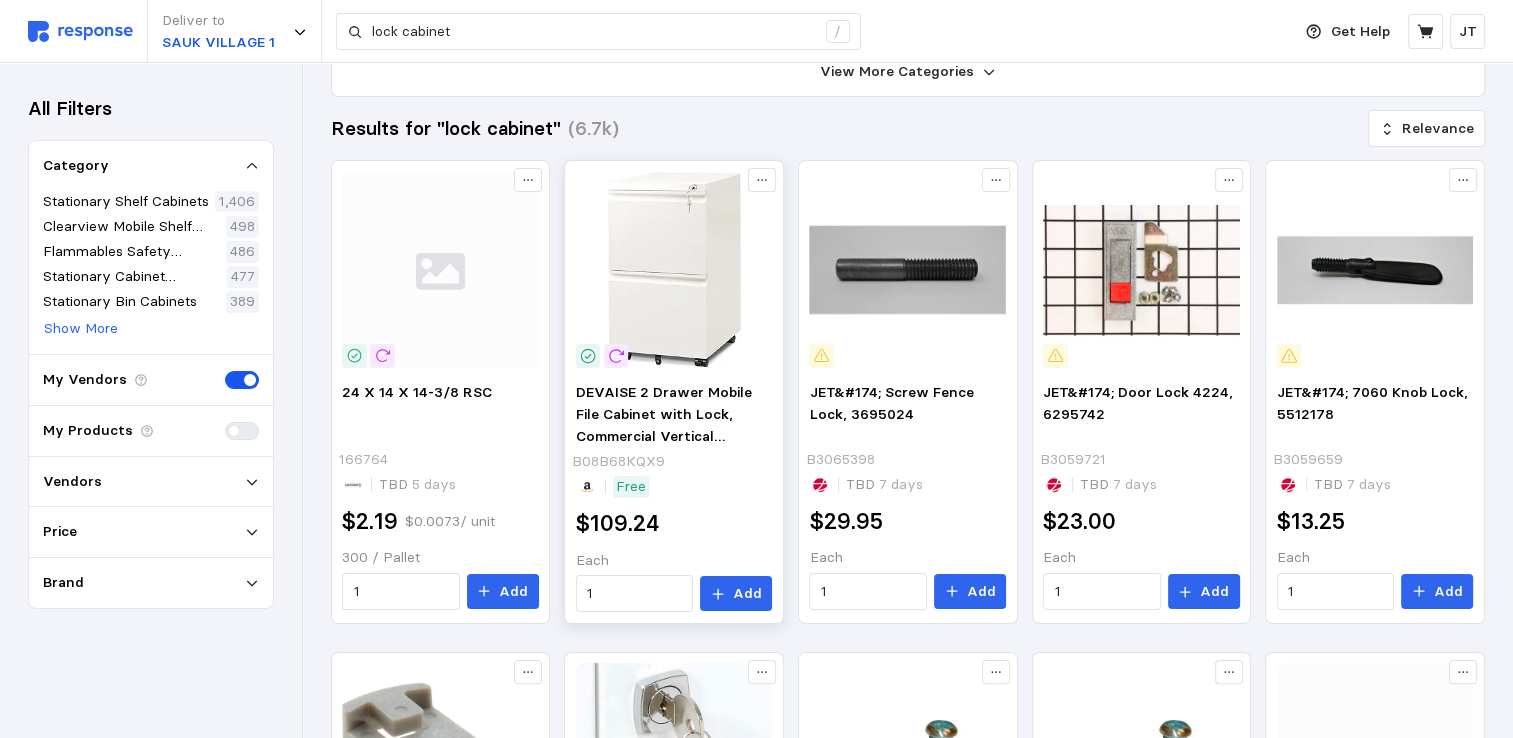click at bounding box center [674, 270] 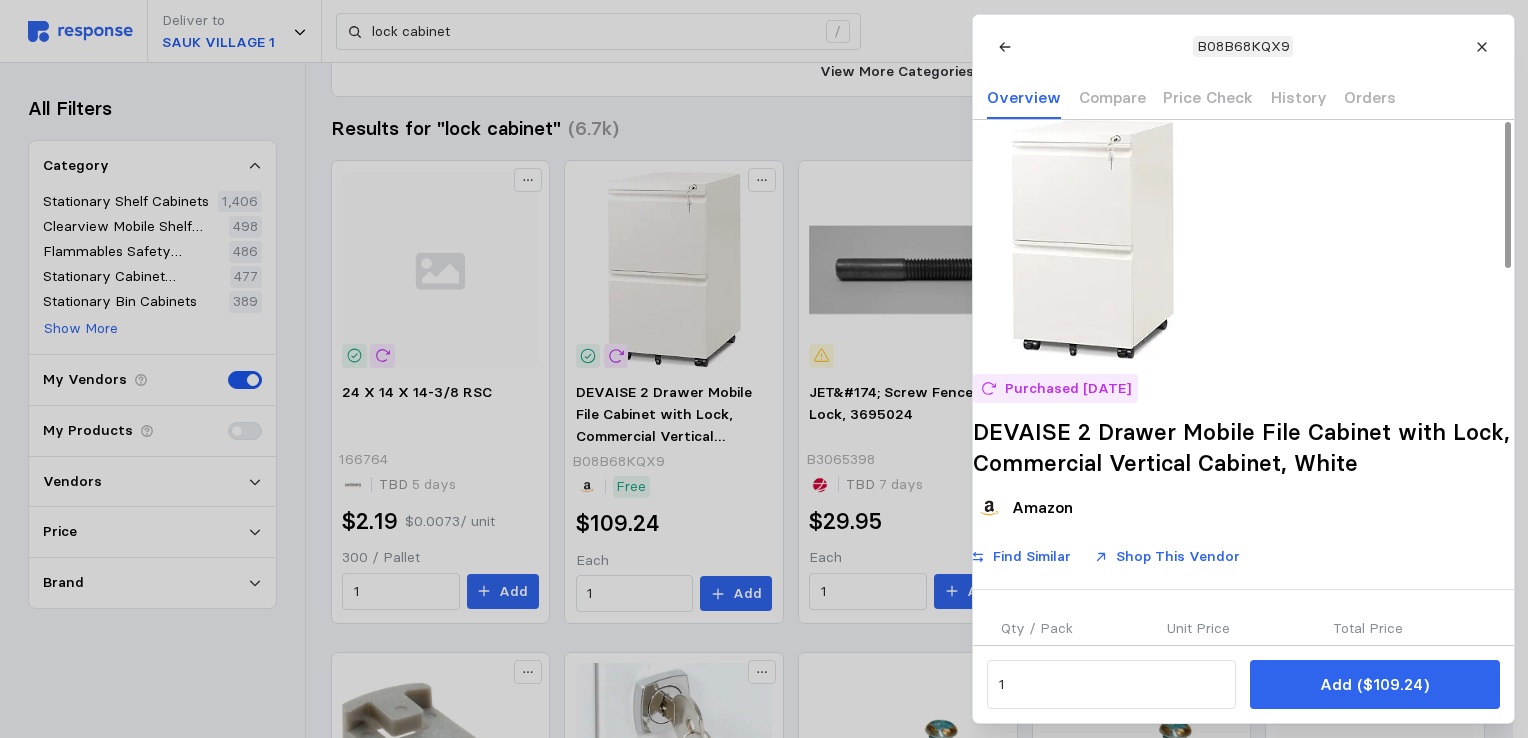 click at bounding box center (1093, 240) 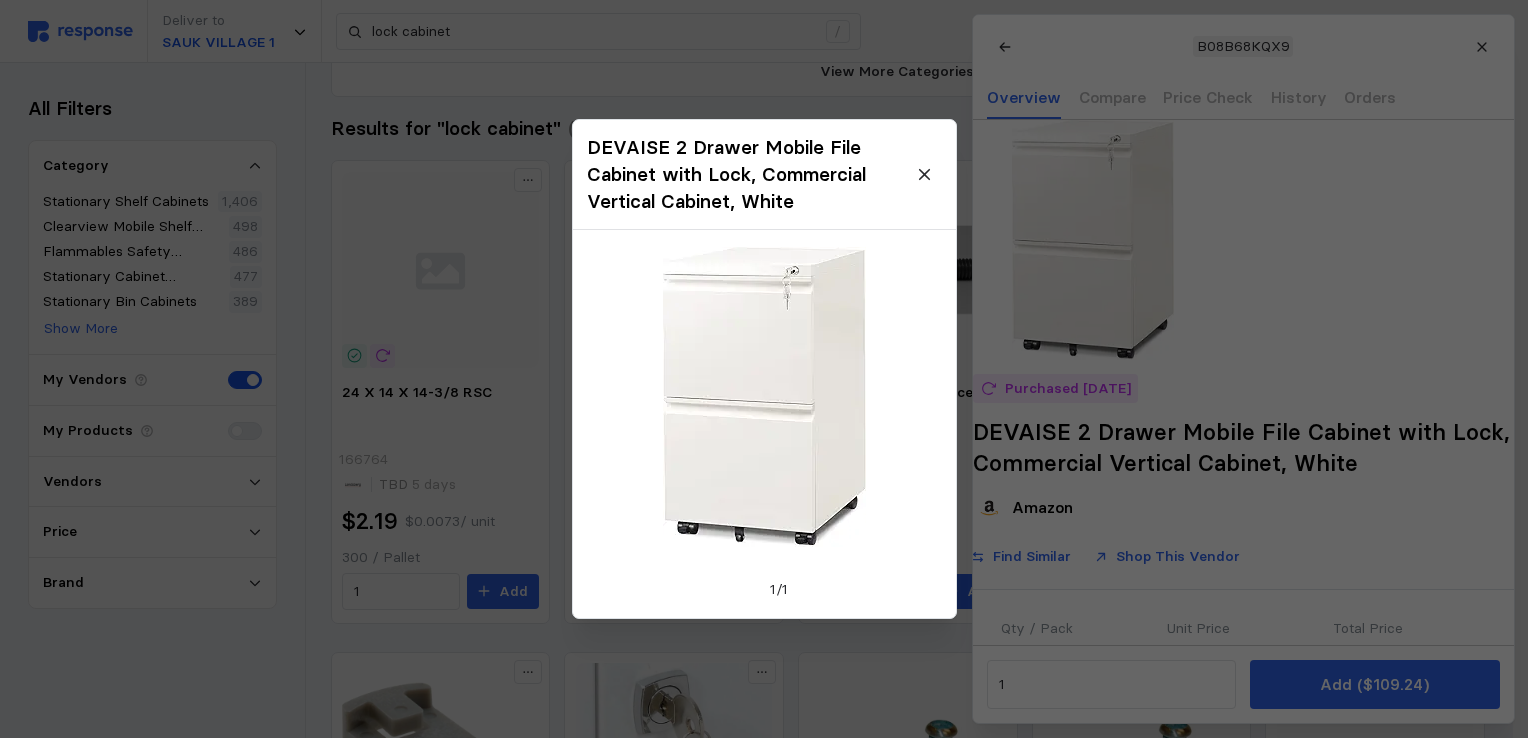 click at bounding box center (764, 397) 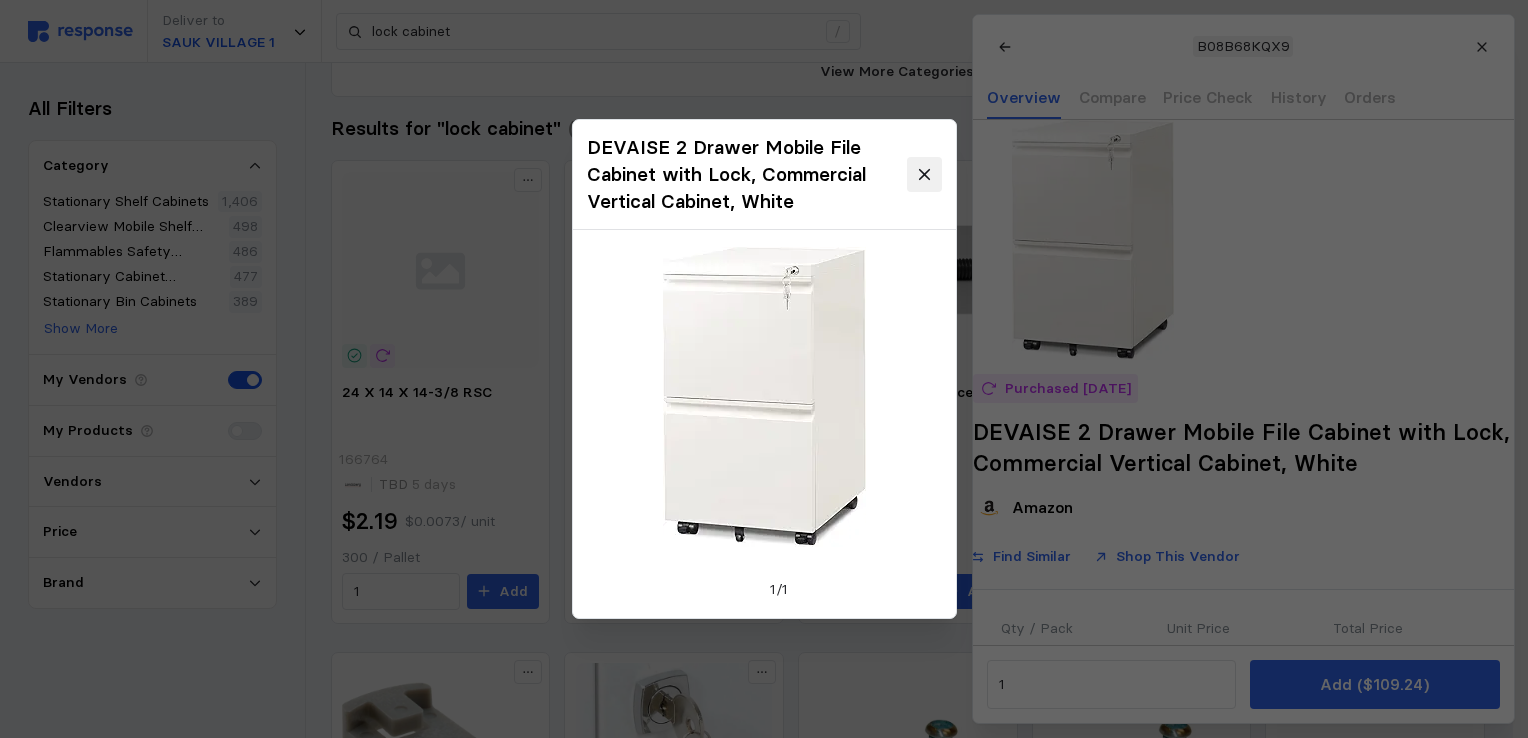 click at bounding box center (924, 174) 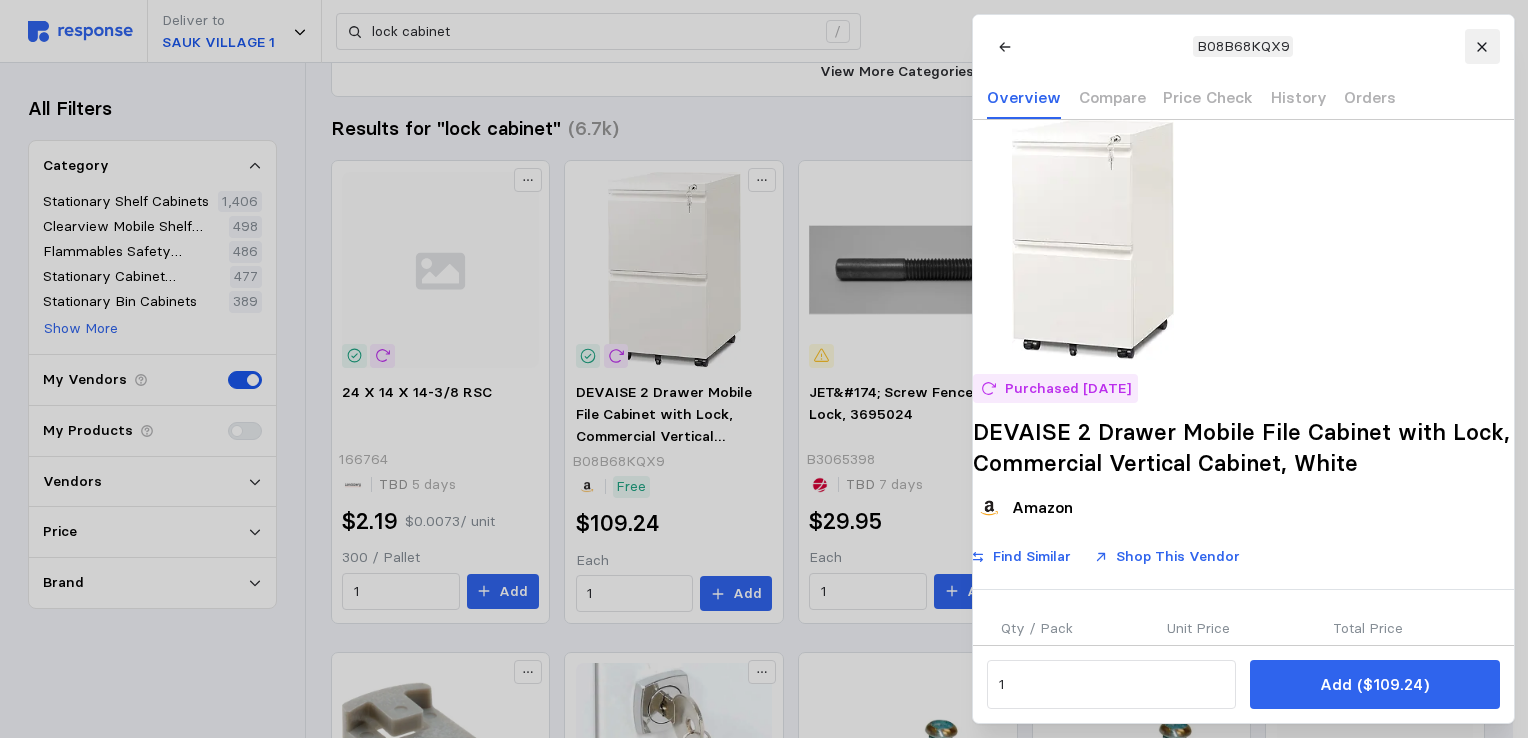click 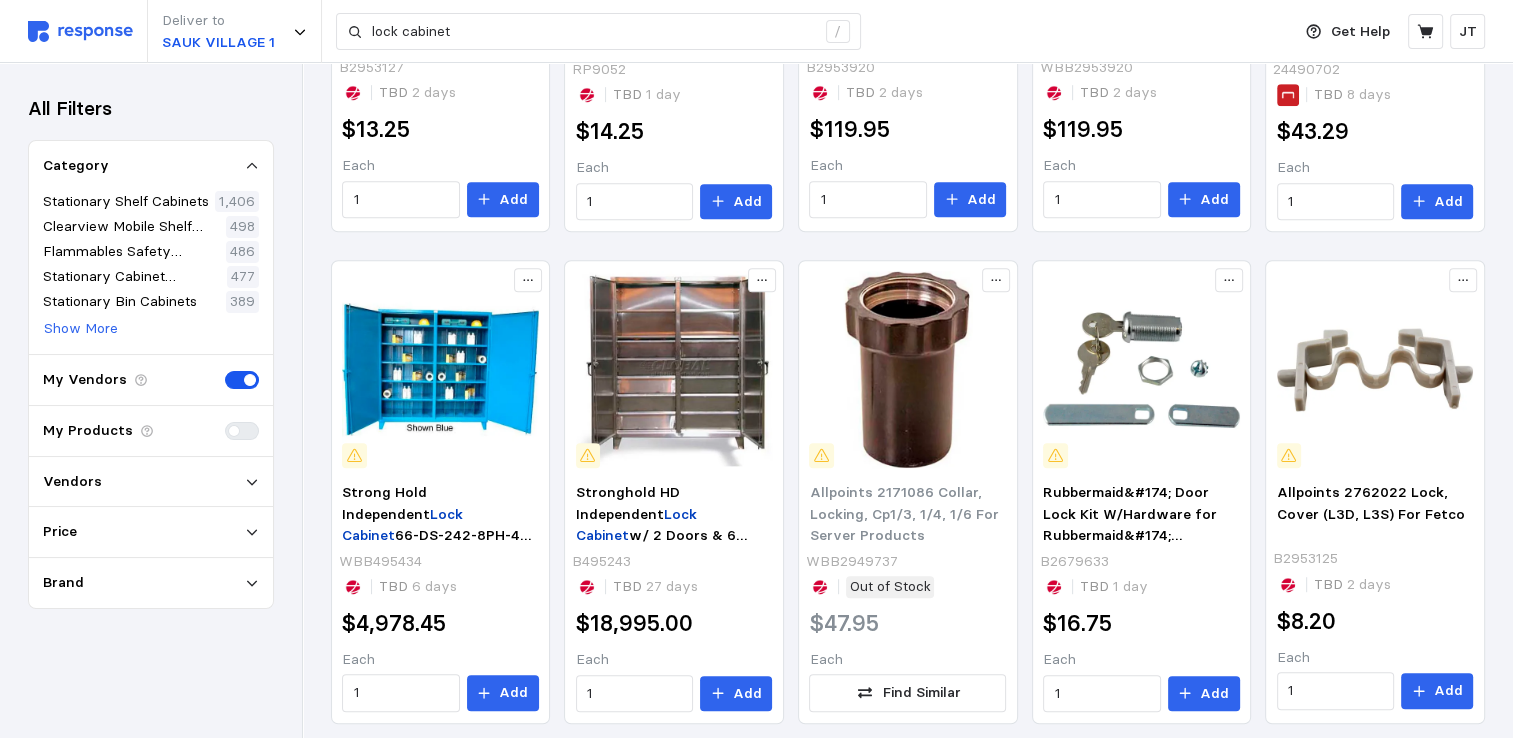 scroll, scrollTop: 1210, scrollLeft: 0, axis: vertical 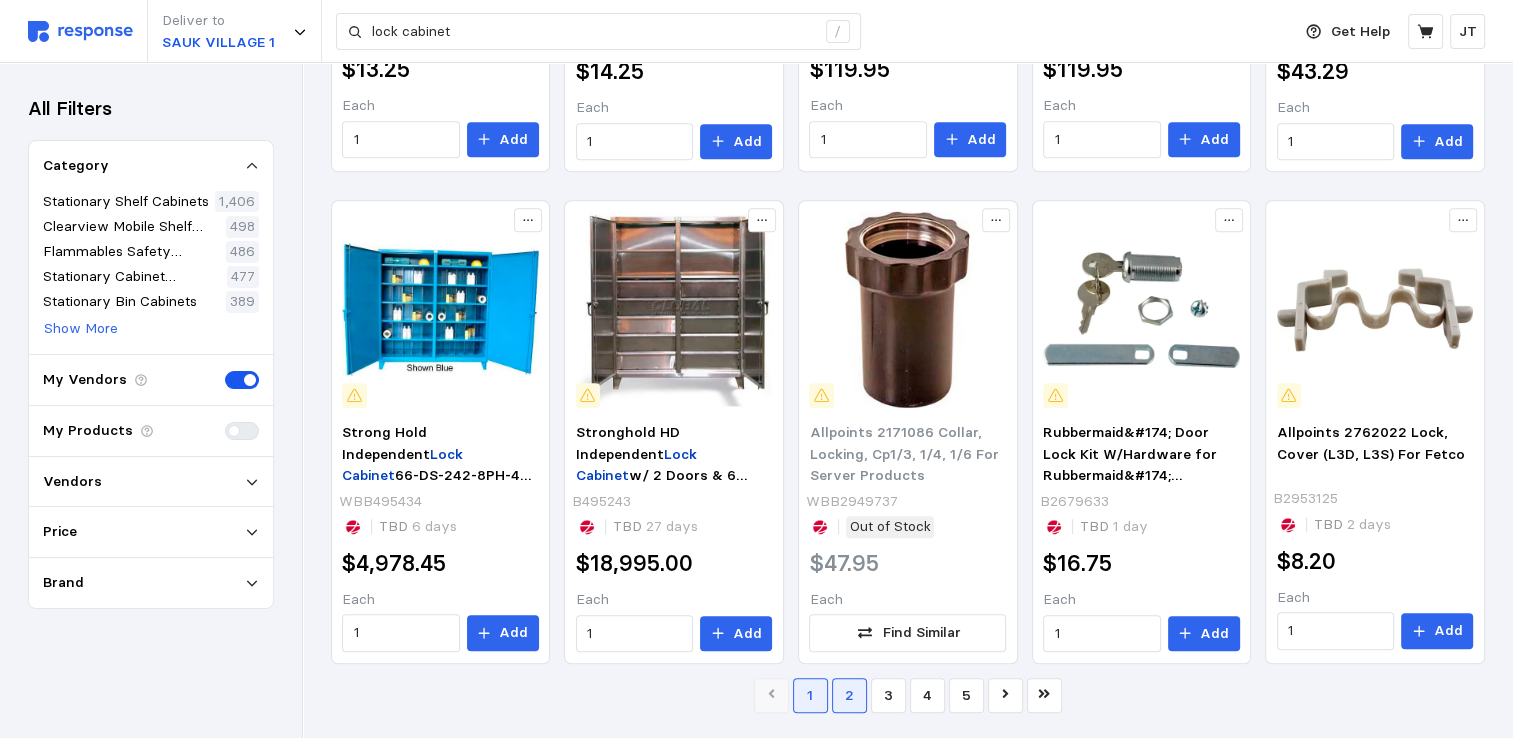click on "2" at bounding box center [849, 695] 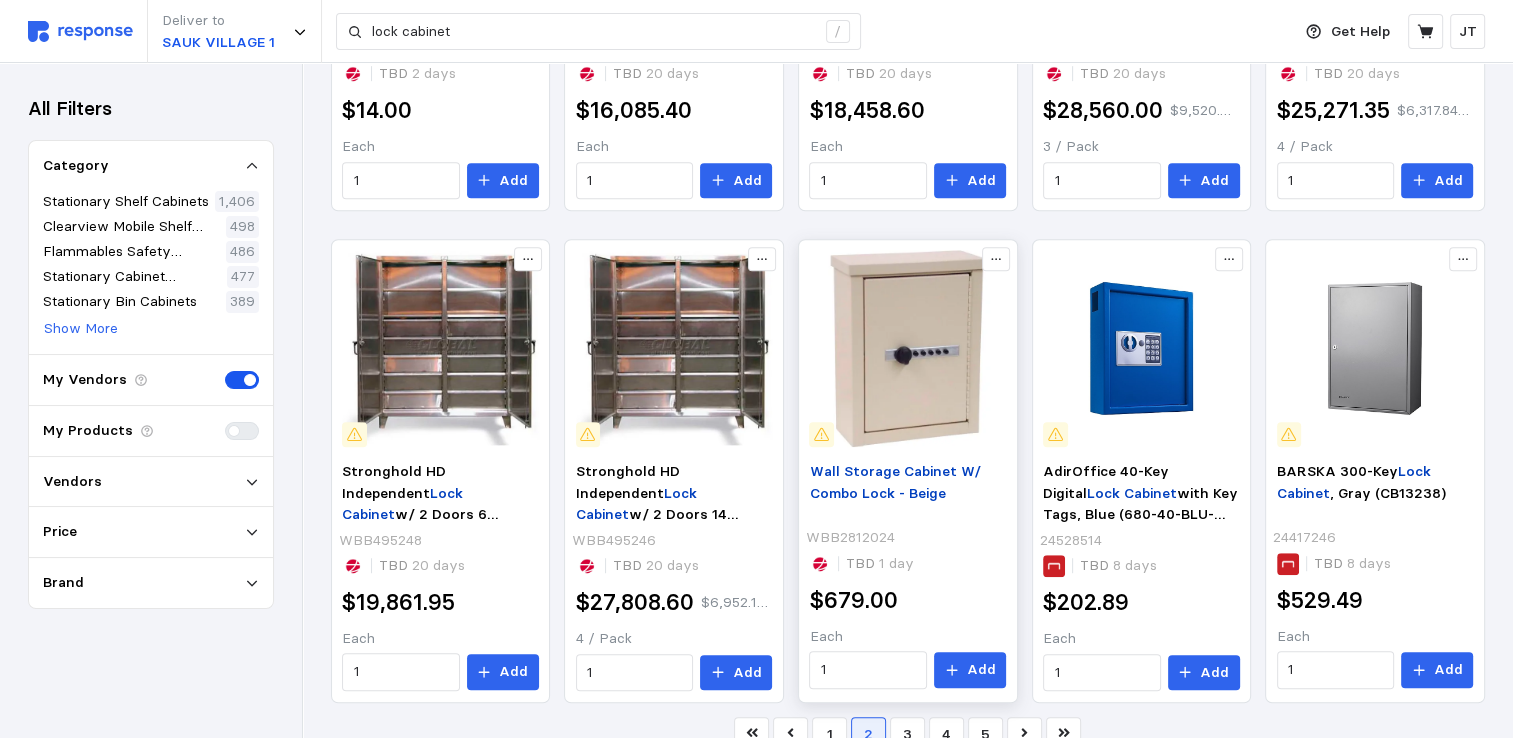 scroll, scrollTop: 1210, scrollLeft: 0, axis: vertical 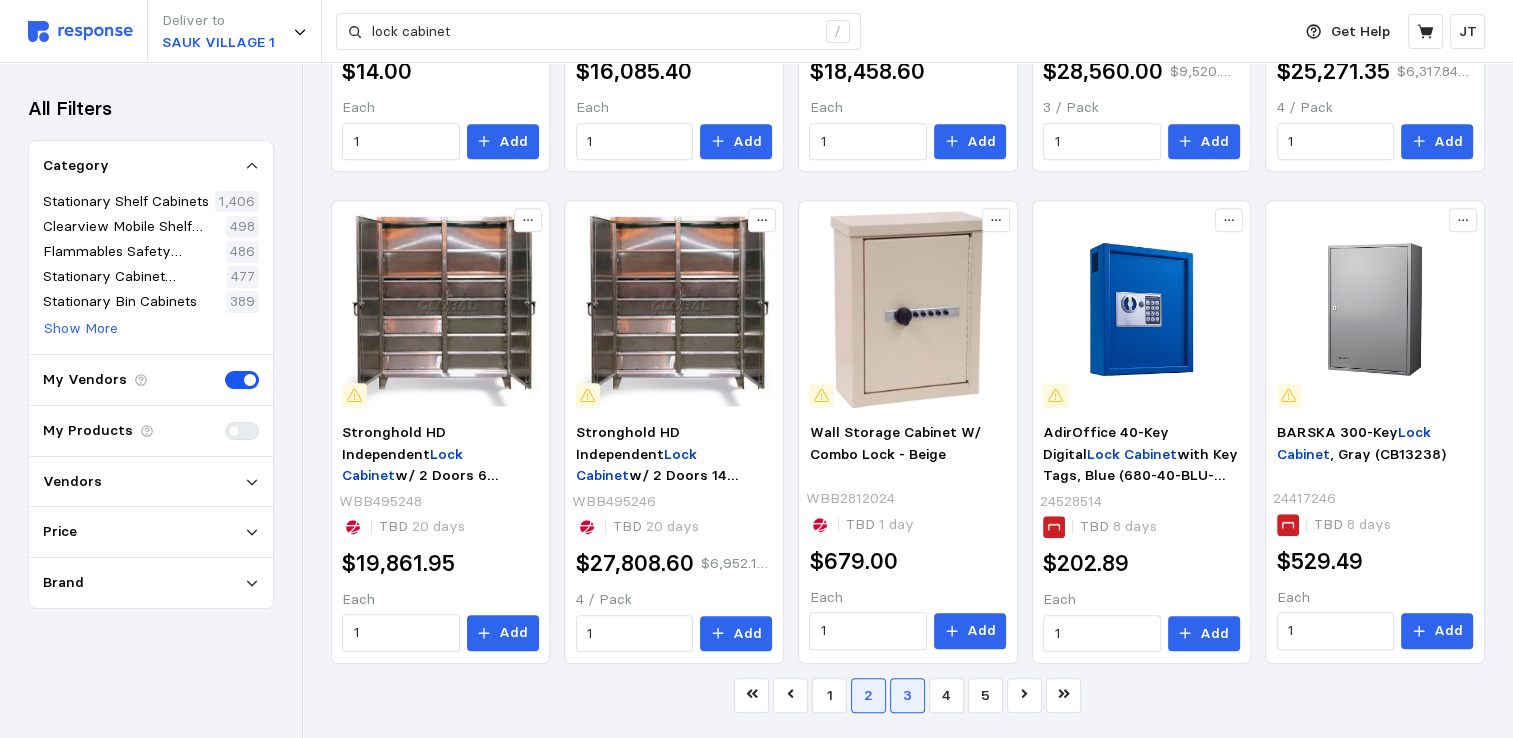 click on "3" at bounding box center (907, 695) 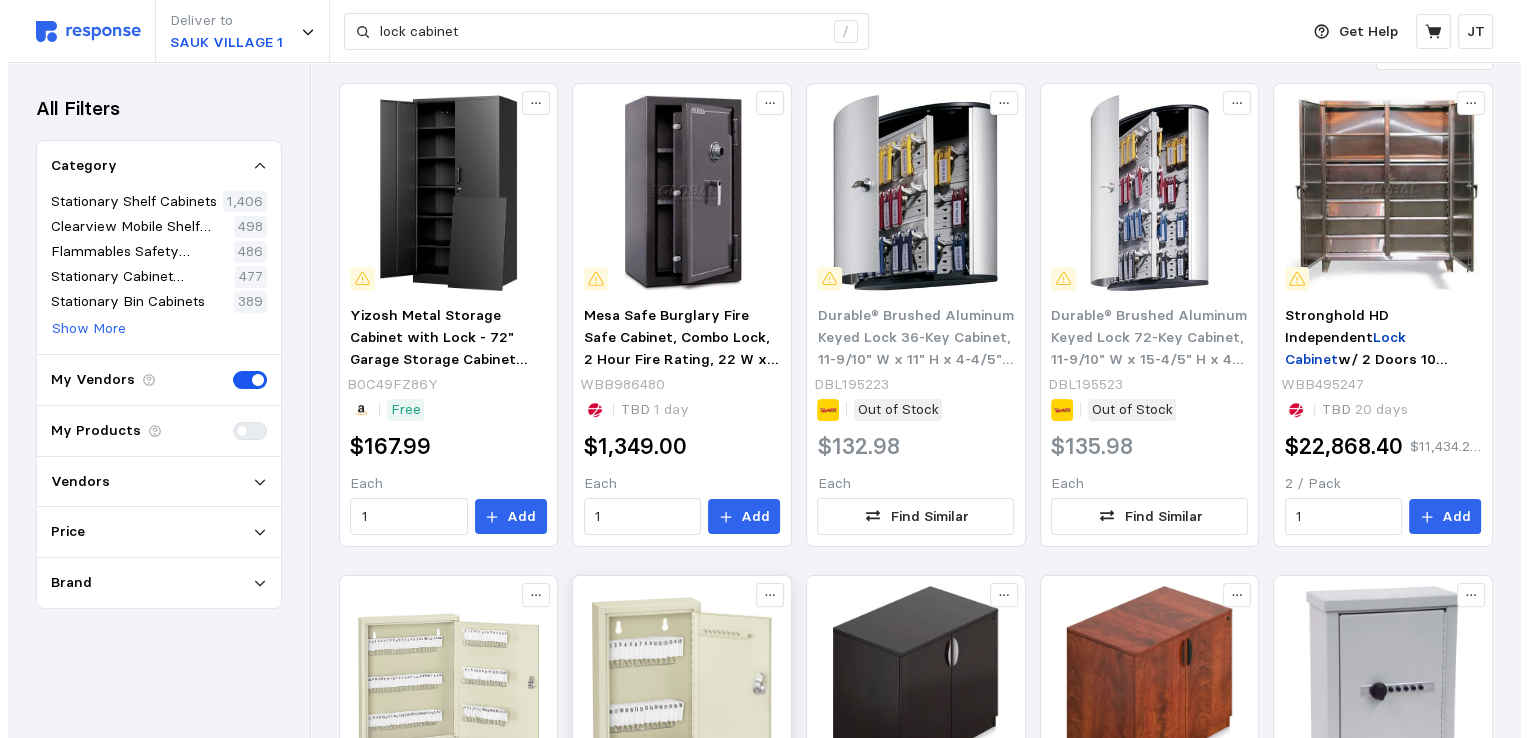 scroll, scrollTop: 266, scrollLeft: 0, axis: vertical 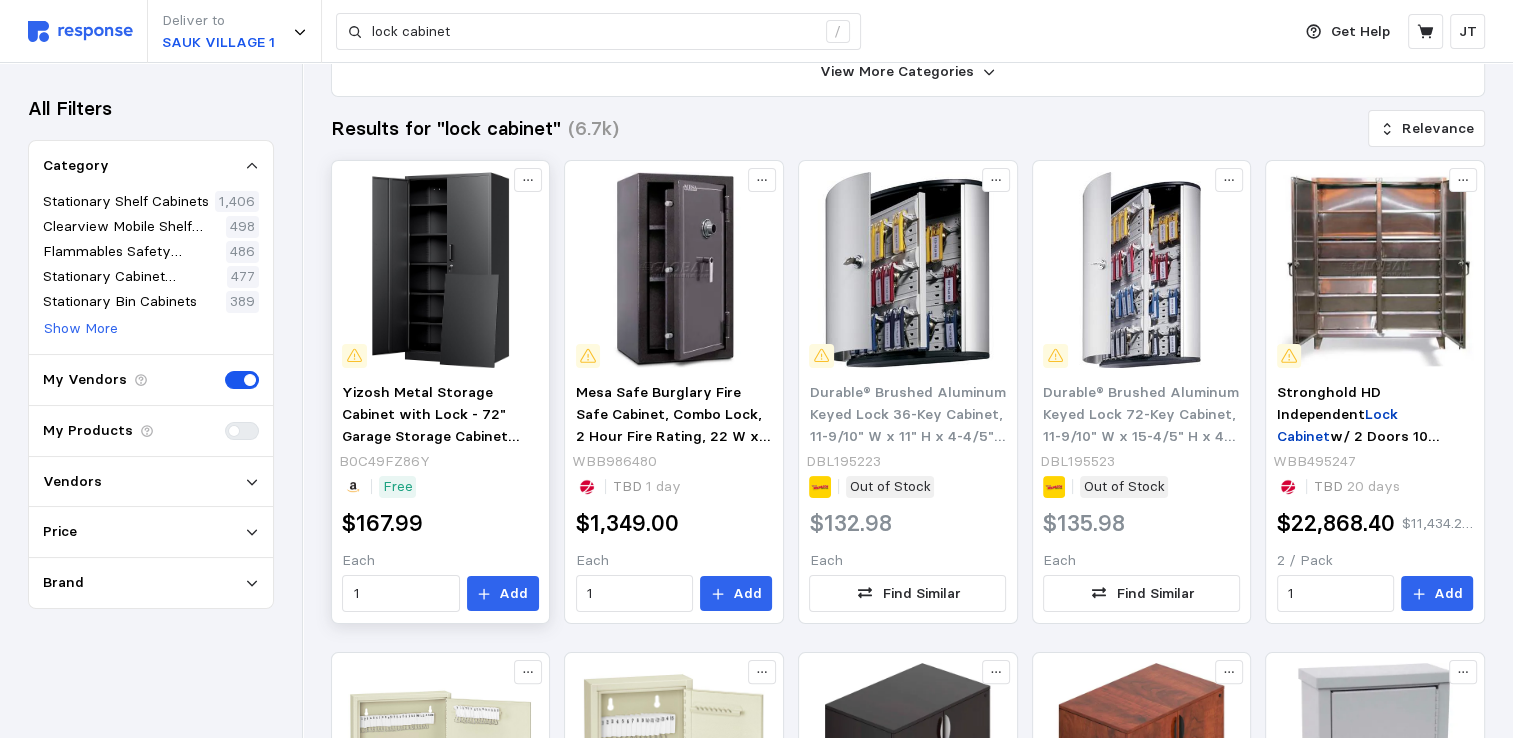 click at bounding box center [440, 270] 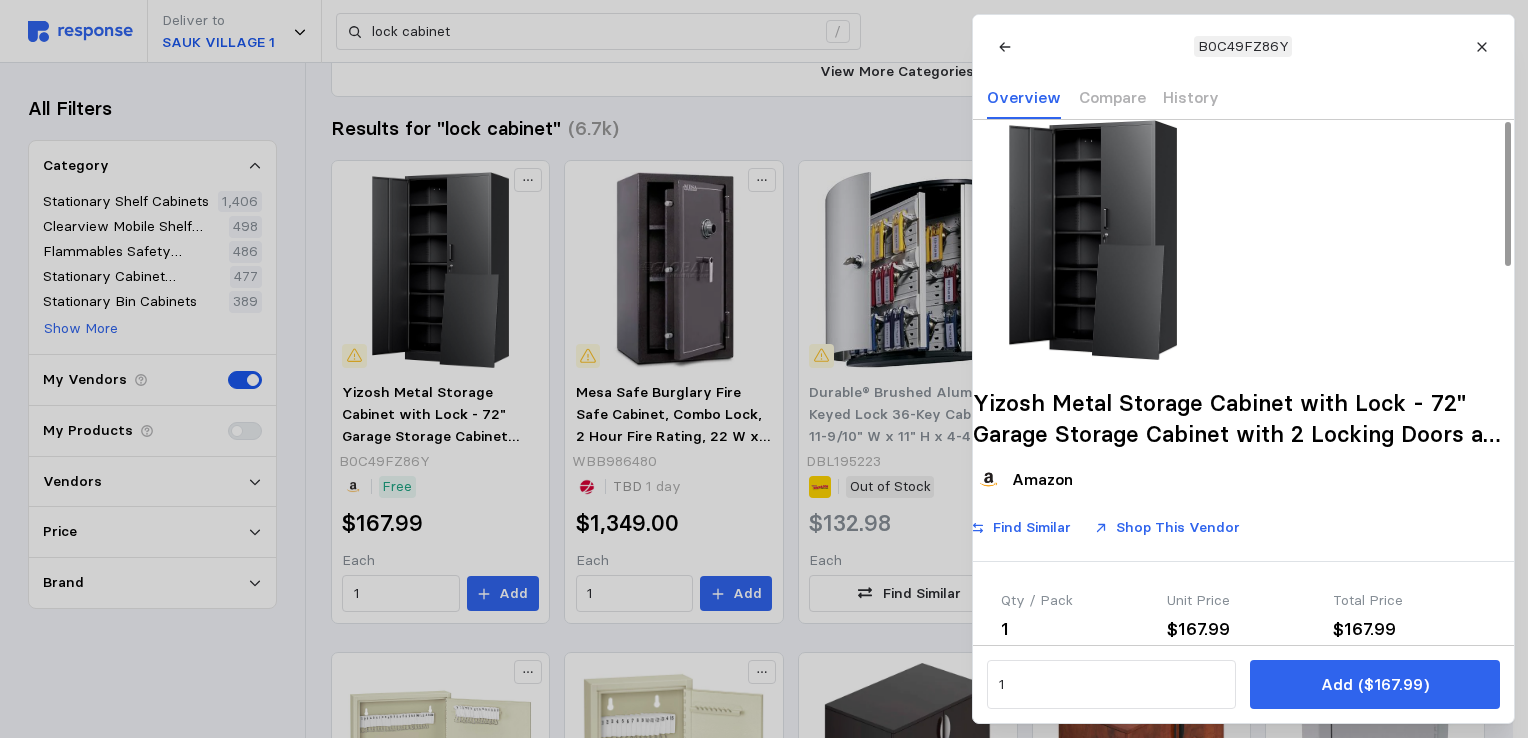 click at bounding box center [1093, 240] 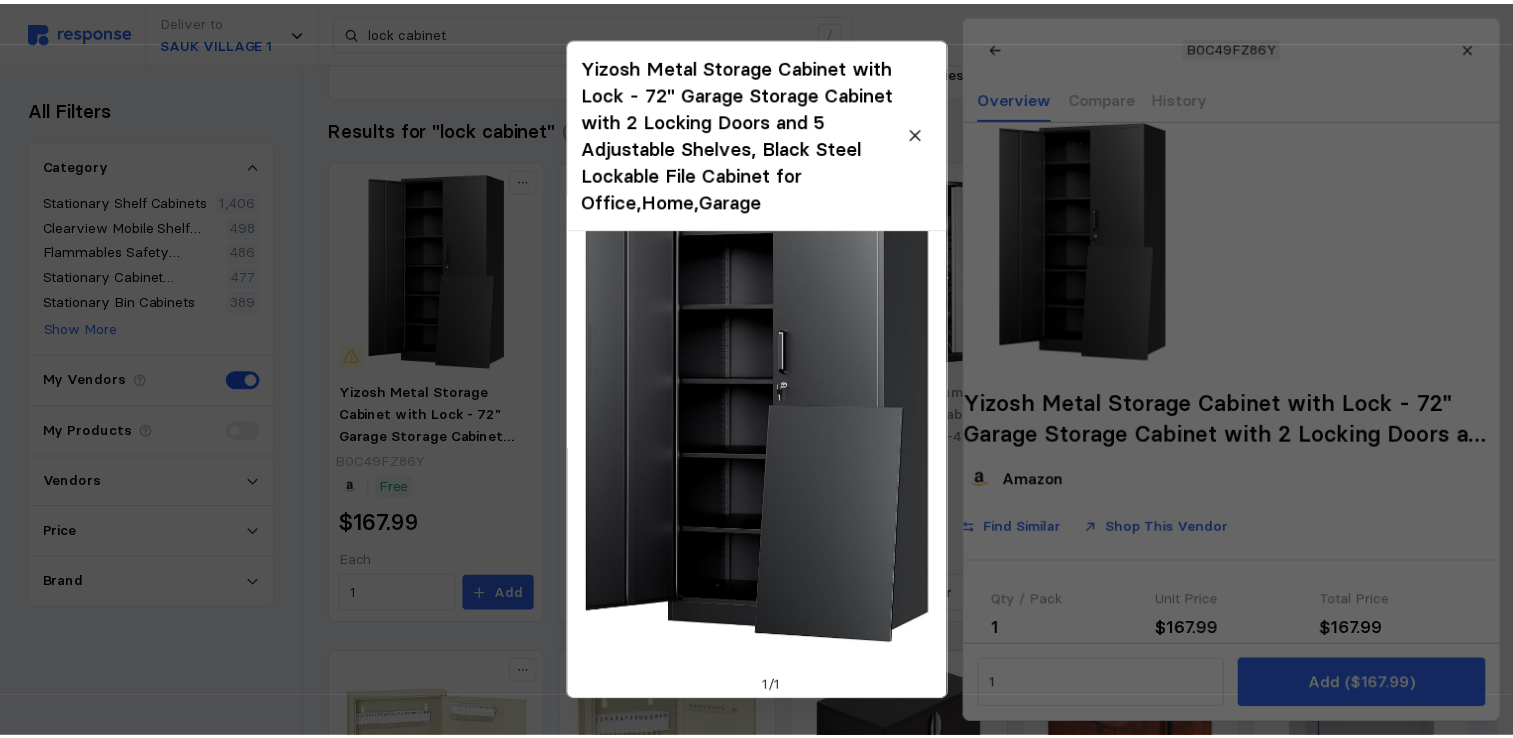 scroll, scrollTop: 0, scrollLeft: 0, axis: both 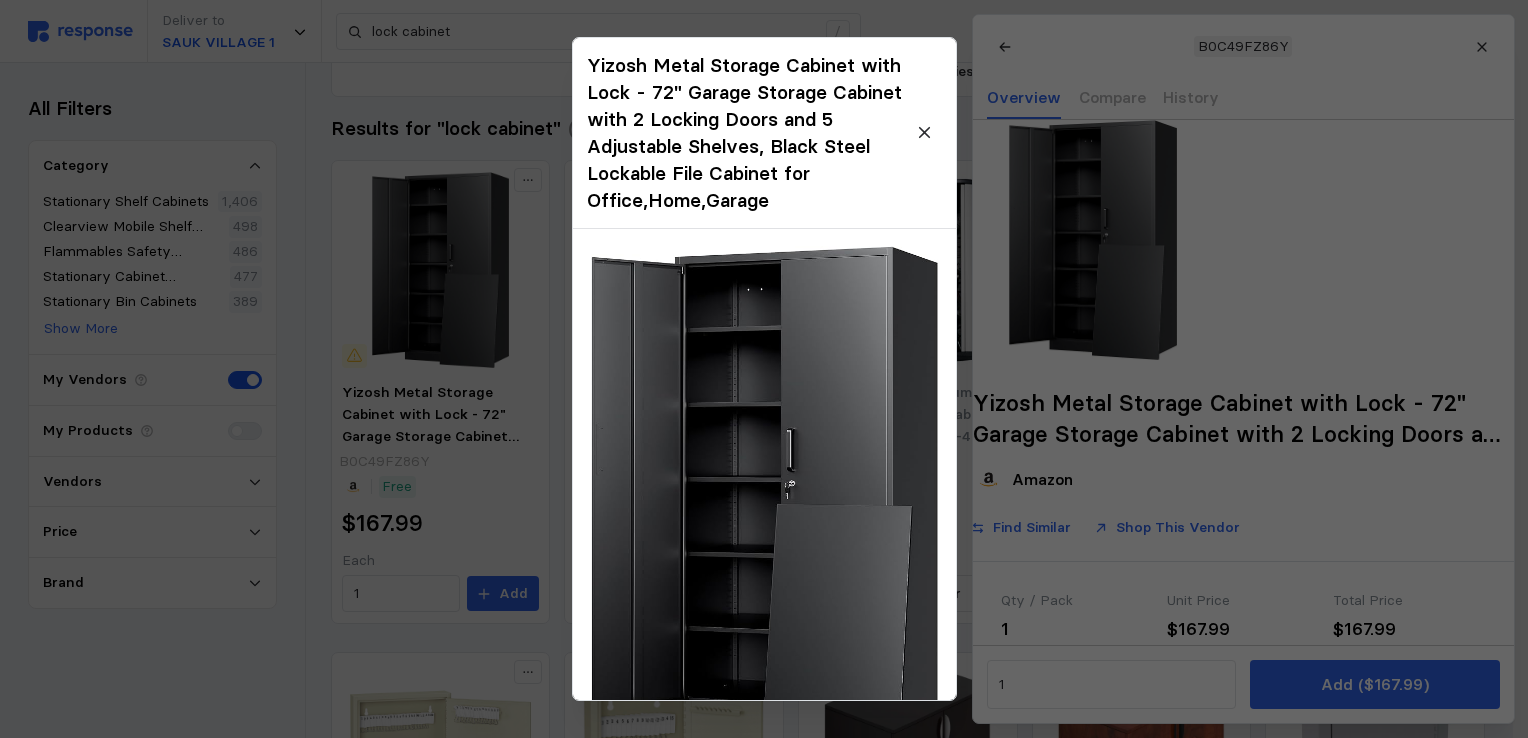 click at bounding box center [764, 494] 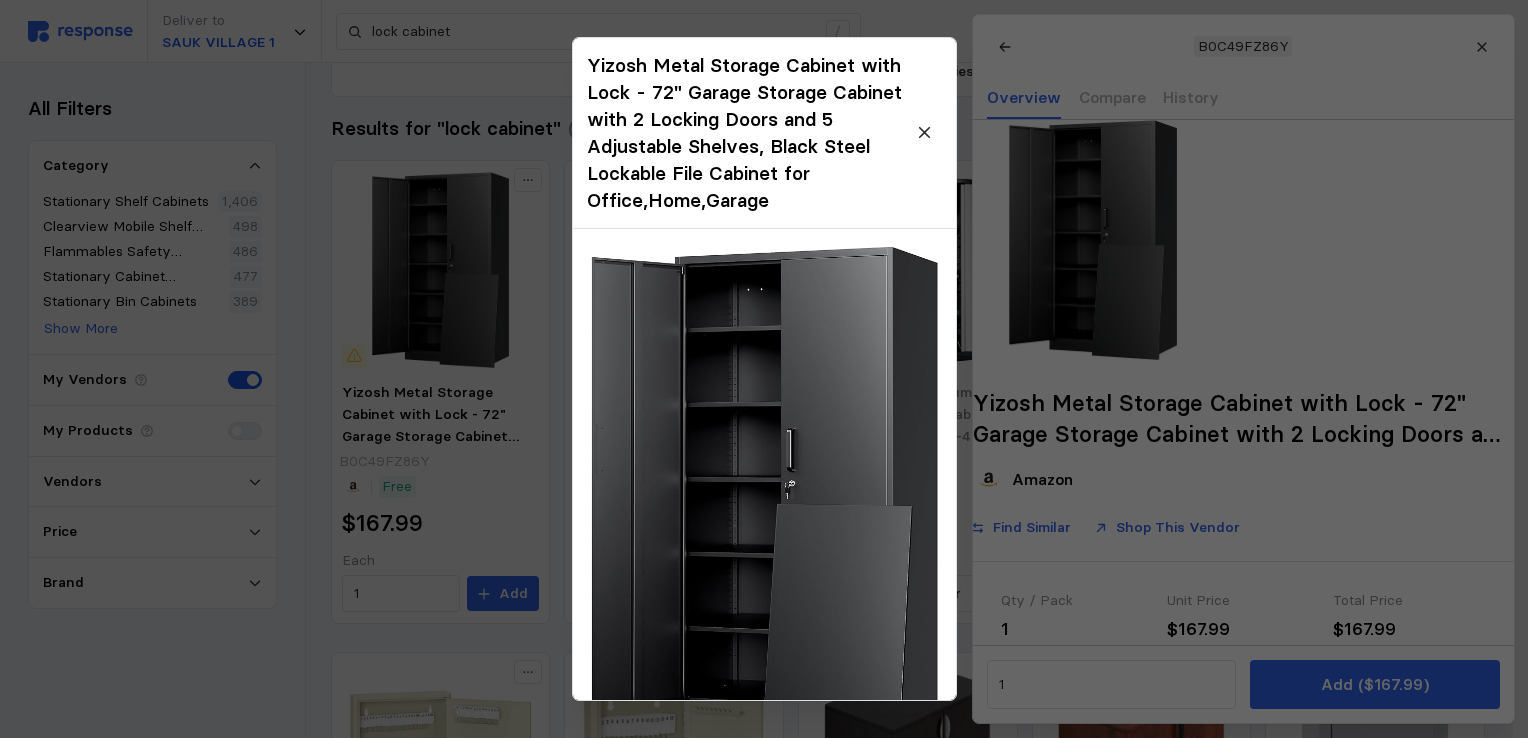 click 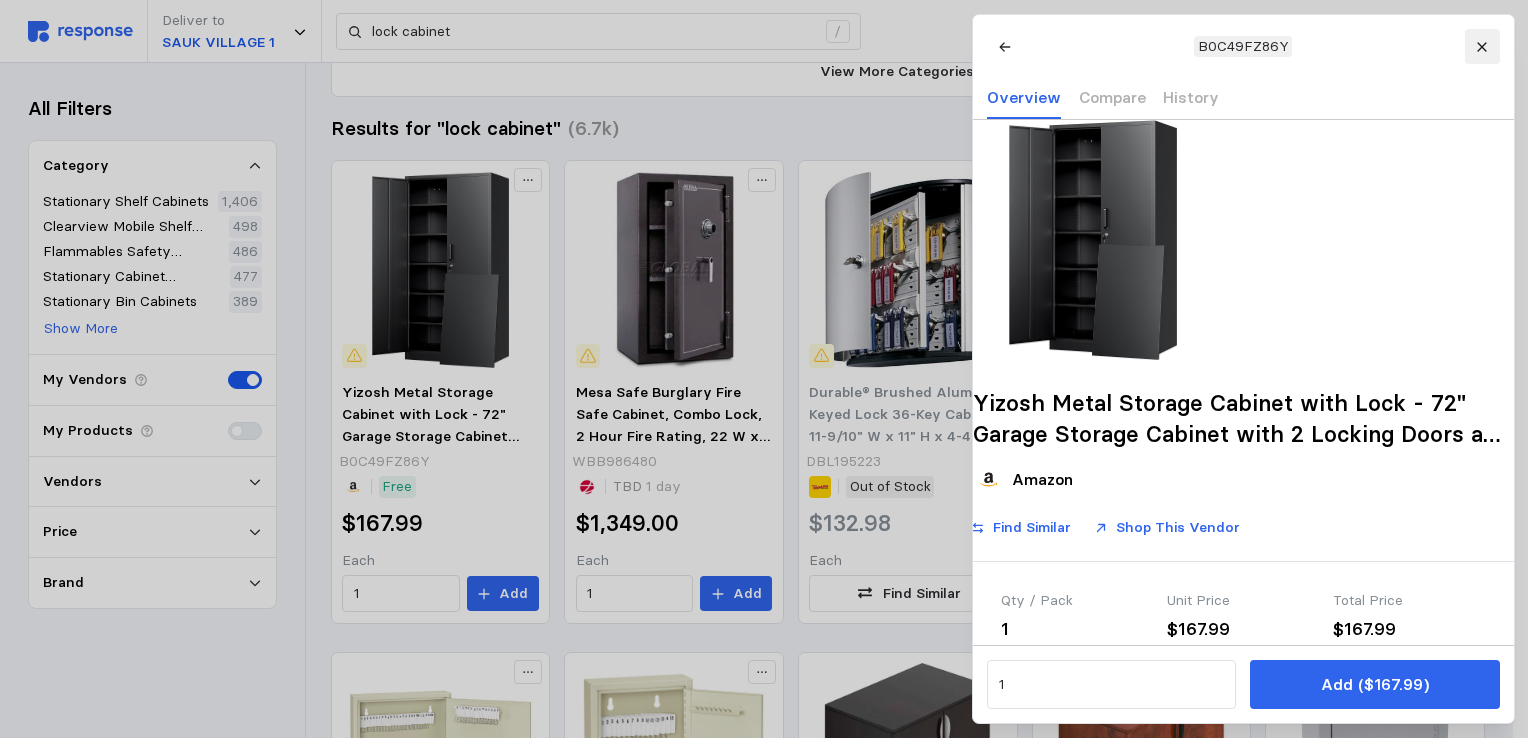 click 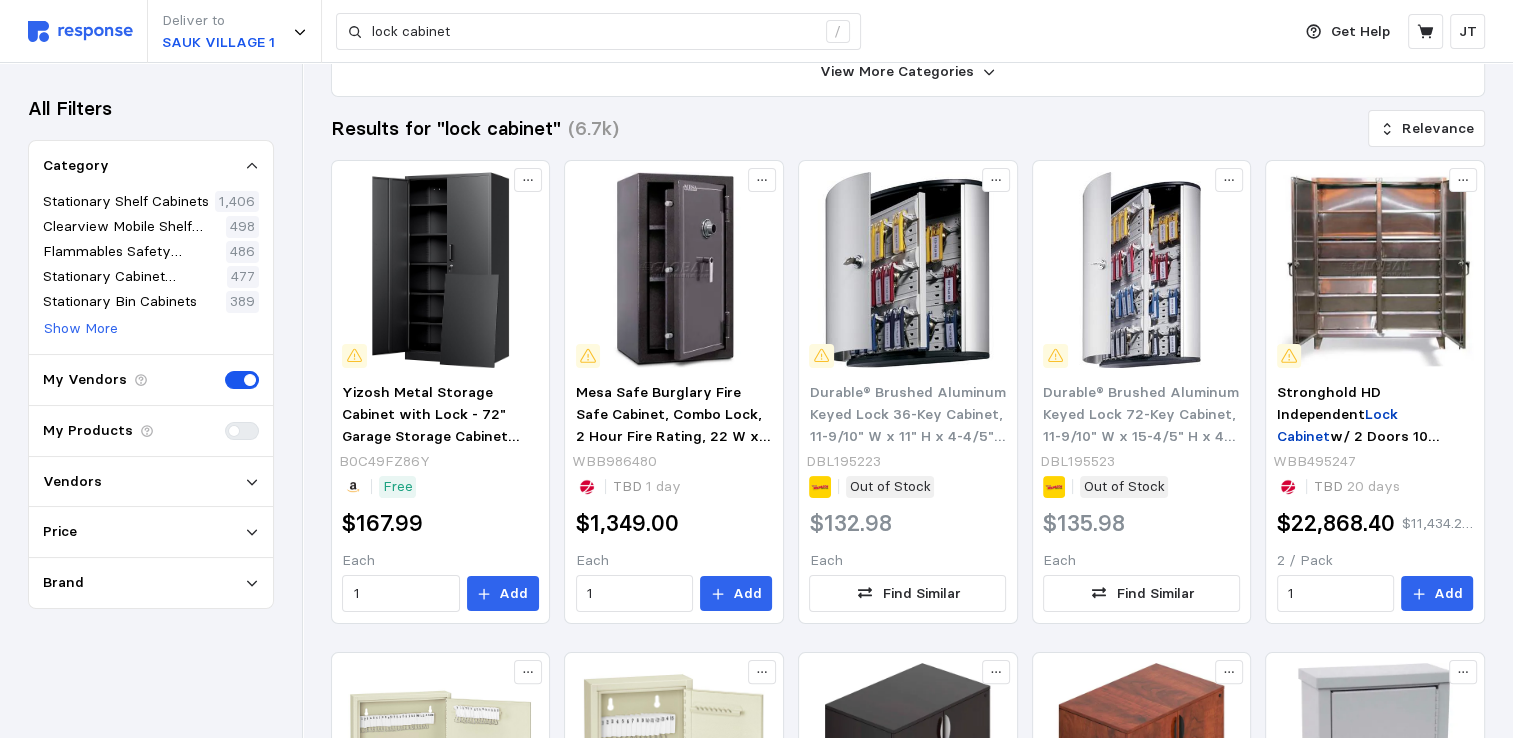 click on "Vendors" at bounding box center (151, 482) 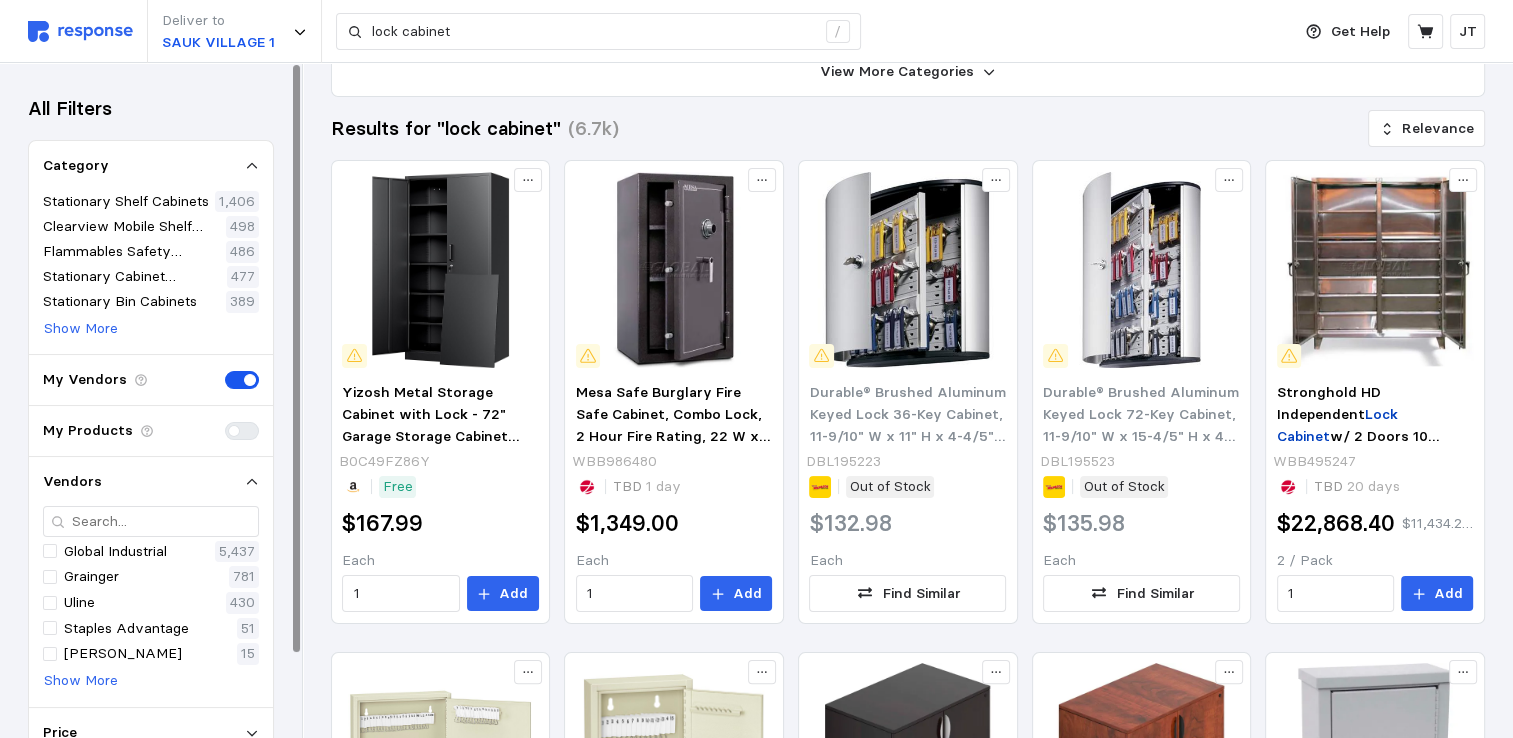 click on "Uline 430" at bounding box center (151, 603) 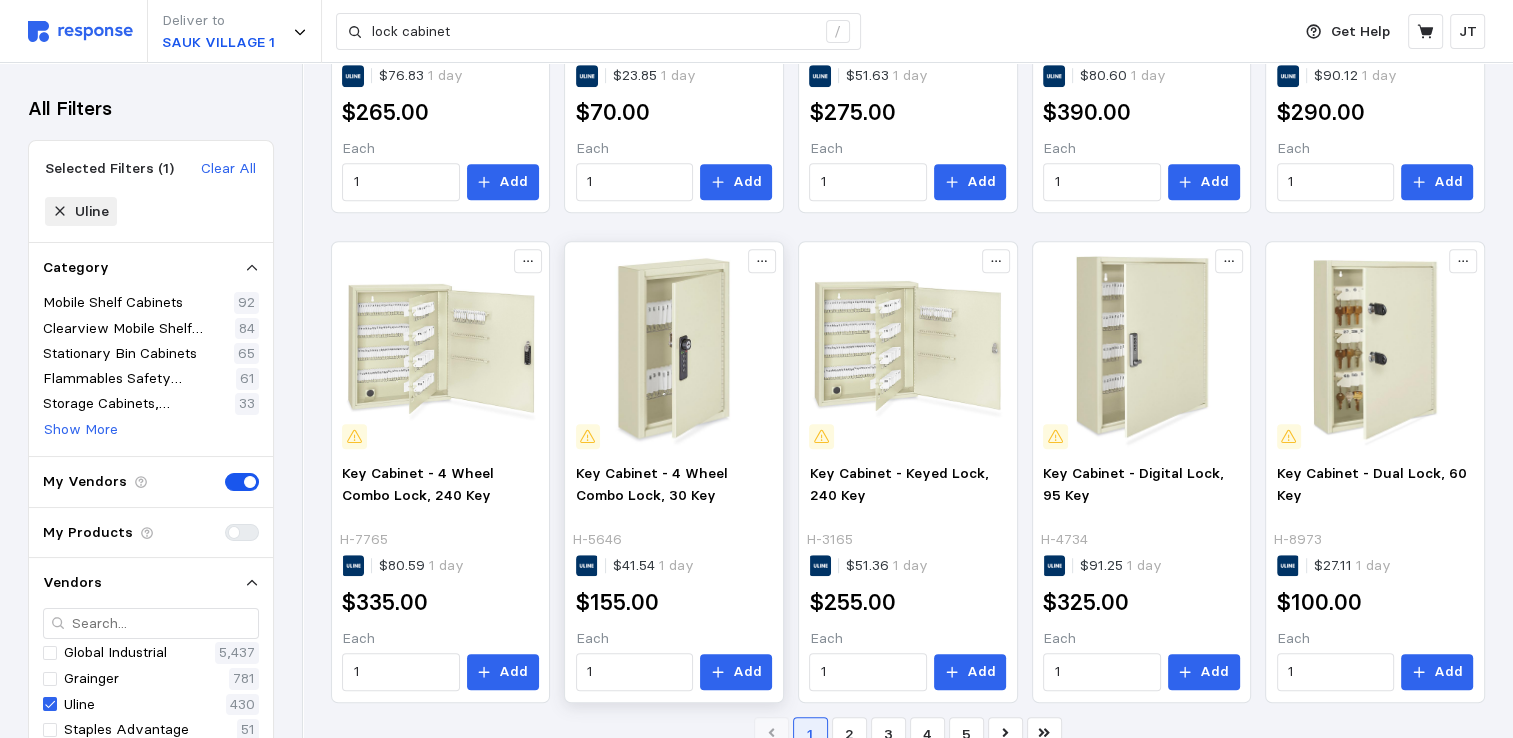 scroll, scrollTop: 1204, scrollLeft: 0, axis: vertical 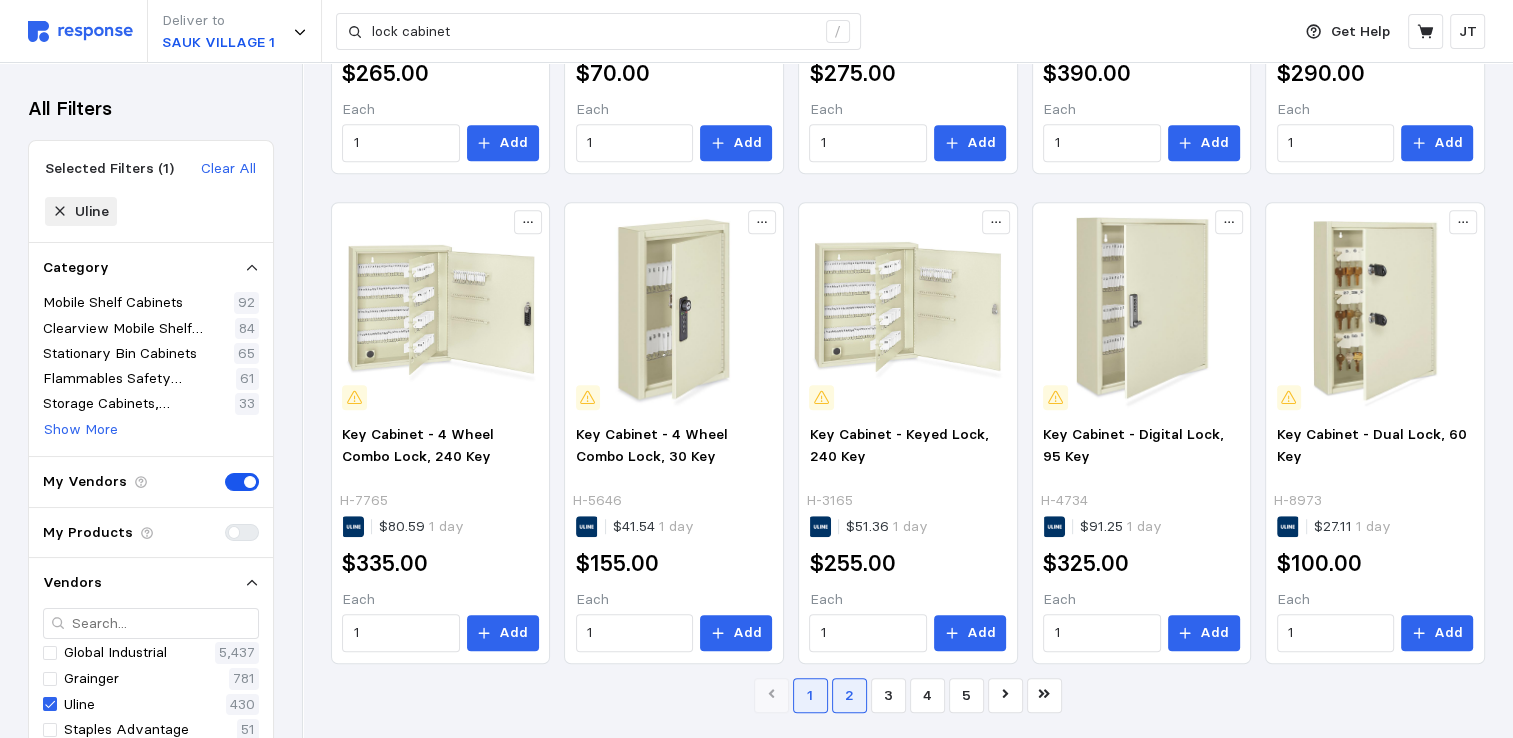 click on "2" at bounding box center (849, 695) 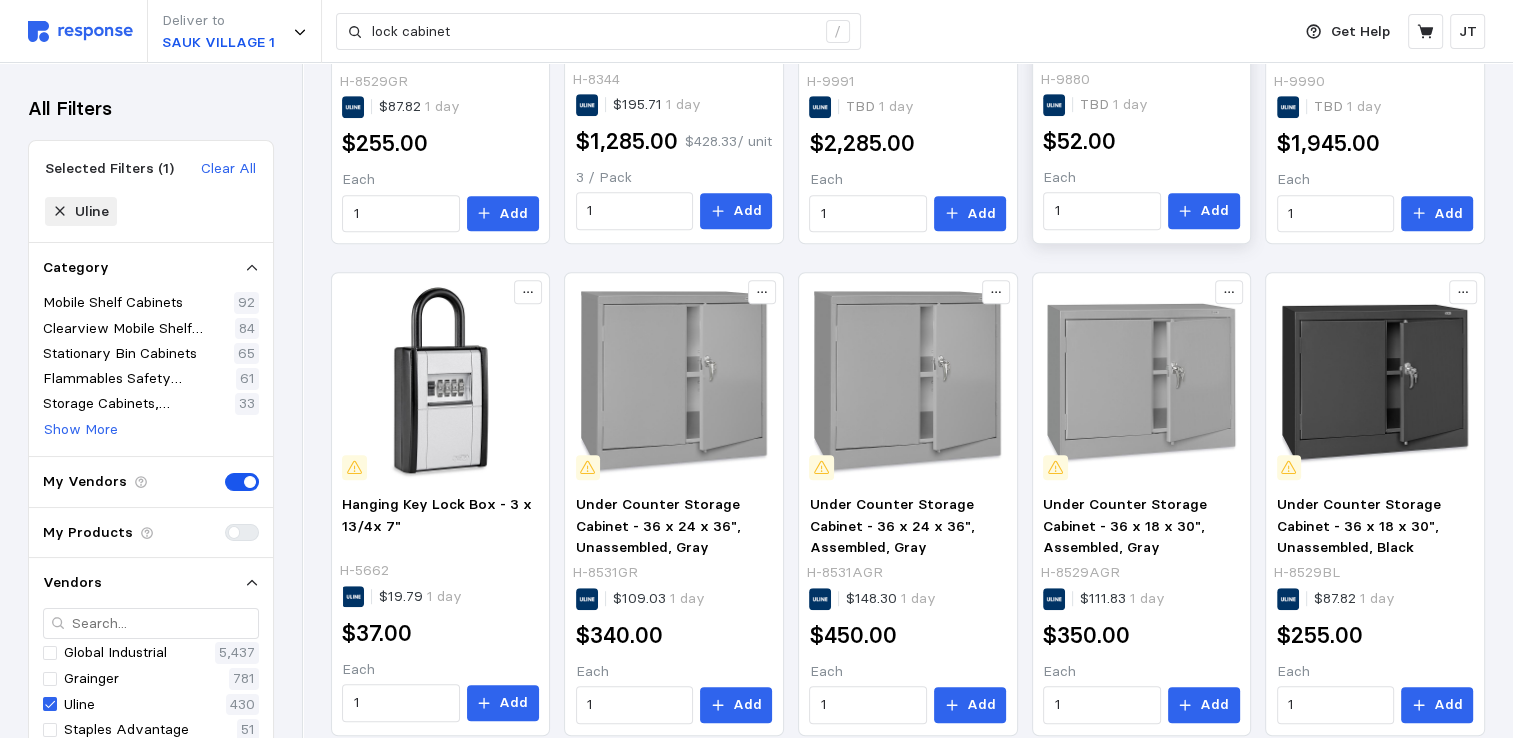 scroll, scrollTop: 1208, scrollLeft: 0, axis: vertical 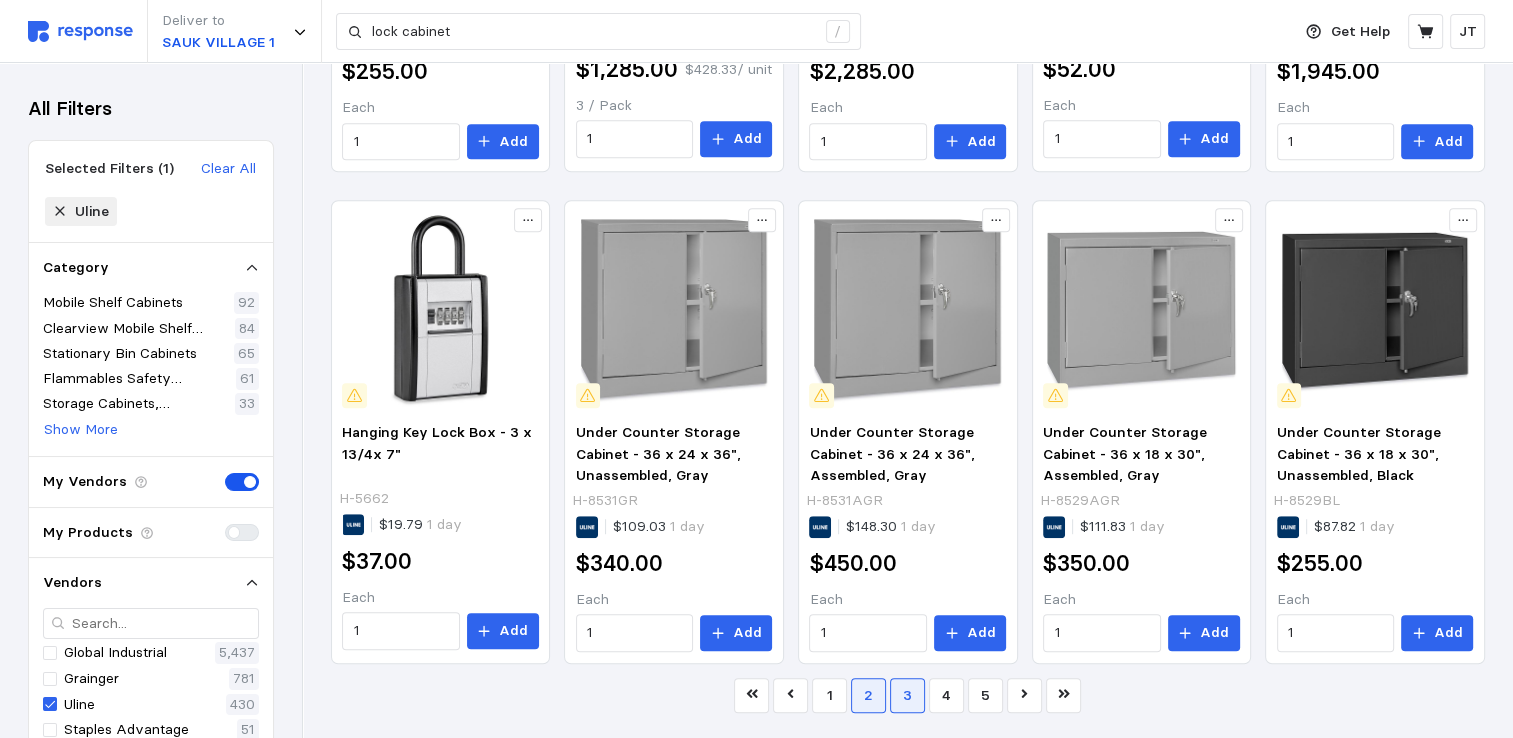 click on "3" at bounding box center [907, 695] 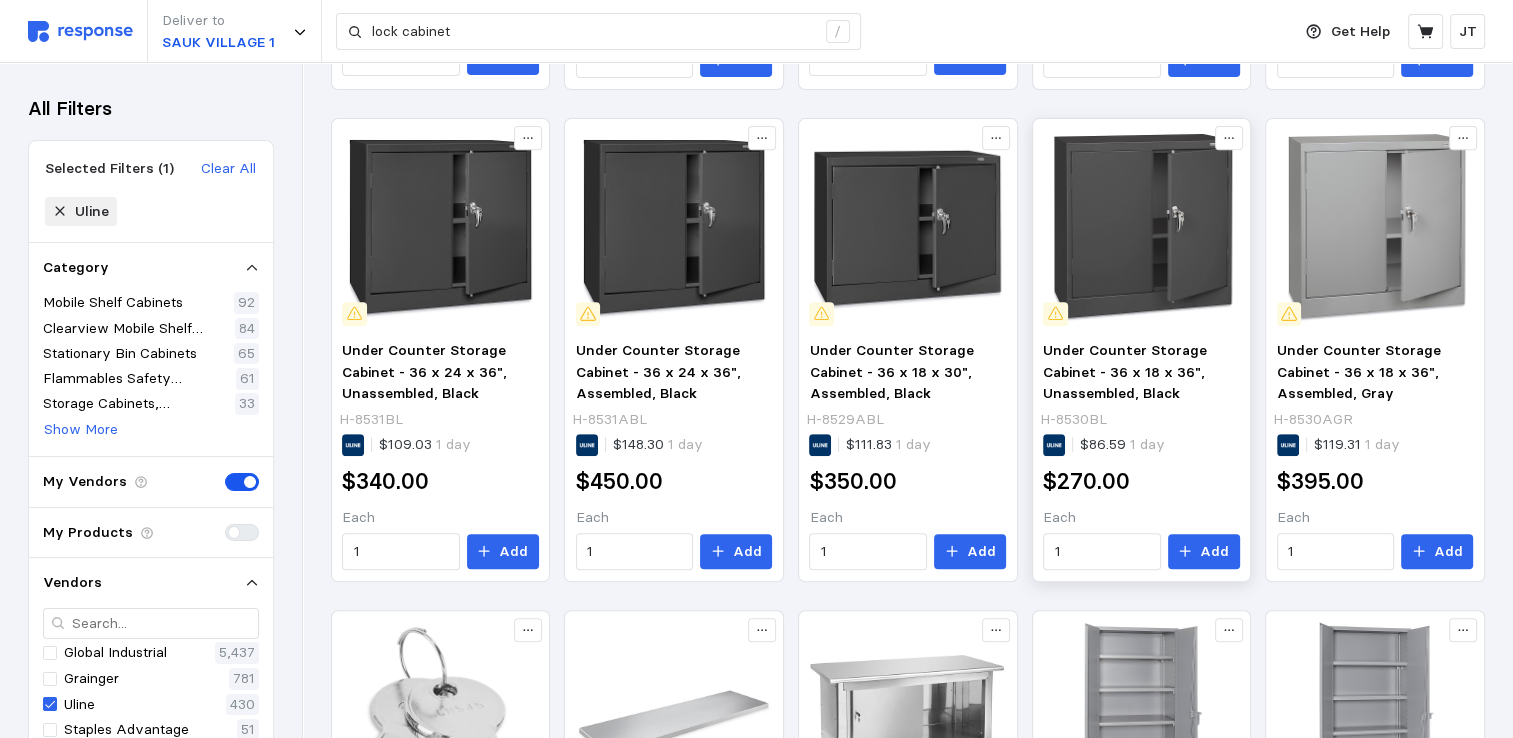 scroll, scrollTop: 1210, scrollLeft: 0, axis: vertical 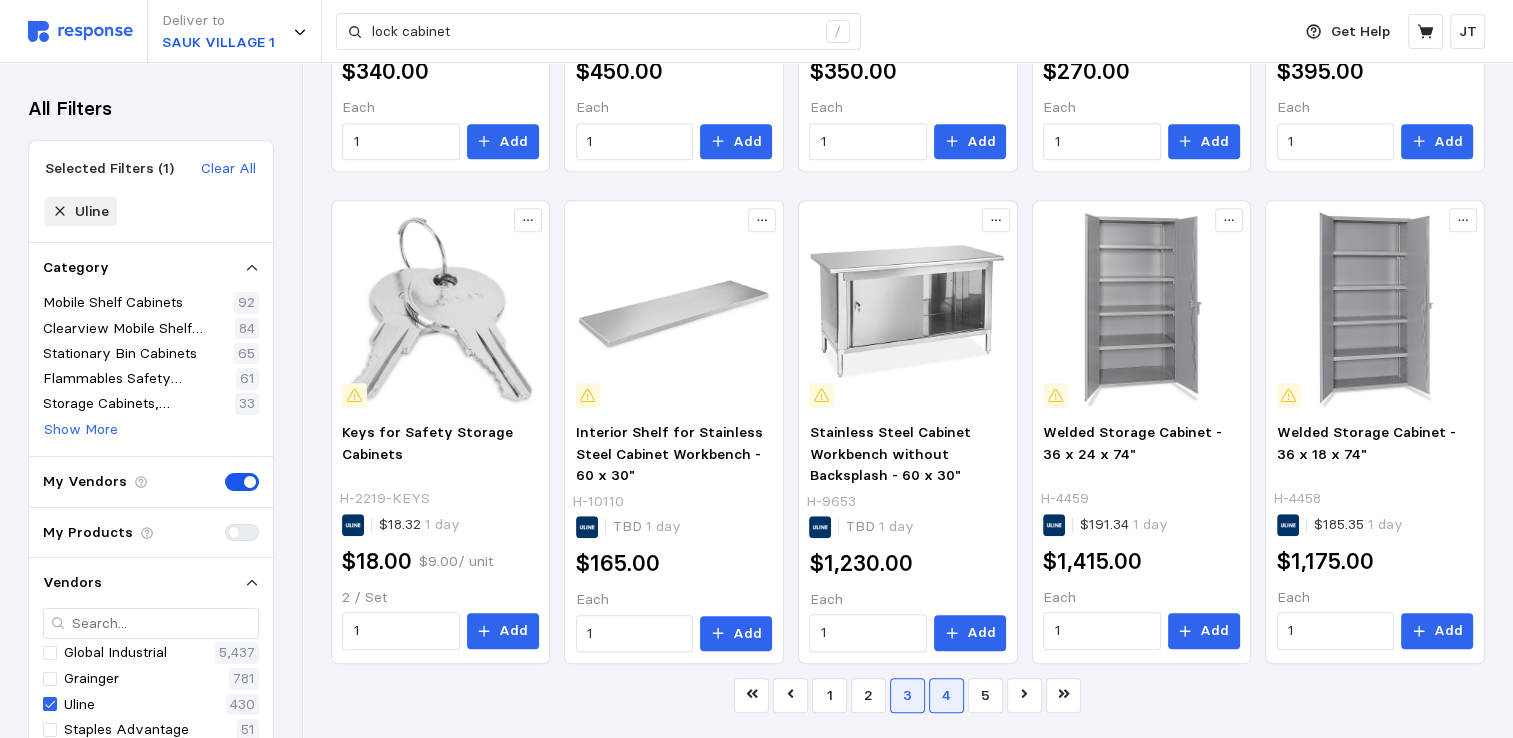 click on "4" at bounding box center (946, 695) 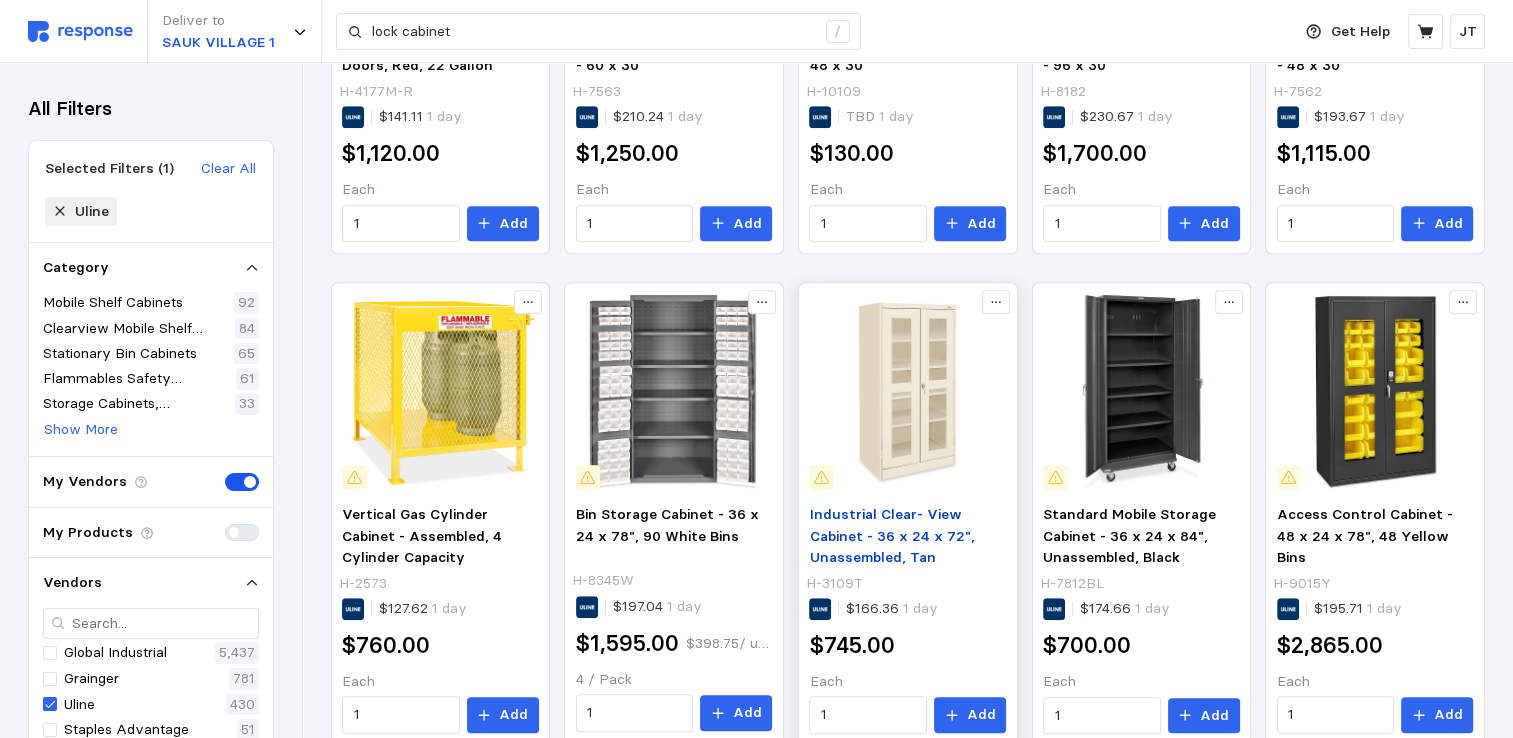 scroll, scrollTop: 1210, scrollLeft: 0, axis: vertical 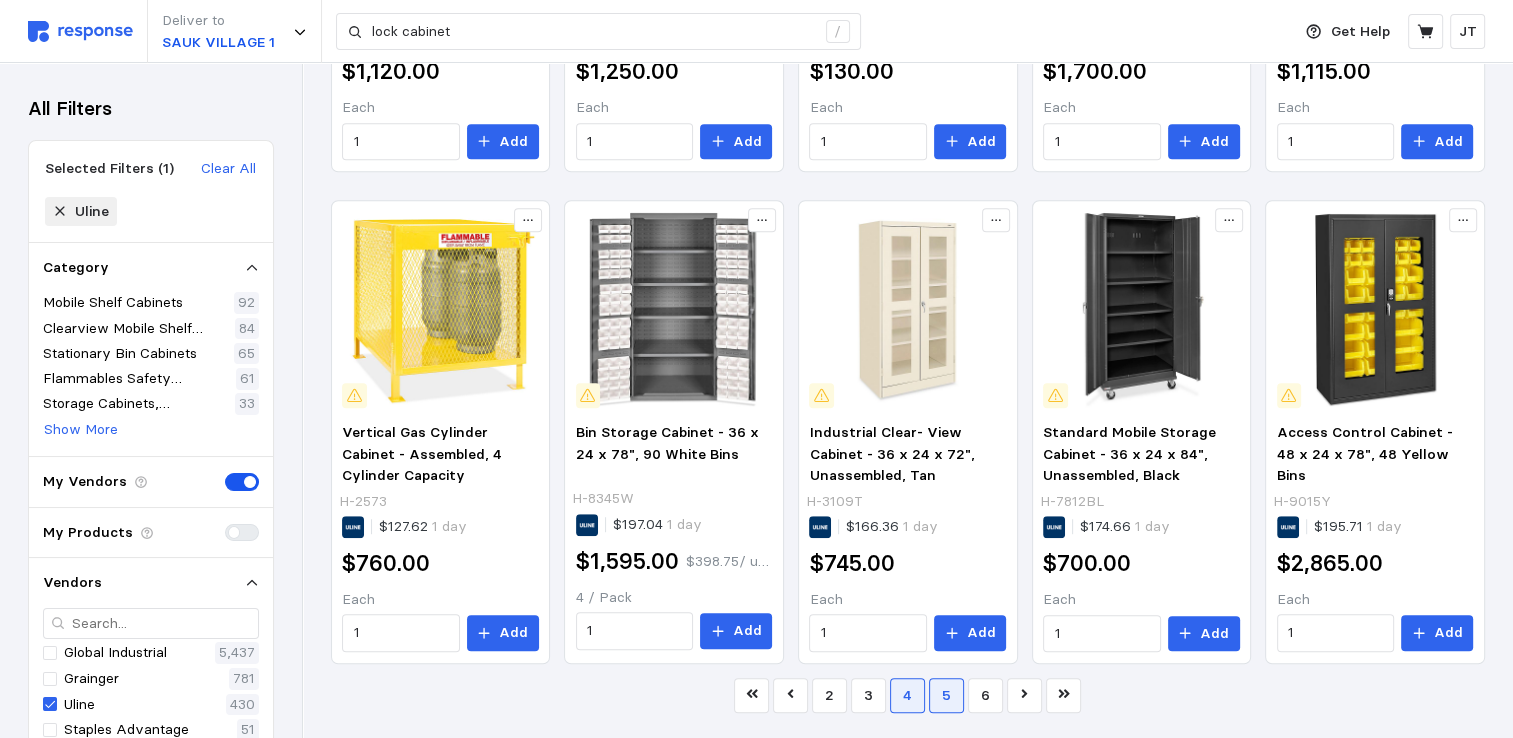 click on "5" at bounding box center (946, 695) 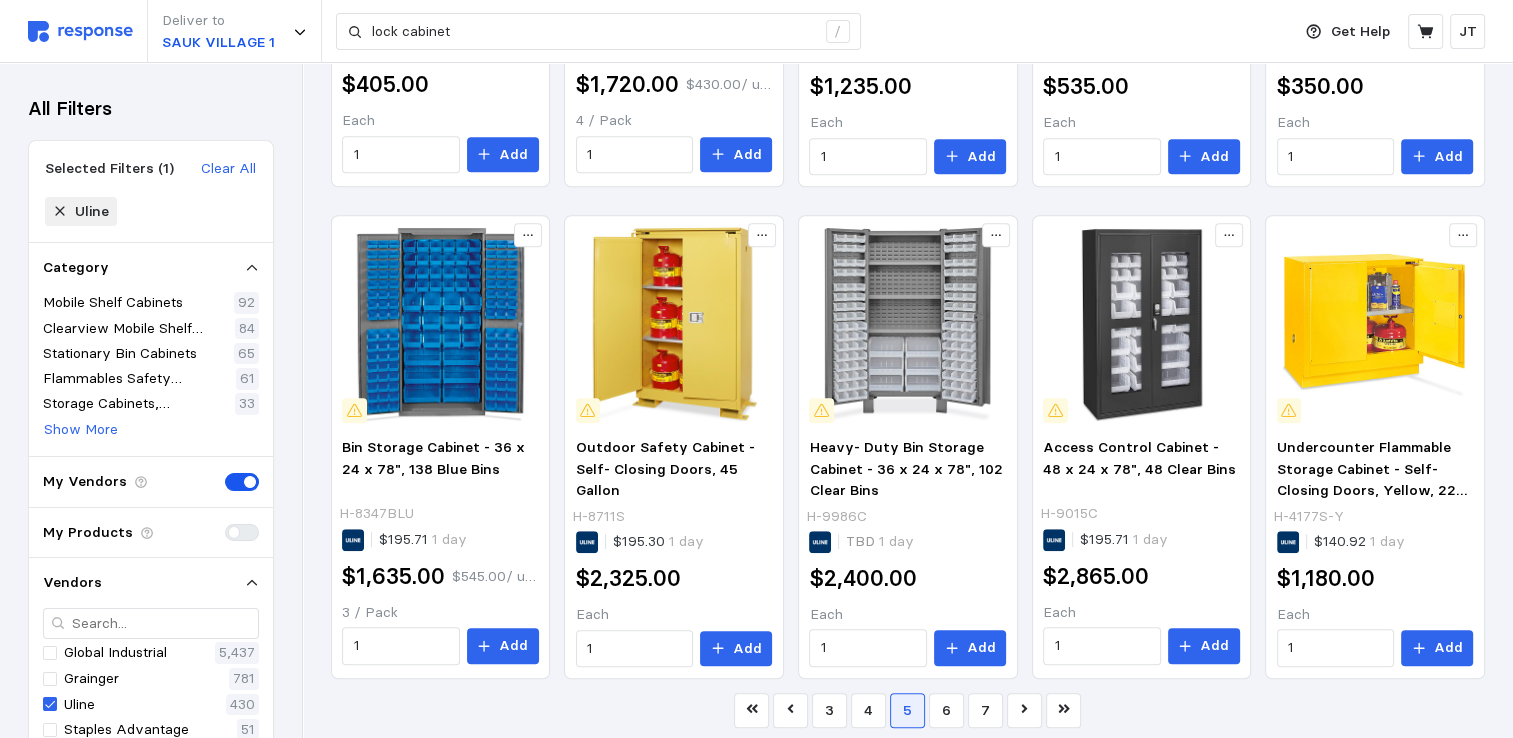 scroll, scrollTop: 1210, scrollLeft: 0, axis: vertical 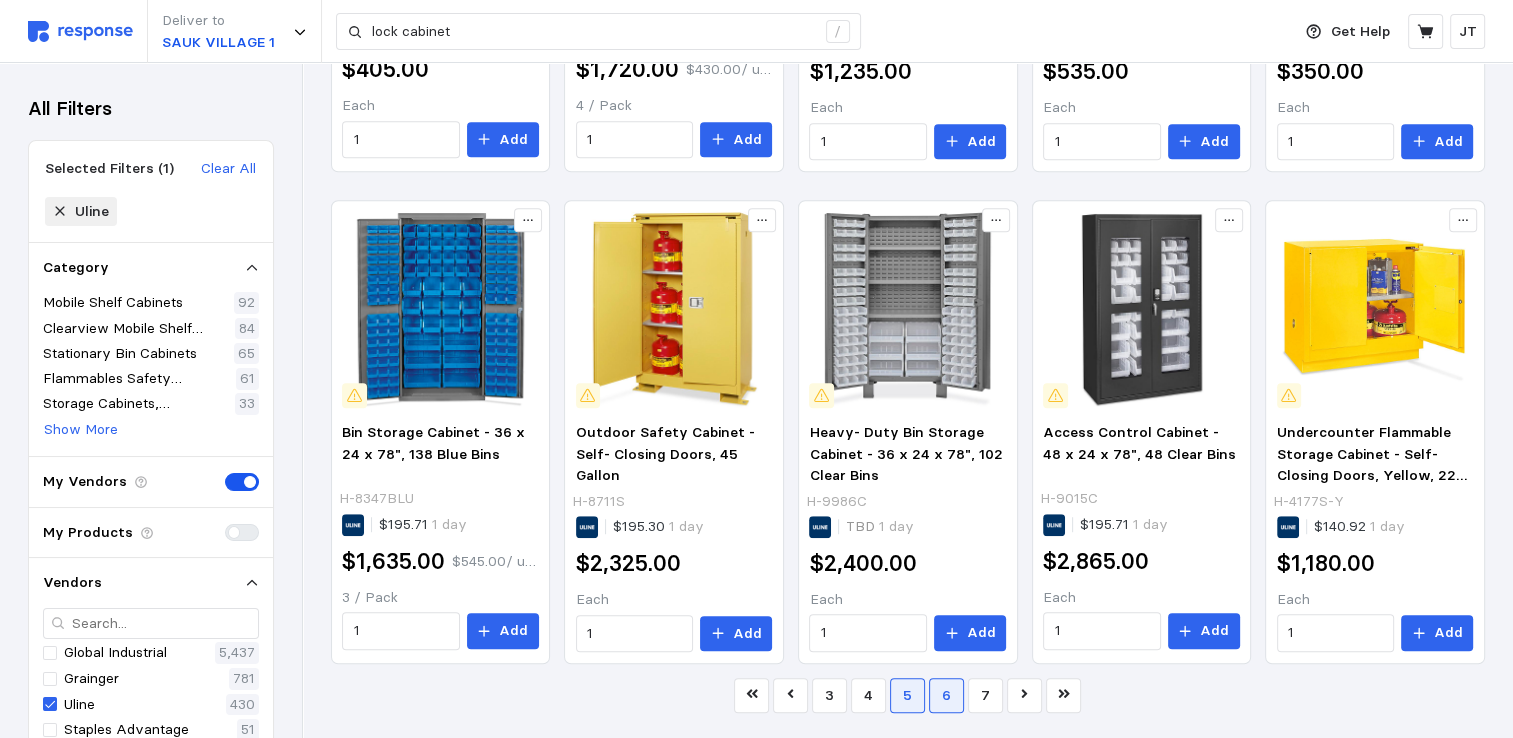 click on "6" at bounding box center (946, 695) 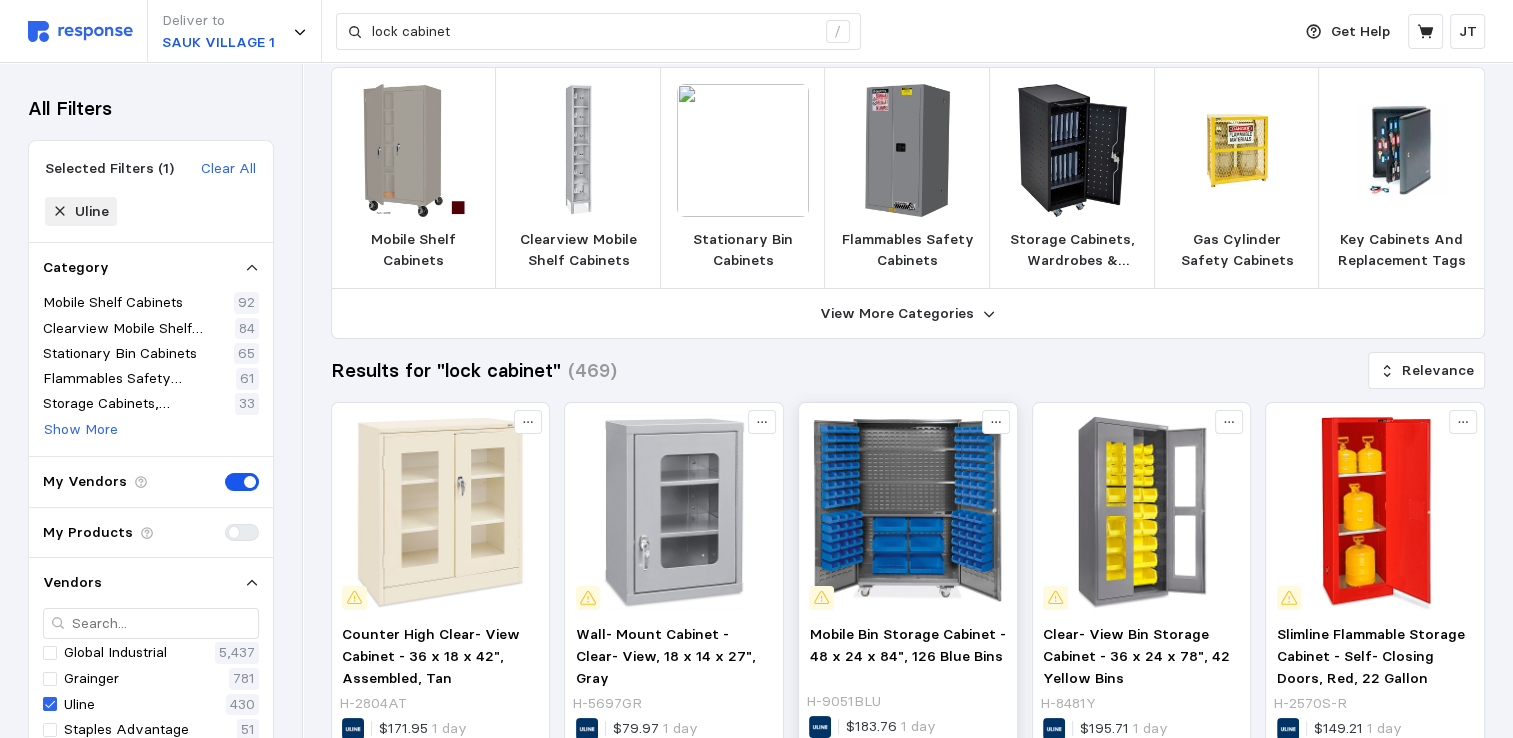 scroll, scrollTop: 0, scrollLeft: 0, axis: both 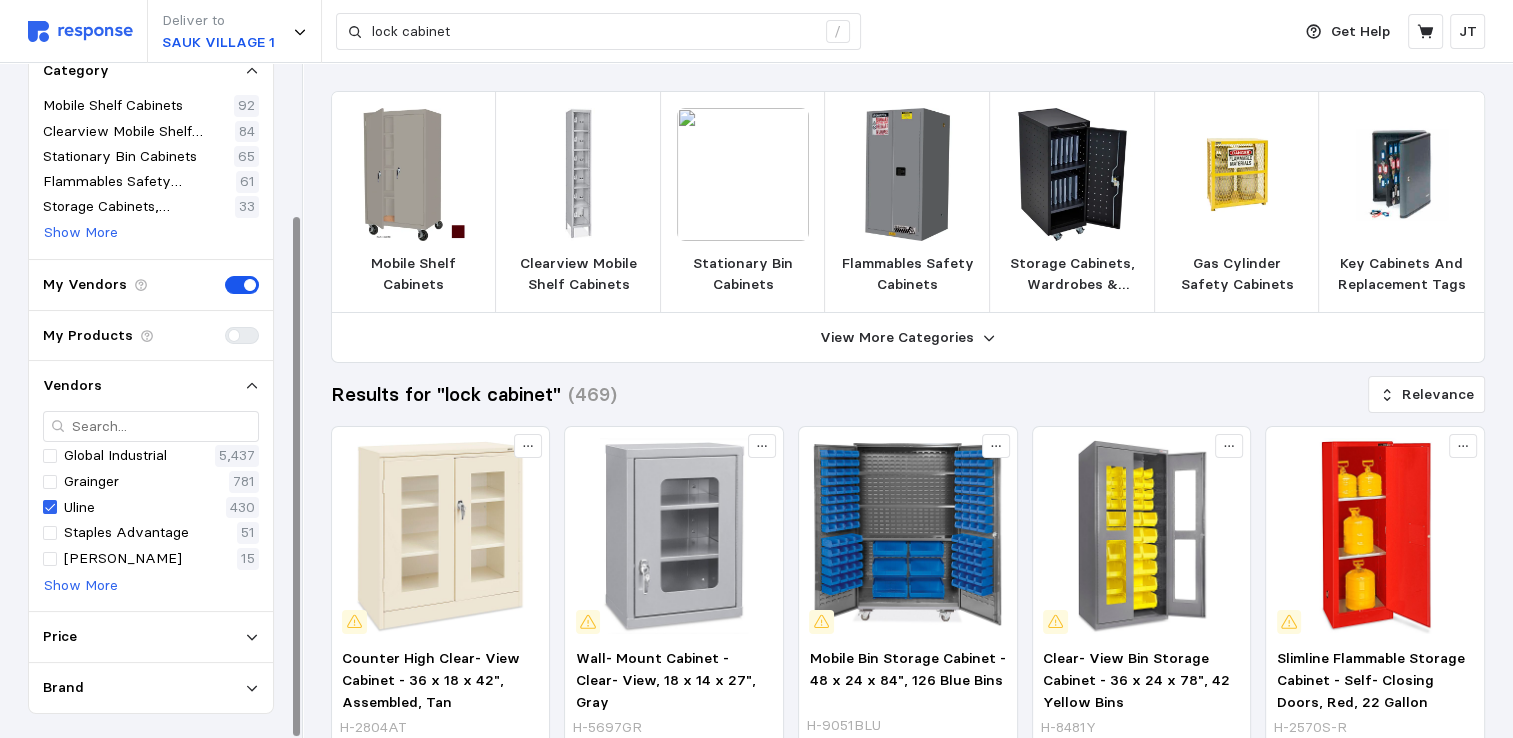 click on "Price" at bounding box center (151, 637) 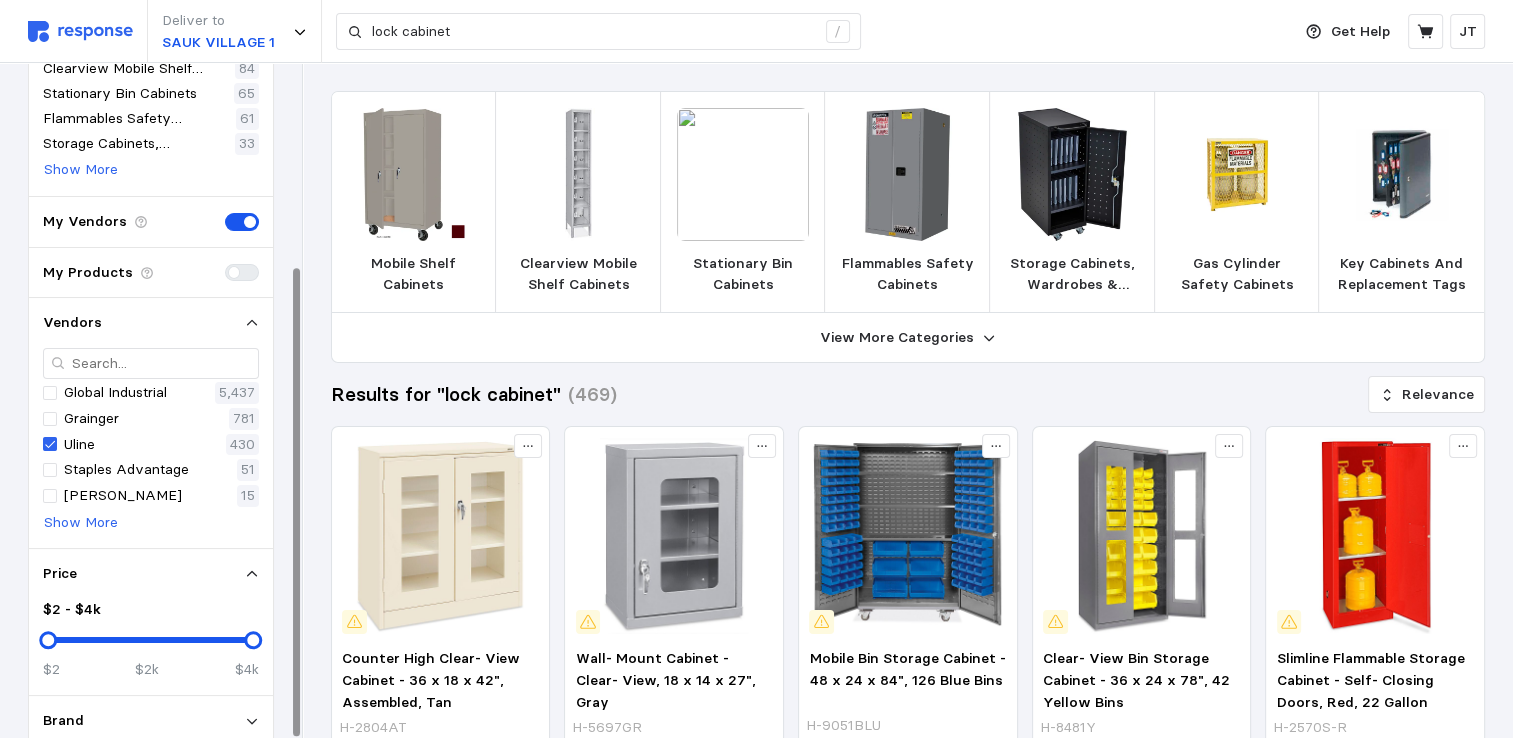 scroll, scrollTop: 293, scrollLeft: 0, axis: vertical 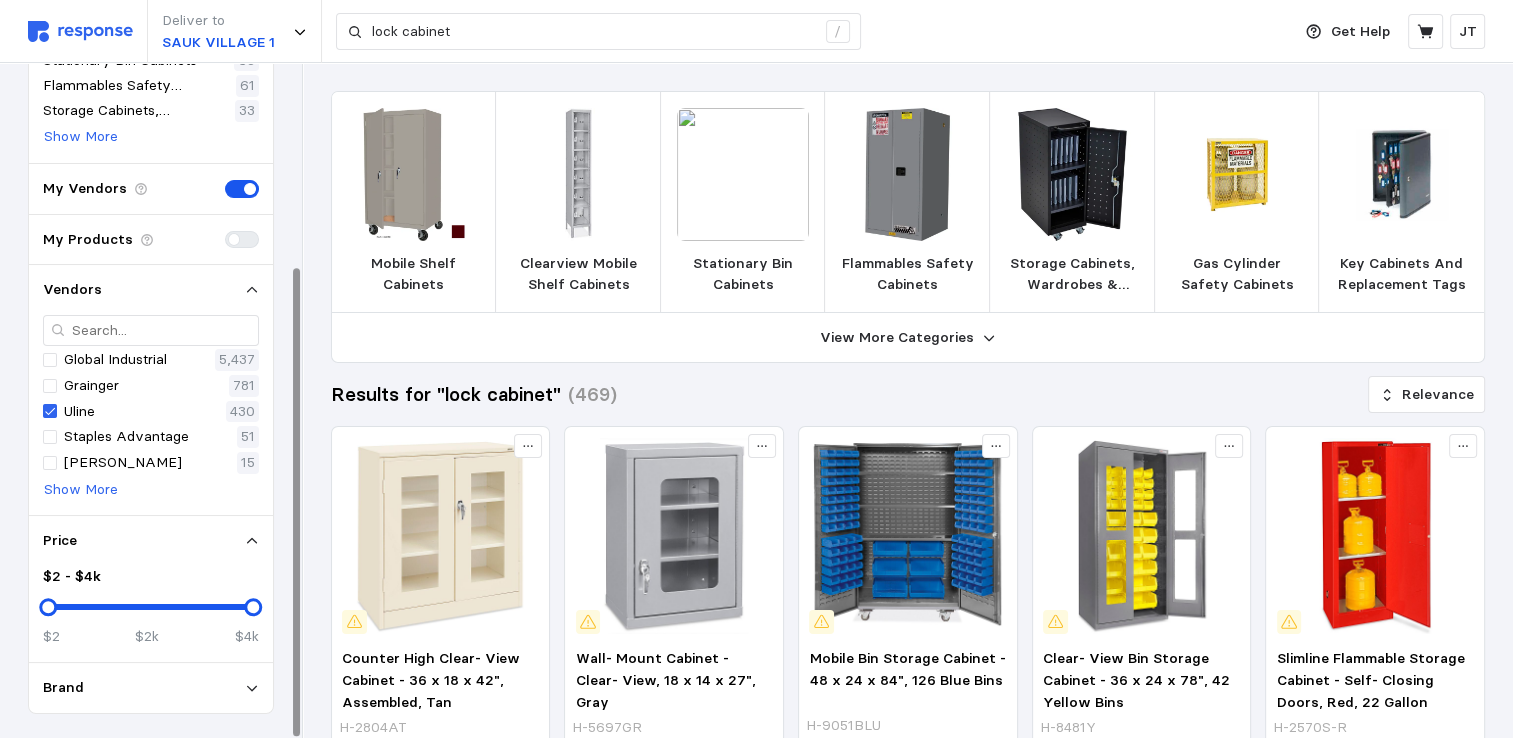 drag, startPoint x: 247, startPoint y: 611, endPoint x: 206, endPoint y: 607, distance: 41.19466 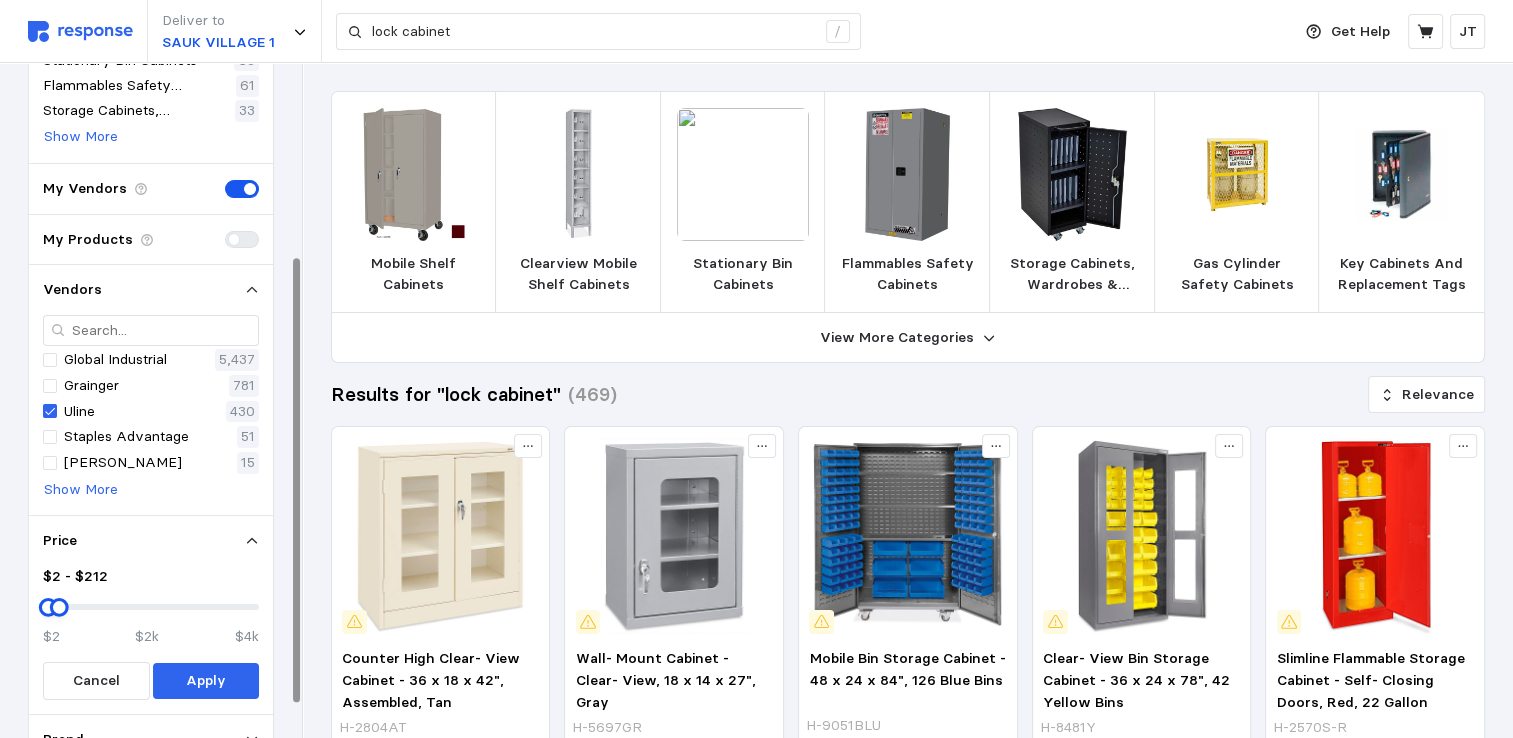 drag, startPoint x: 251, startPoint y: 599, endPoint x: 59, endPoint y: 591, distance: 192.1666 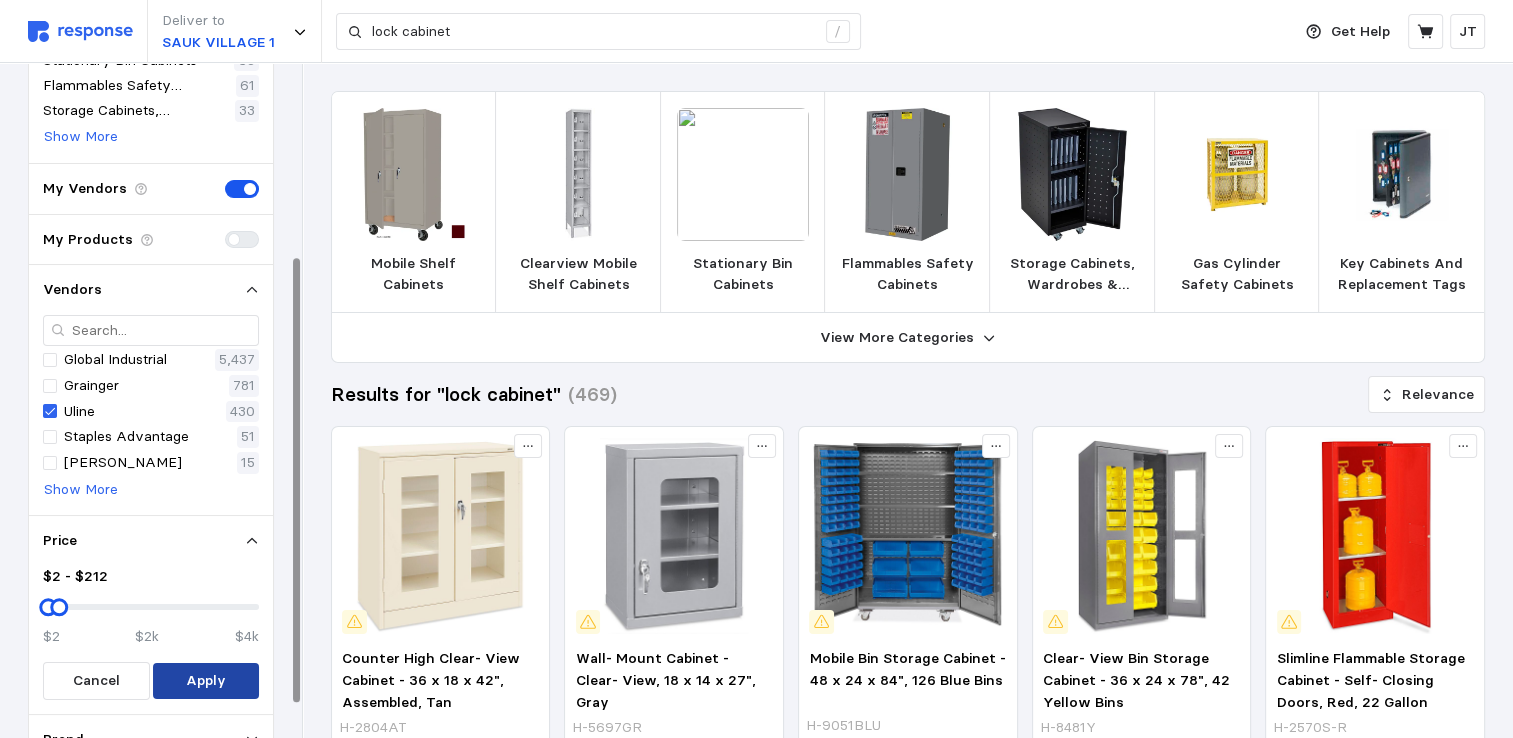 click on "Apply" at bounding box center [205, 681] 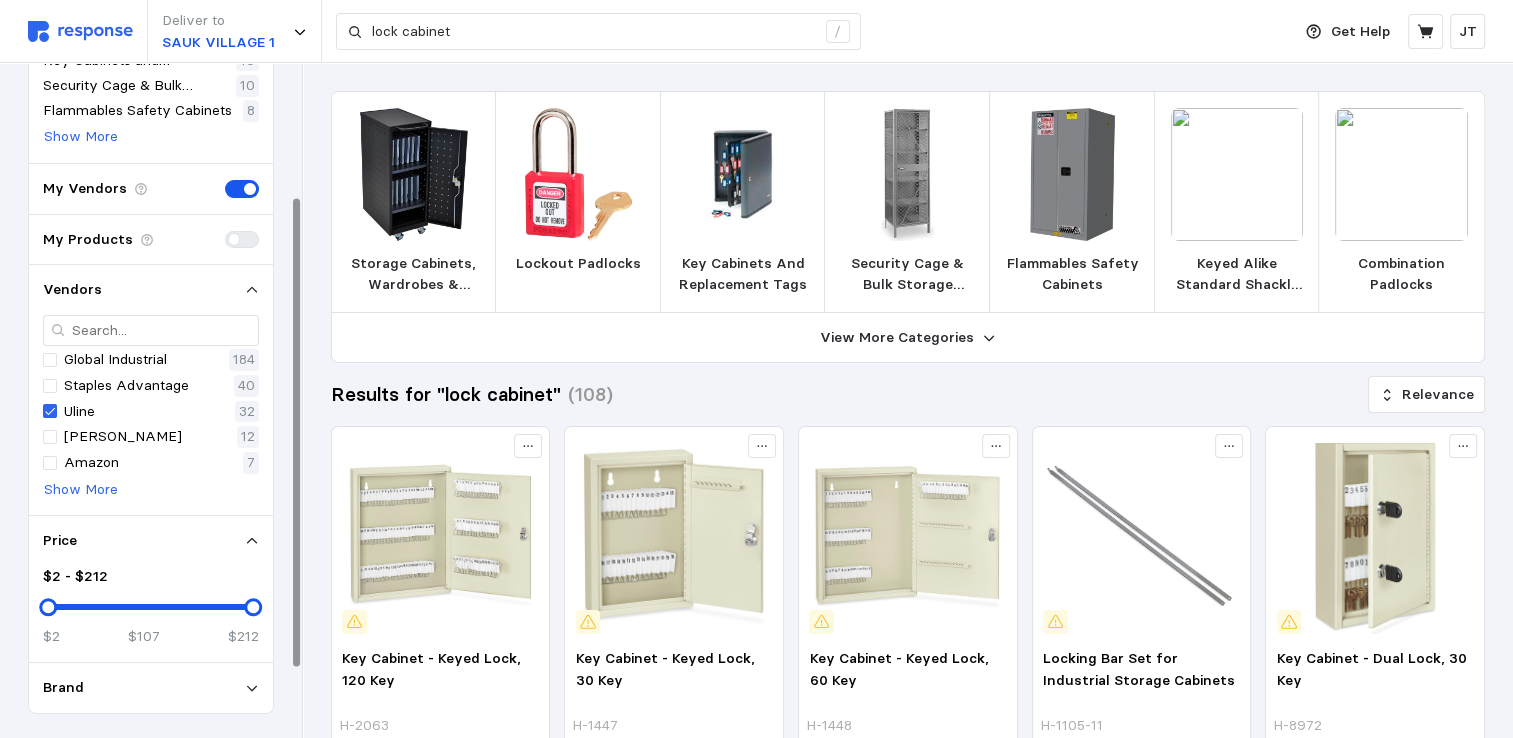 scroll, scrollTop: 192, scrollLeft: 0, axis: vertical 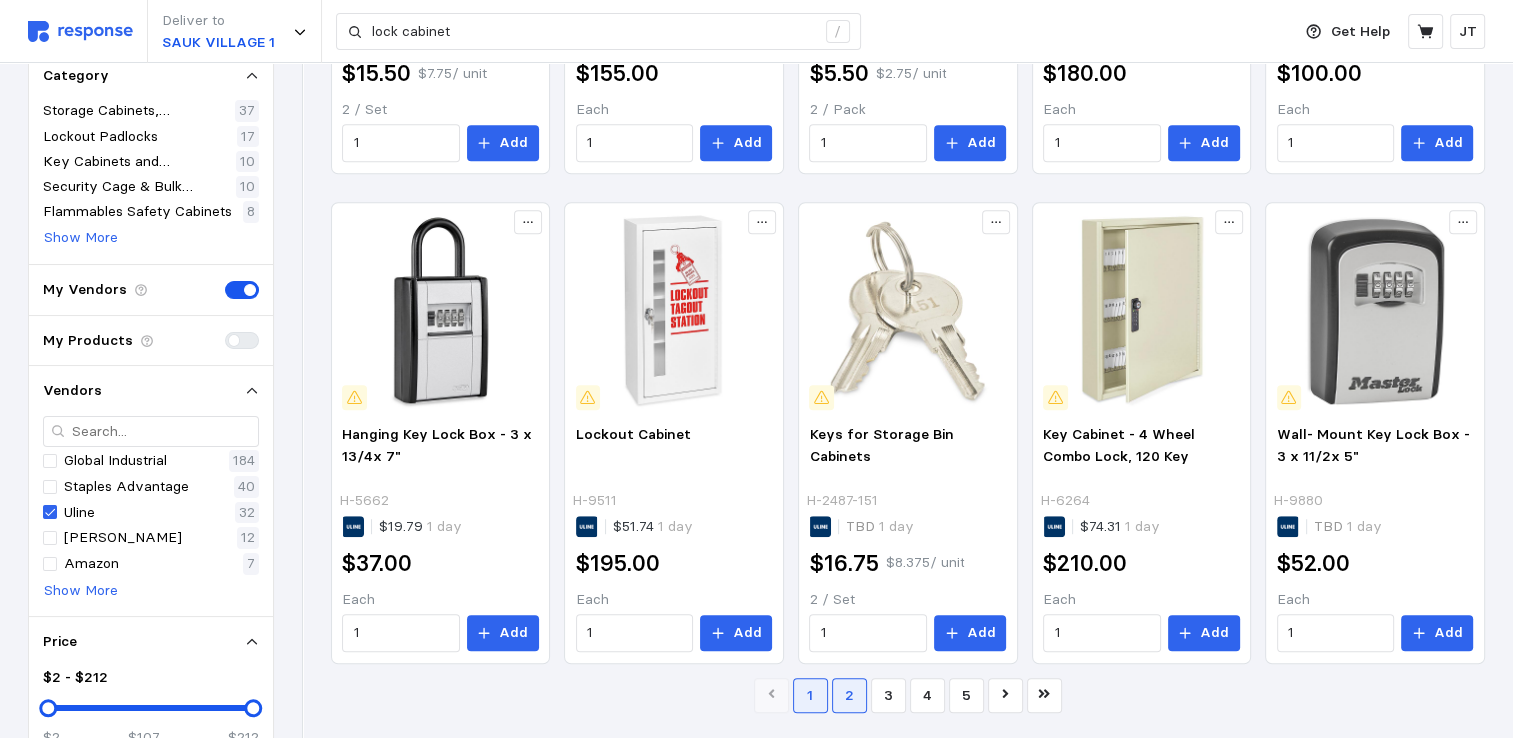 click on "2" at bounding box center [849, 695] 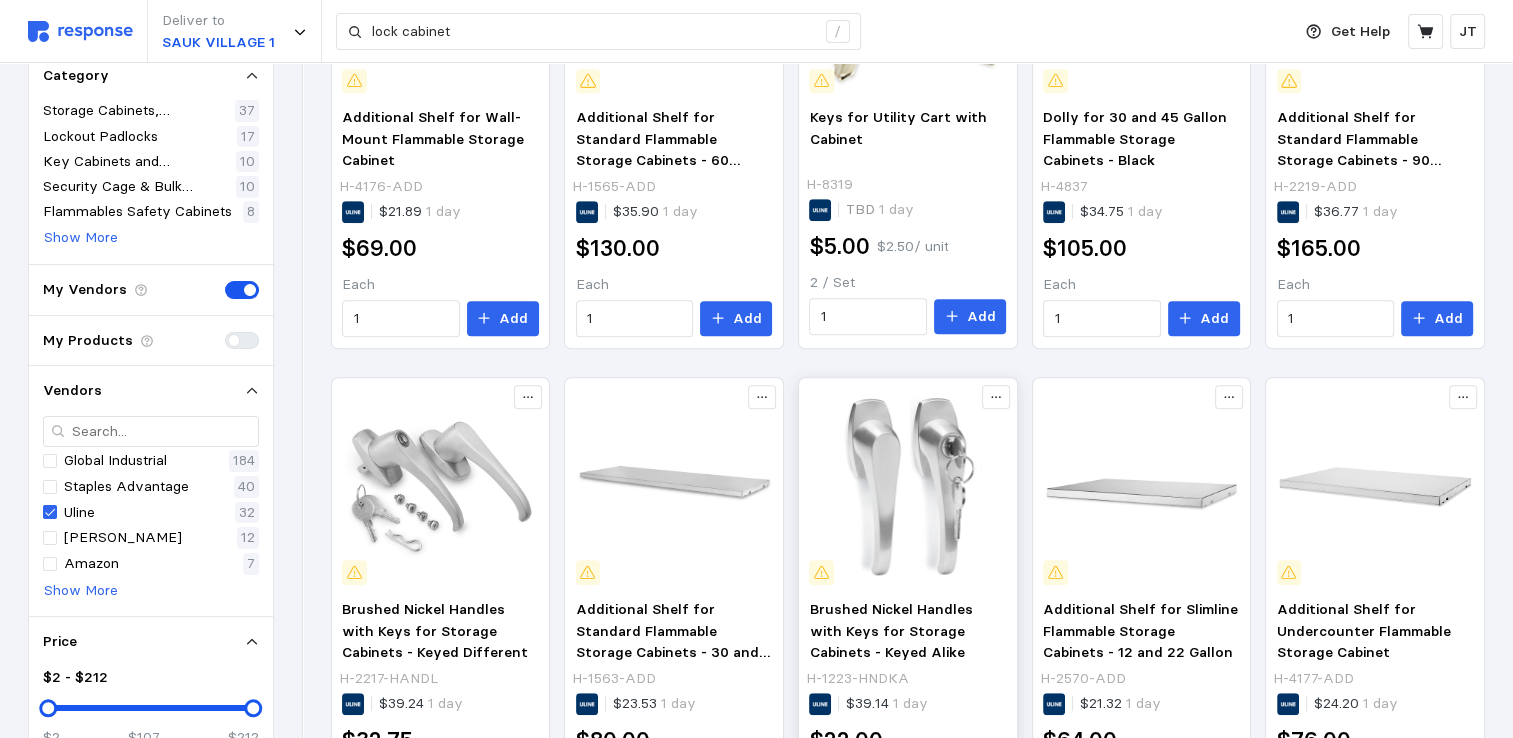 scroll, scrollTop: 1210, scrollLeft: 0, axis: vertical 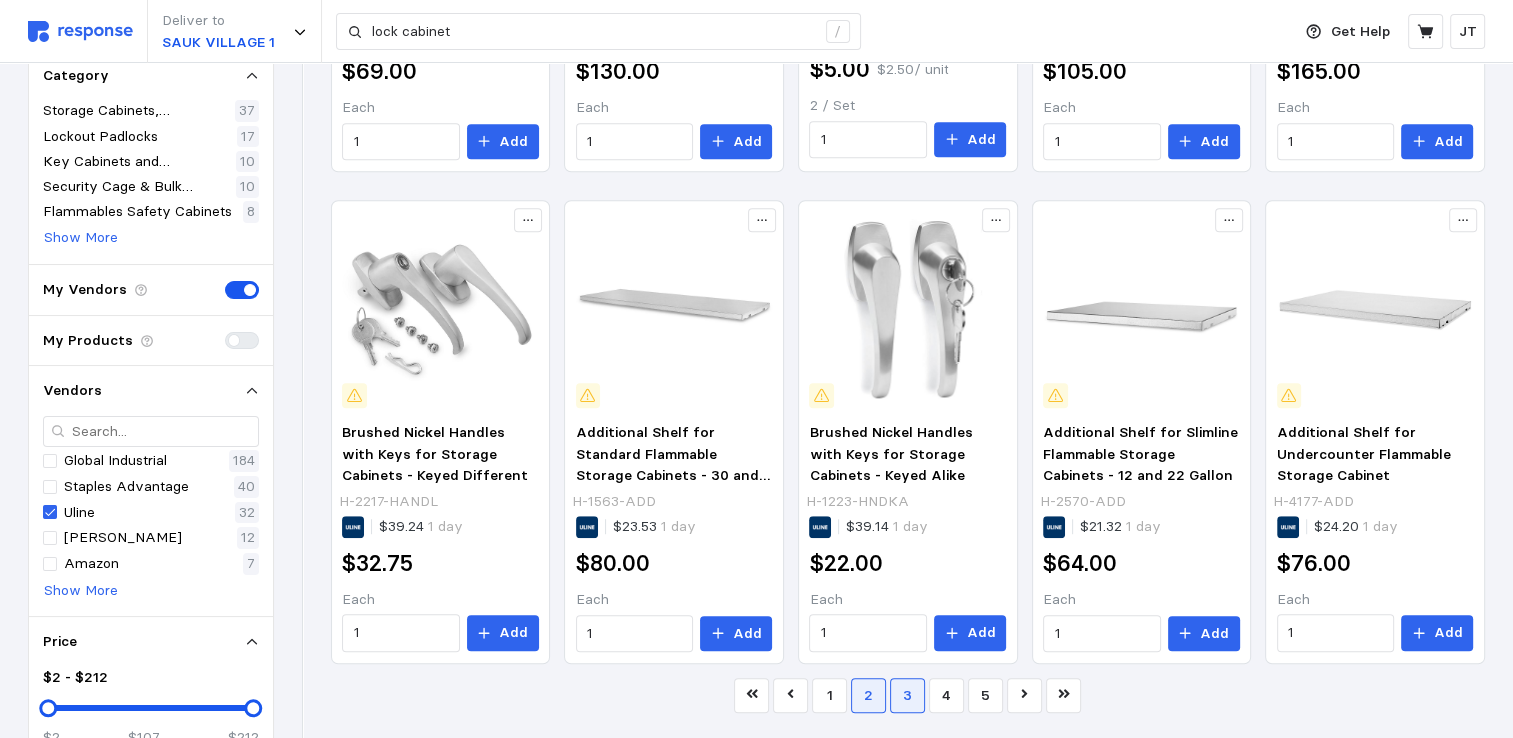 click on "3" at bounding box center [907, 695] 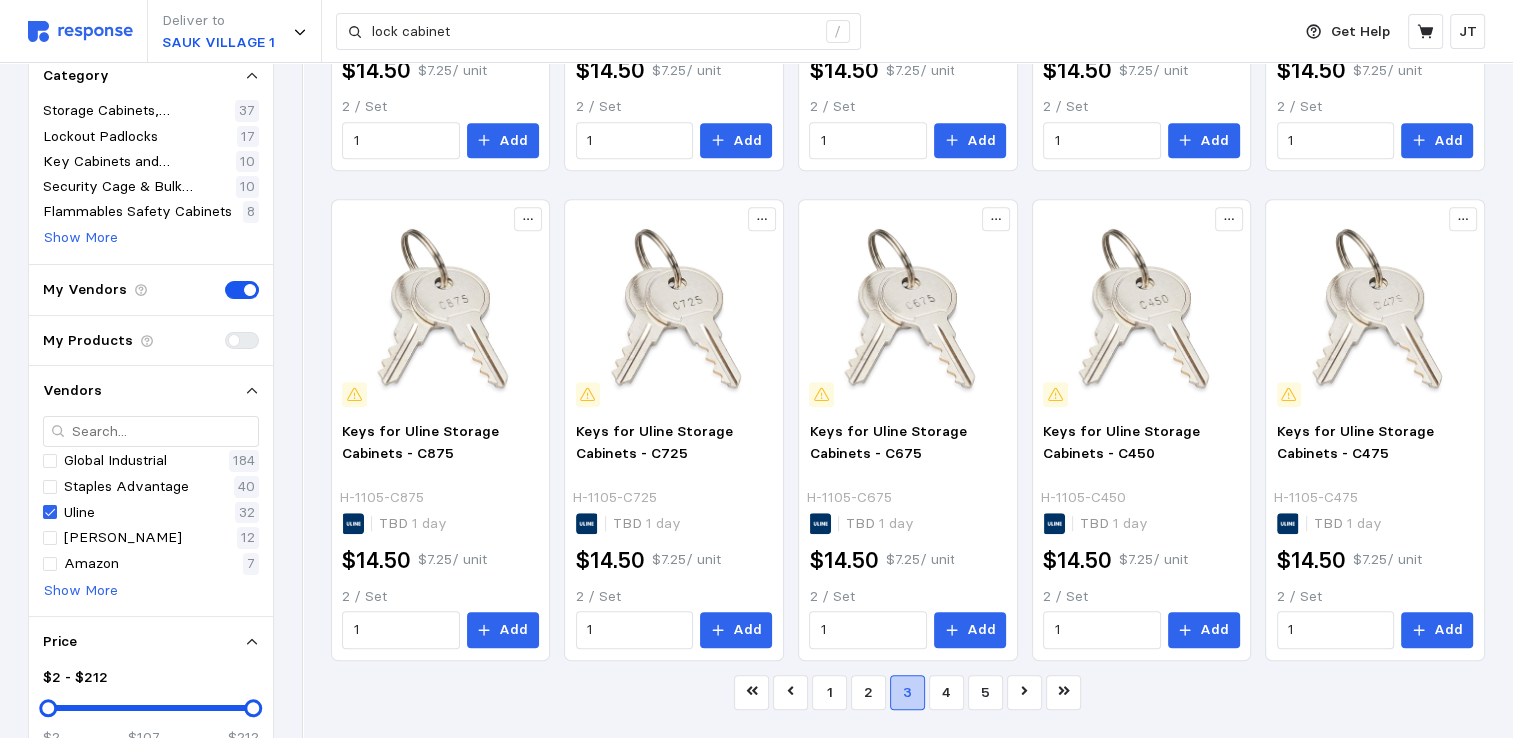 scroll, scrollTop: 1206, scrollLeft: 0, axis: vertical 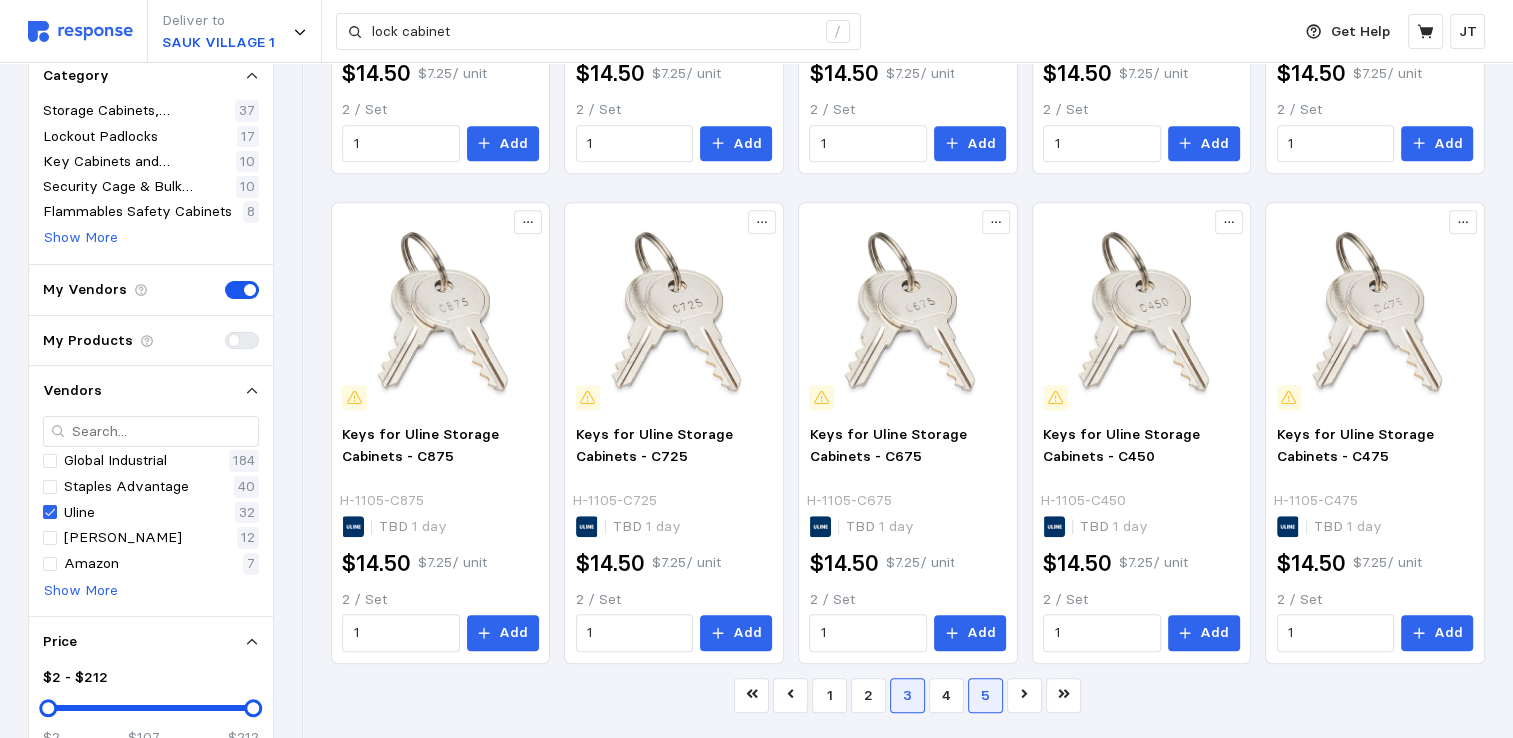 click on "5" at bounding box center (985, 695) 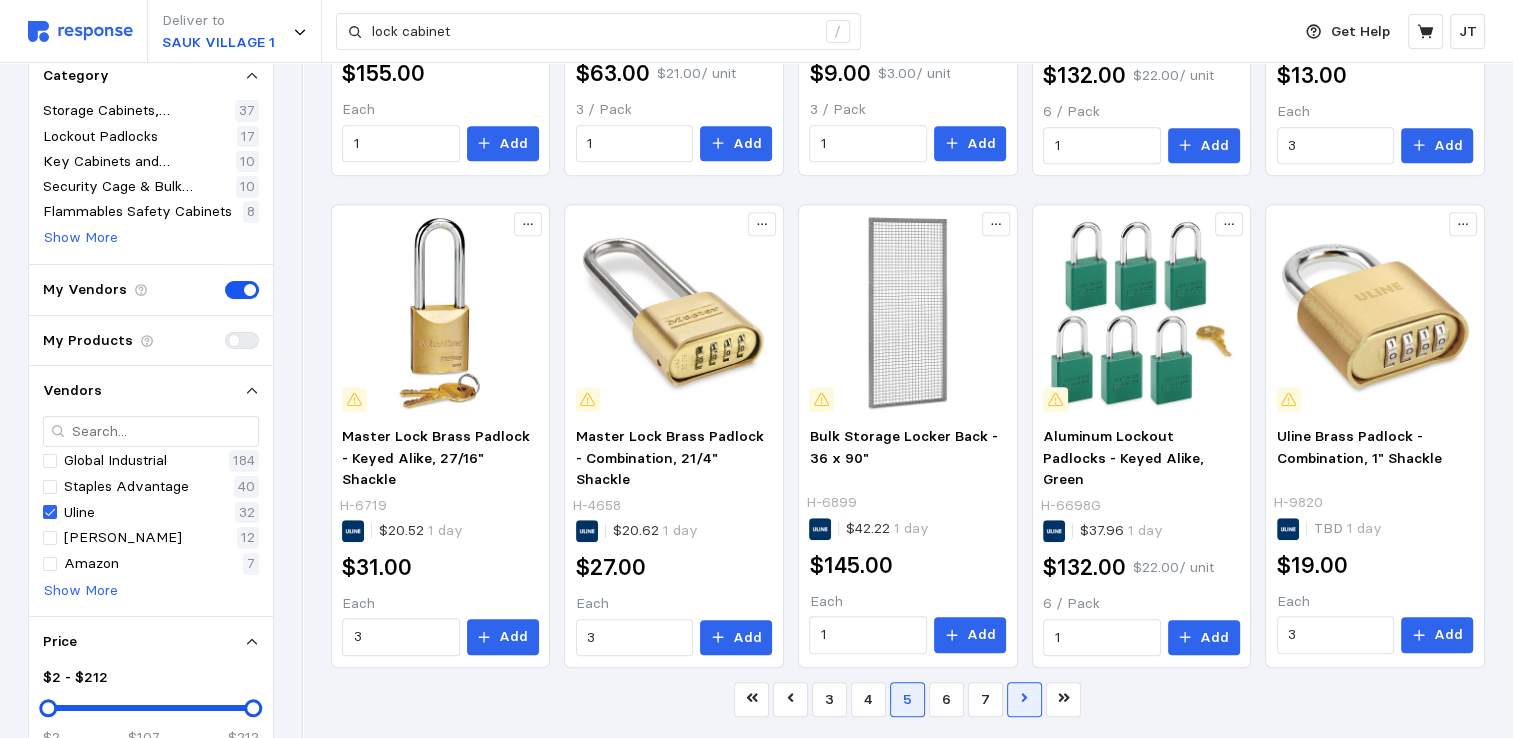 click at bounding box center (1024, 699) 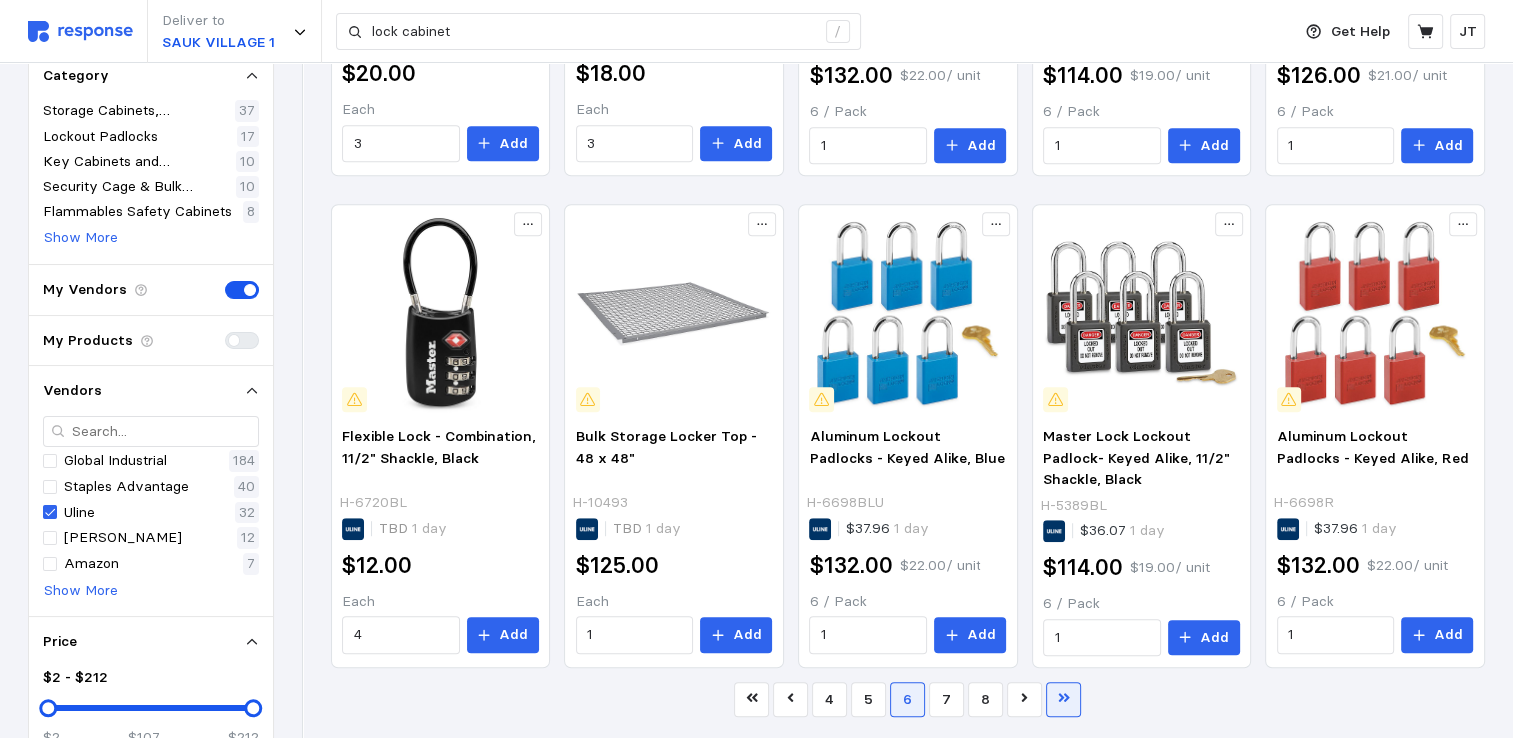 click at bounding box center [1063, 699] 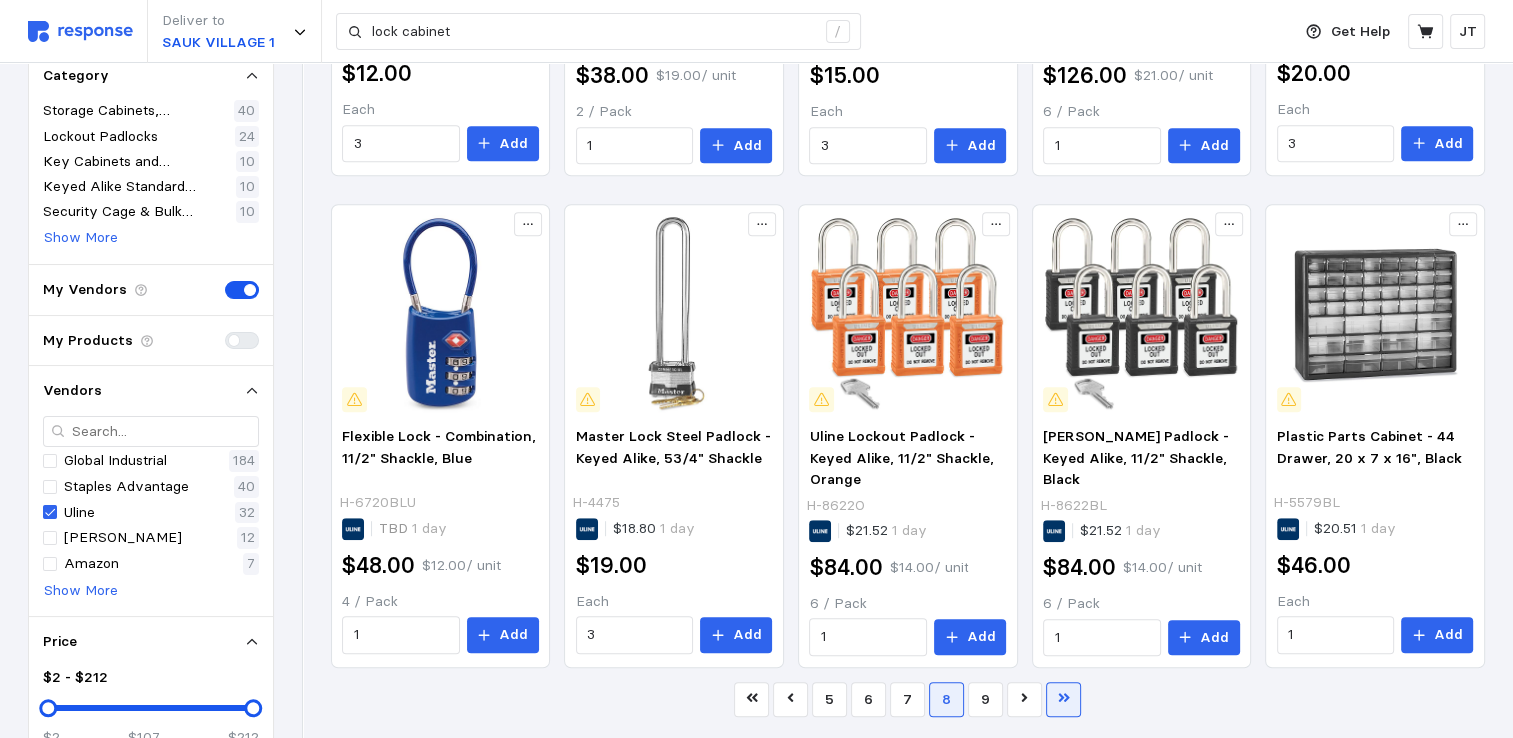 click at bounding box center [1063, 699] 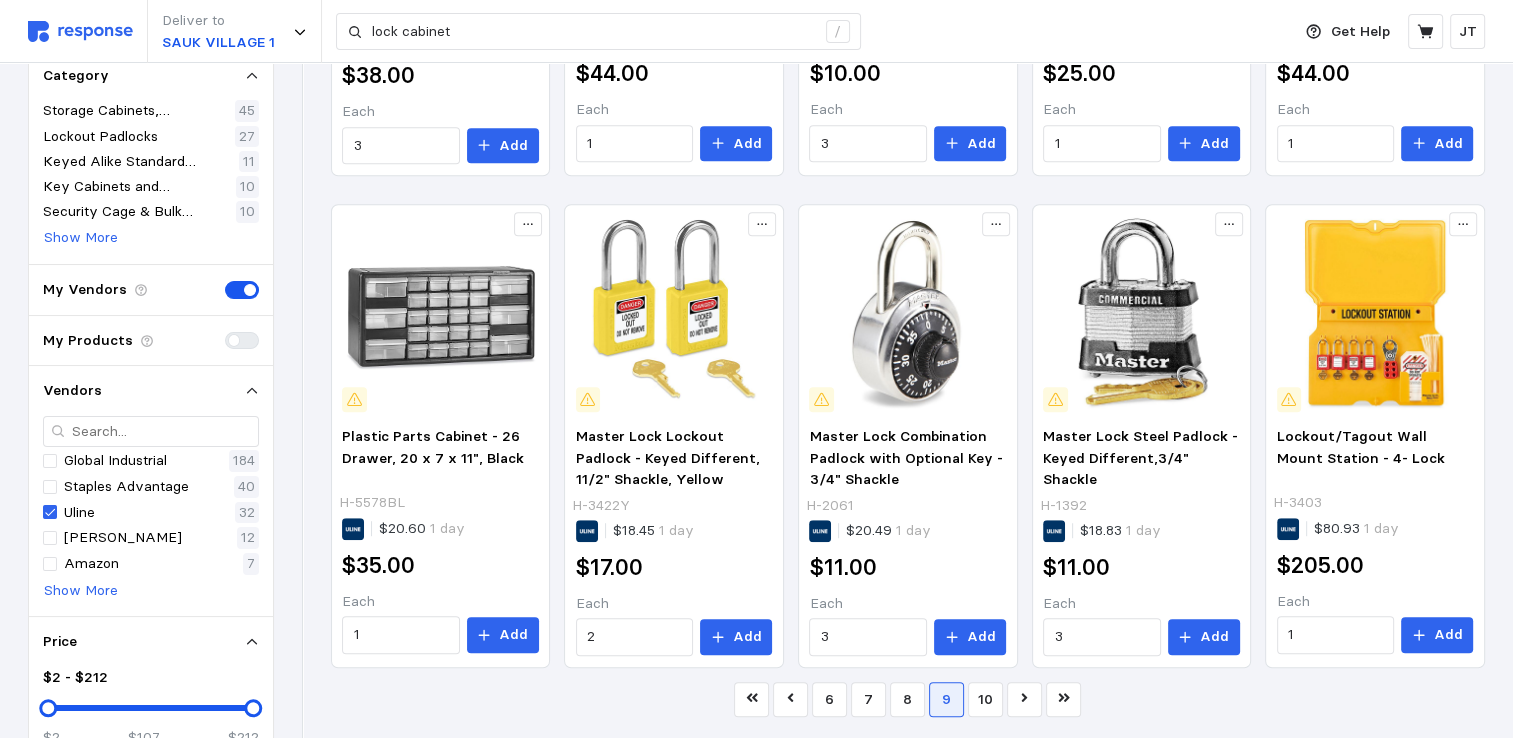 scroll, scrollTop: 0, scrollLeft: 0, axis: both 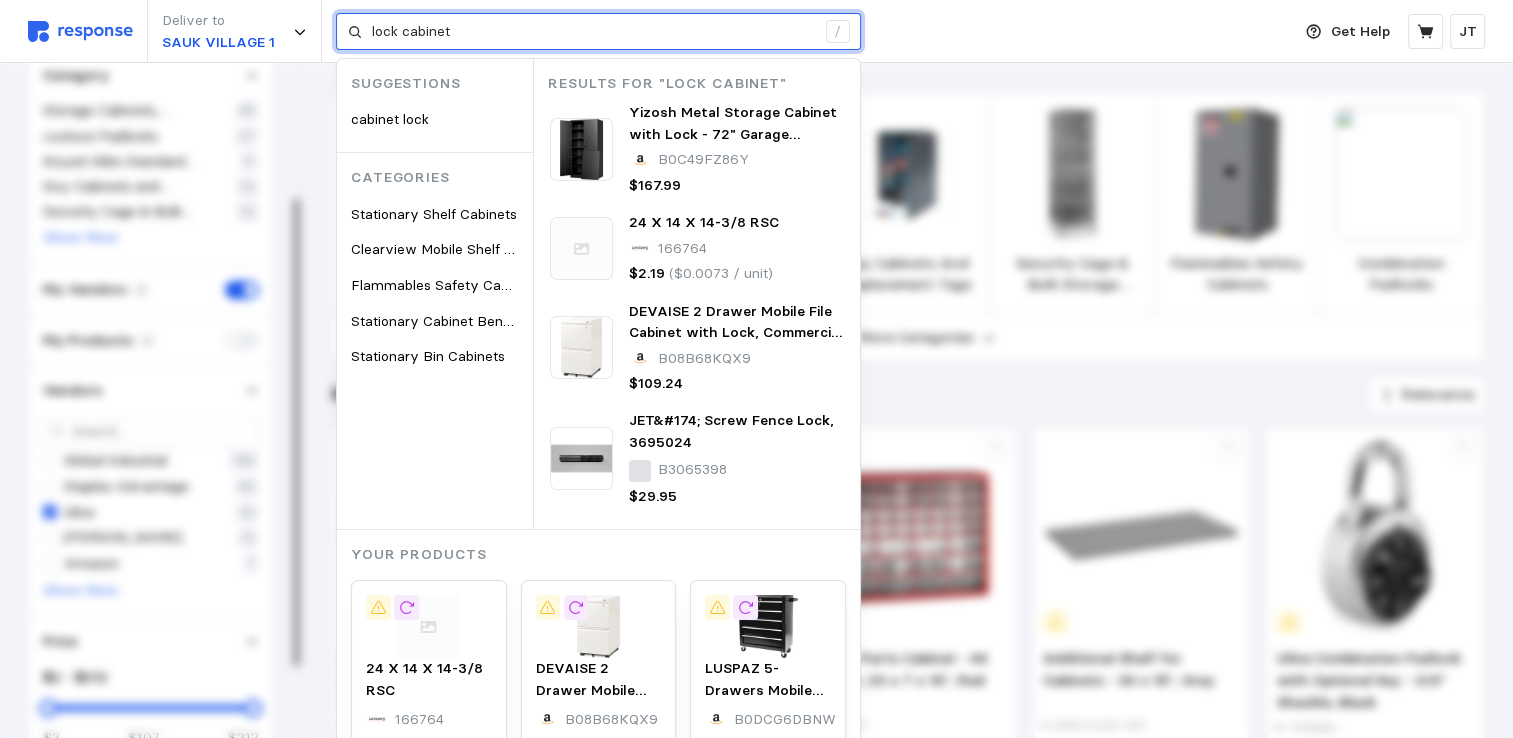 drag, startPoint x: 485, startPoint y: 35, endPoint x: 230, endPoint y: -6, distance: 258.27505 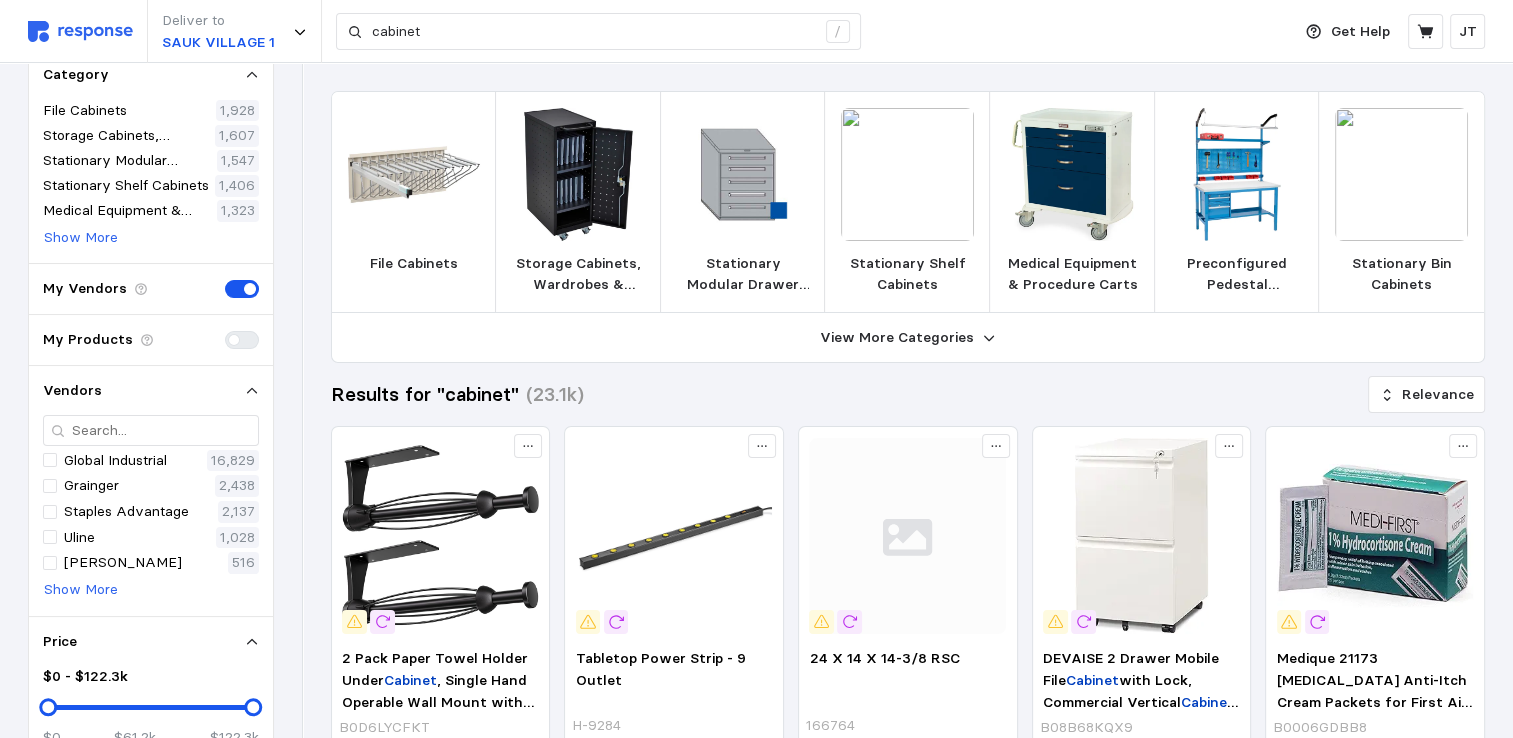 scroll, scrollTop: 116, scrollLeft: 0, axis: vertical 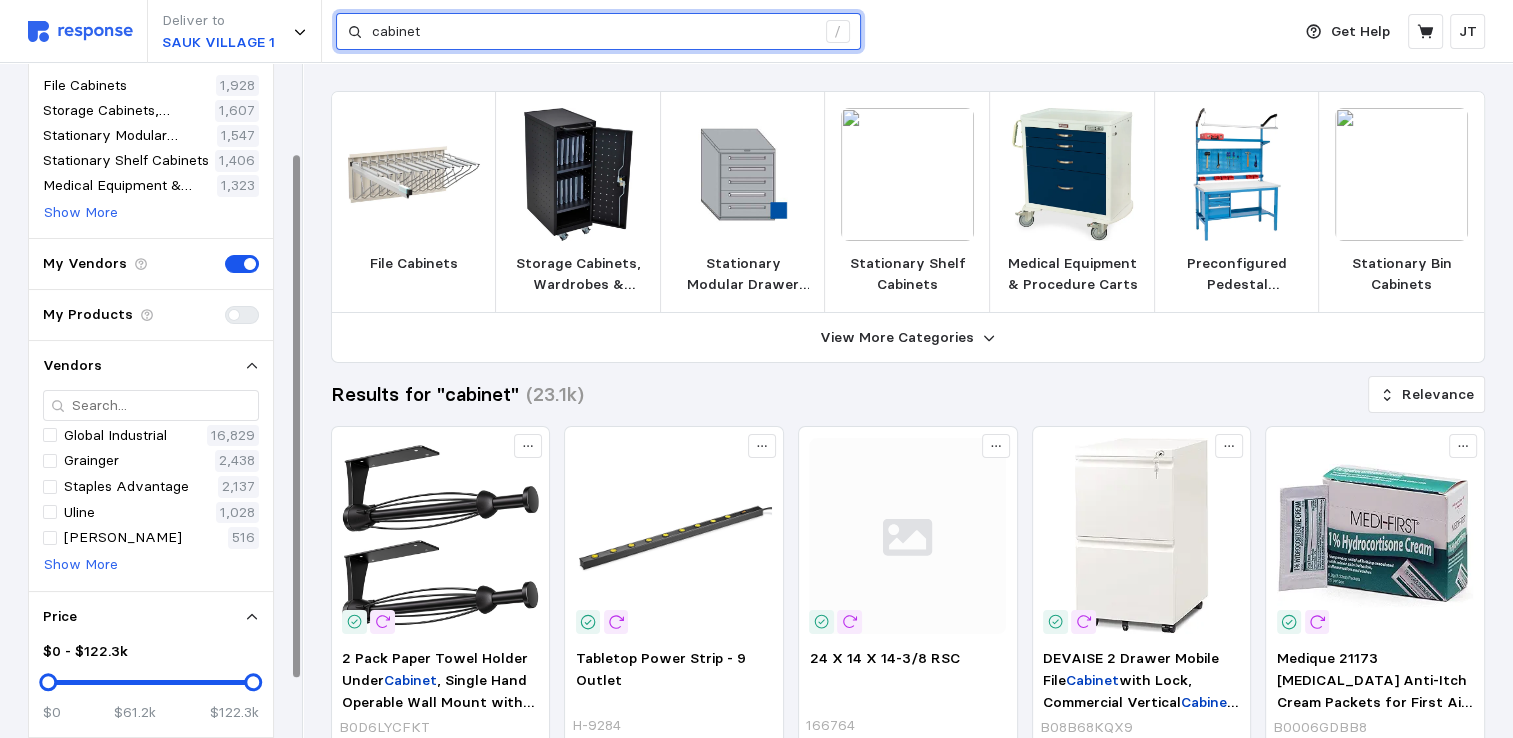 click on "cabinet" at bounding box center (593, 32) 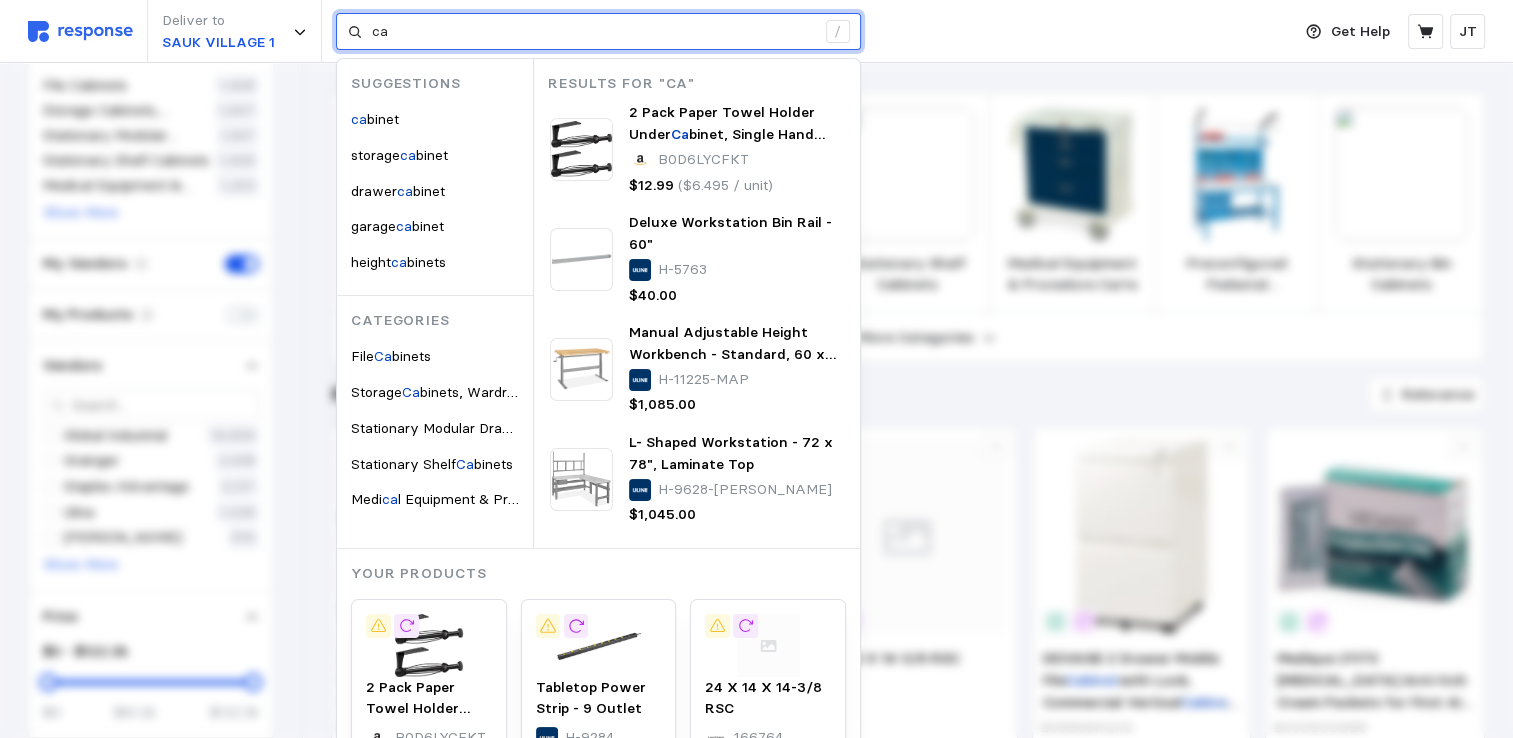type on "c" 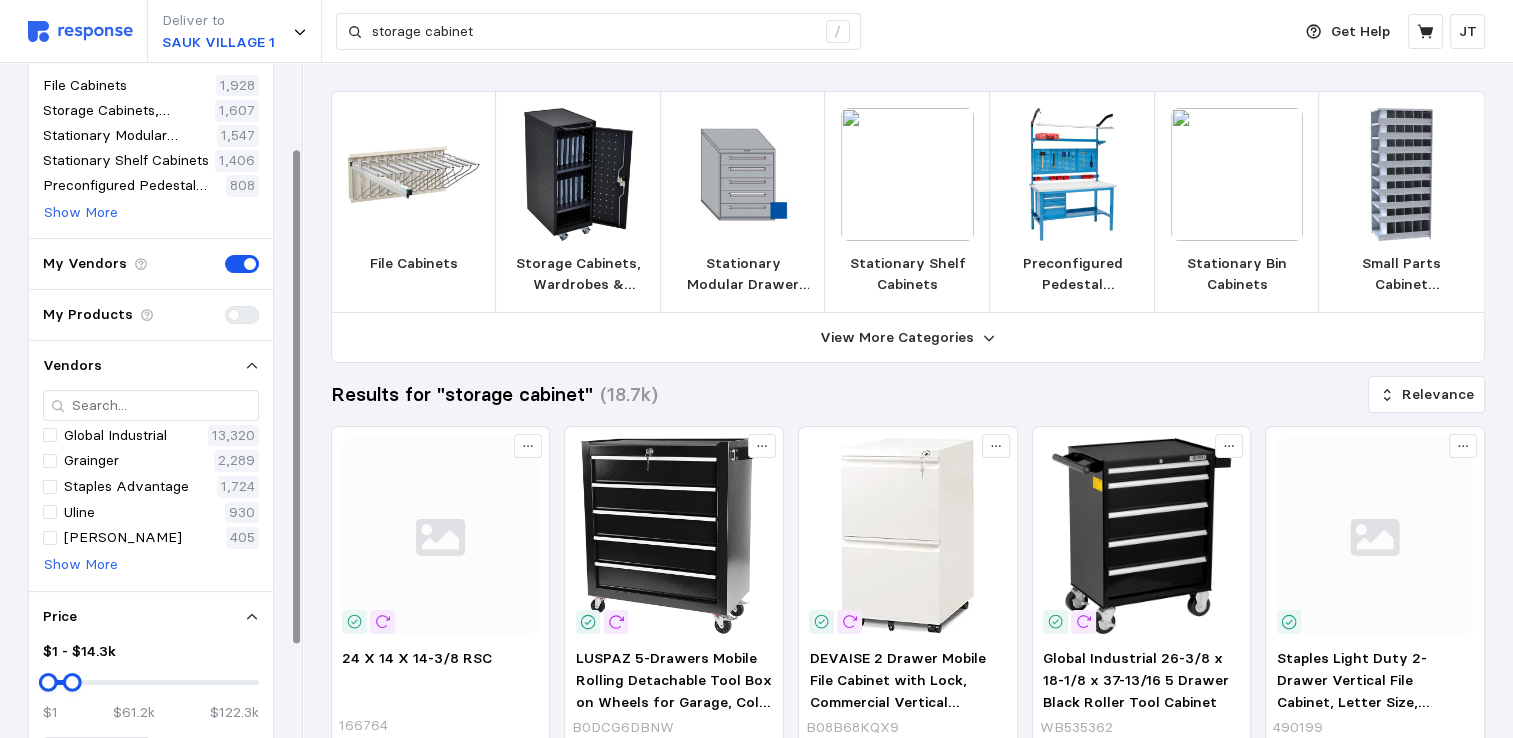 drag, startPoint x: 257, startPoint y: 678, endPoint x: 72, endPoint y: 686, distance: 185.1729 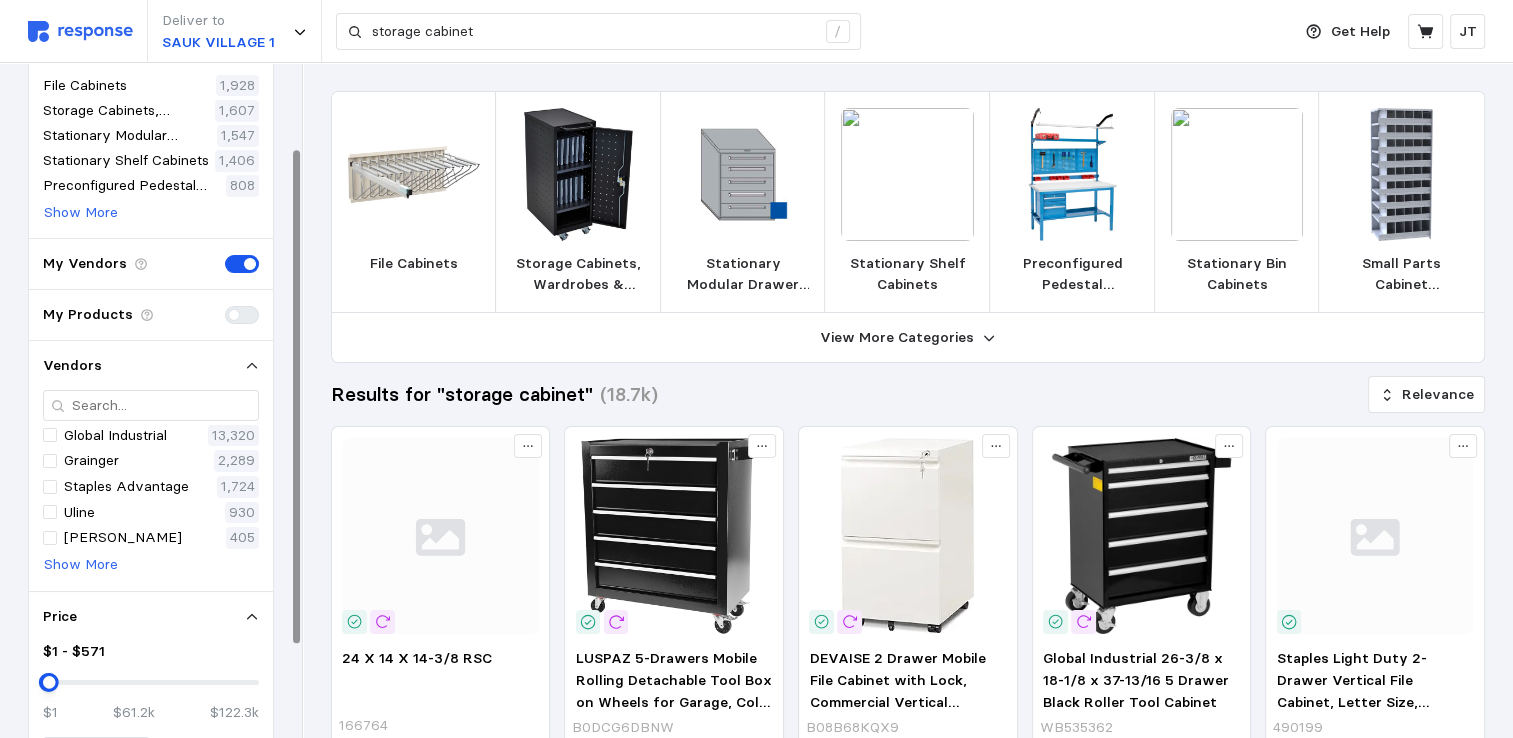 drag, startPoint x: 73, startPoint y: 683, endPoint x: 96, endPoint y: 670, distance: 26.41969 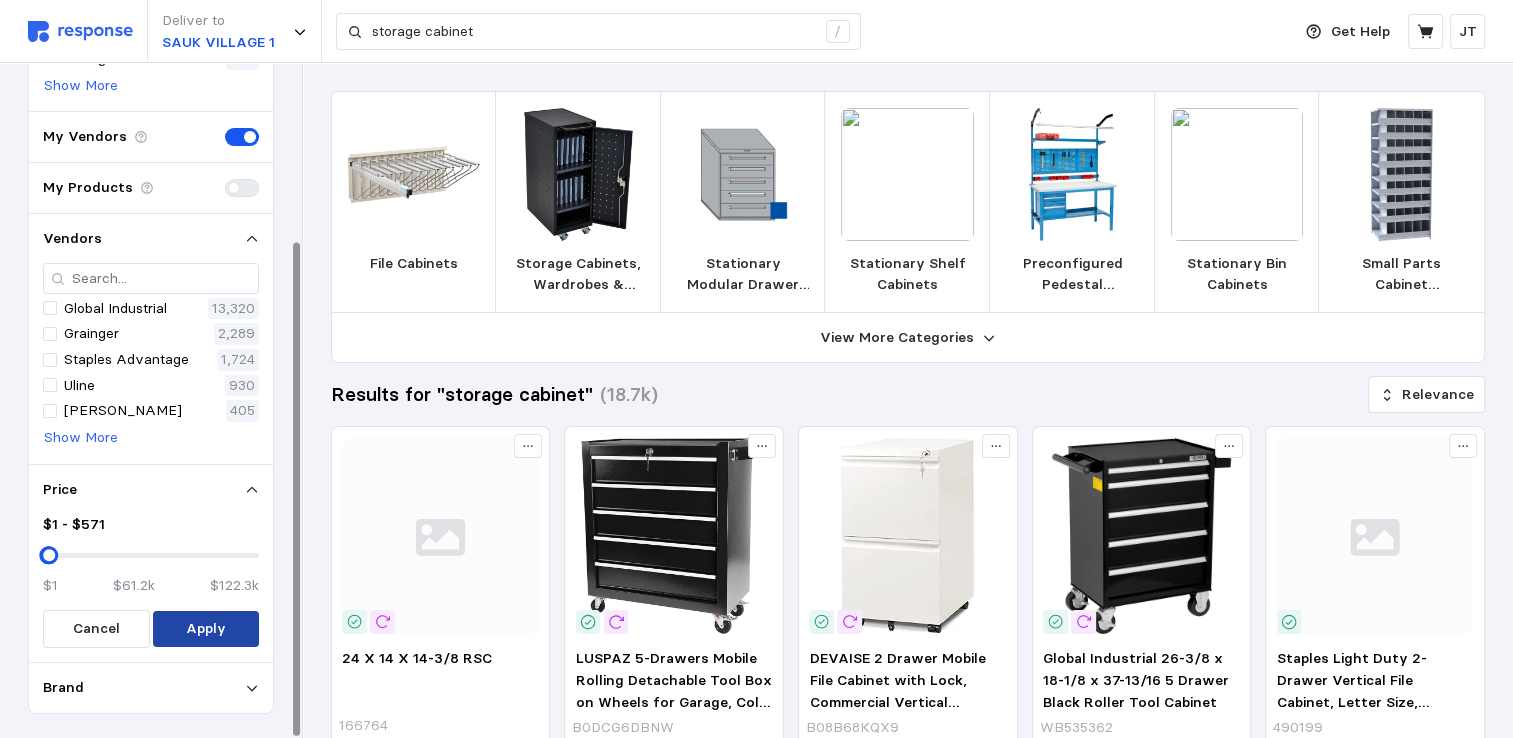 click on "Apply" at bounding box center [205, 629] 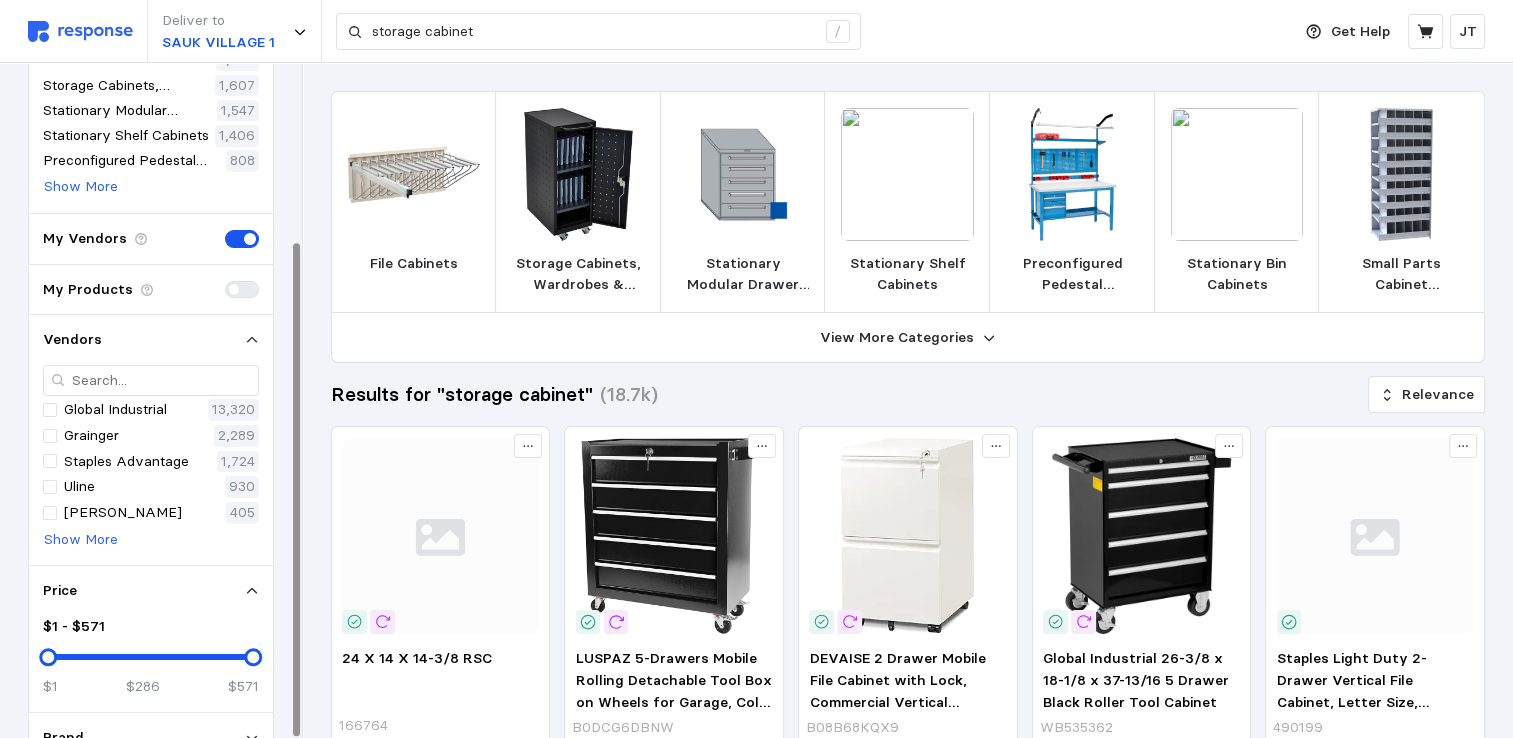 scroll, scrollTop: 293, scrollLeft: 0, axis: vertical 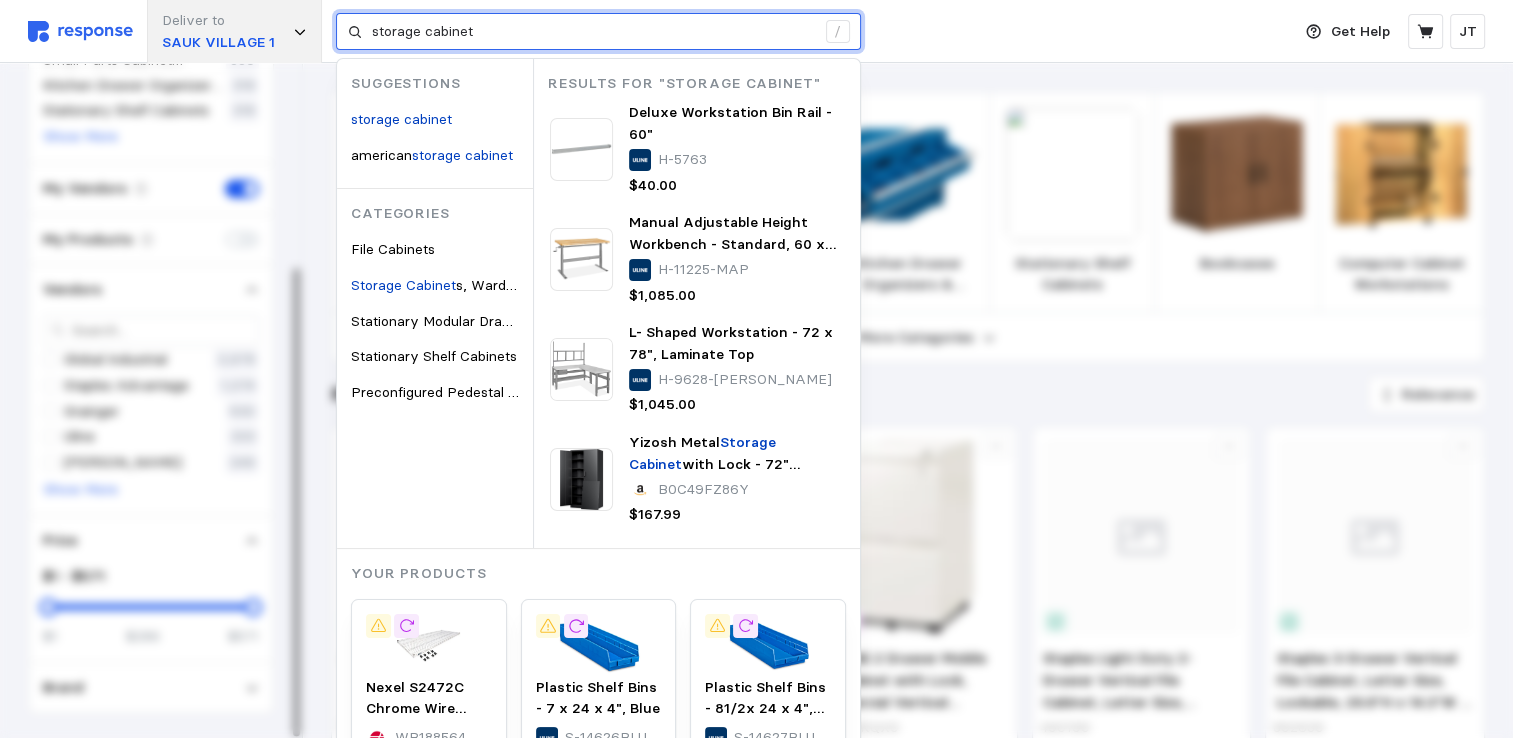 drag, startPoint x: 497, startPoint y: 37, endPoint x: 275, endPoint y: 26, distance: 222.27235 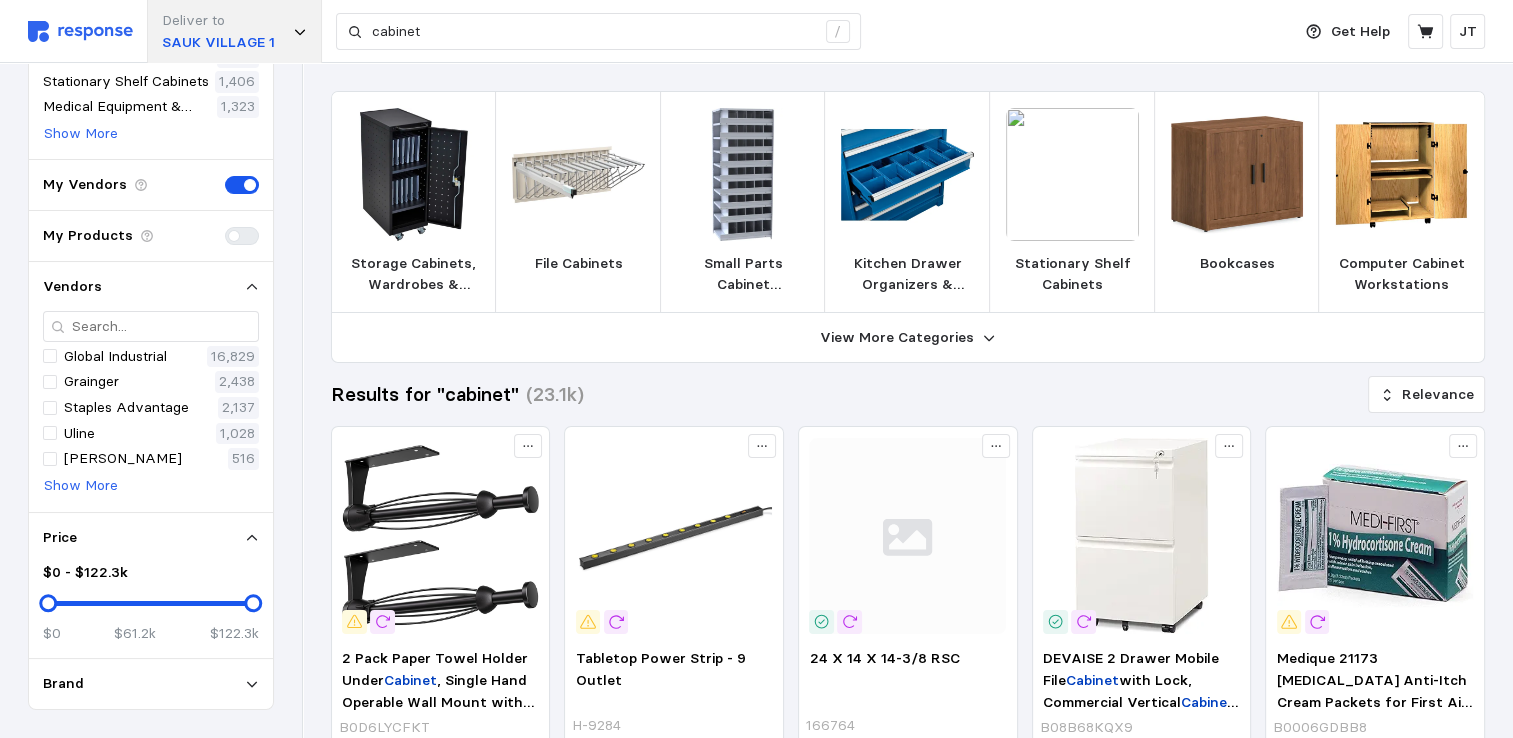 scroll, scrollTop: 192, scrollLeft: 0, axis: vertical 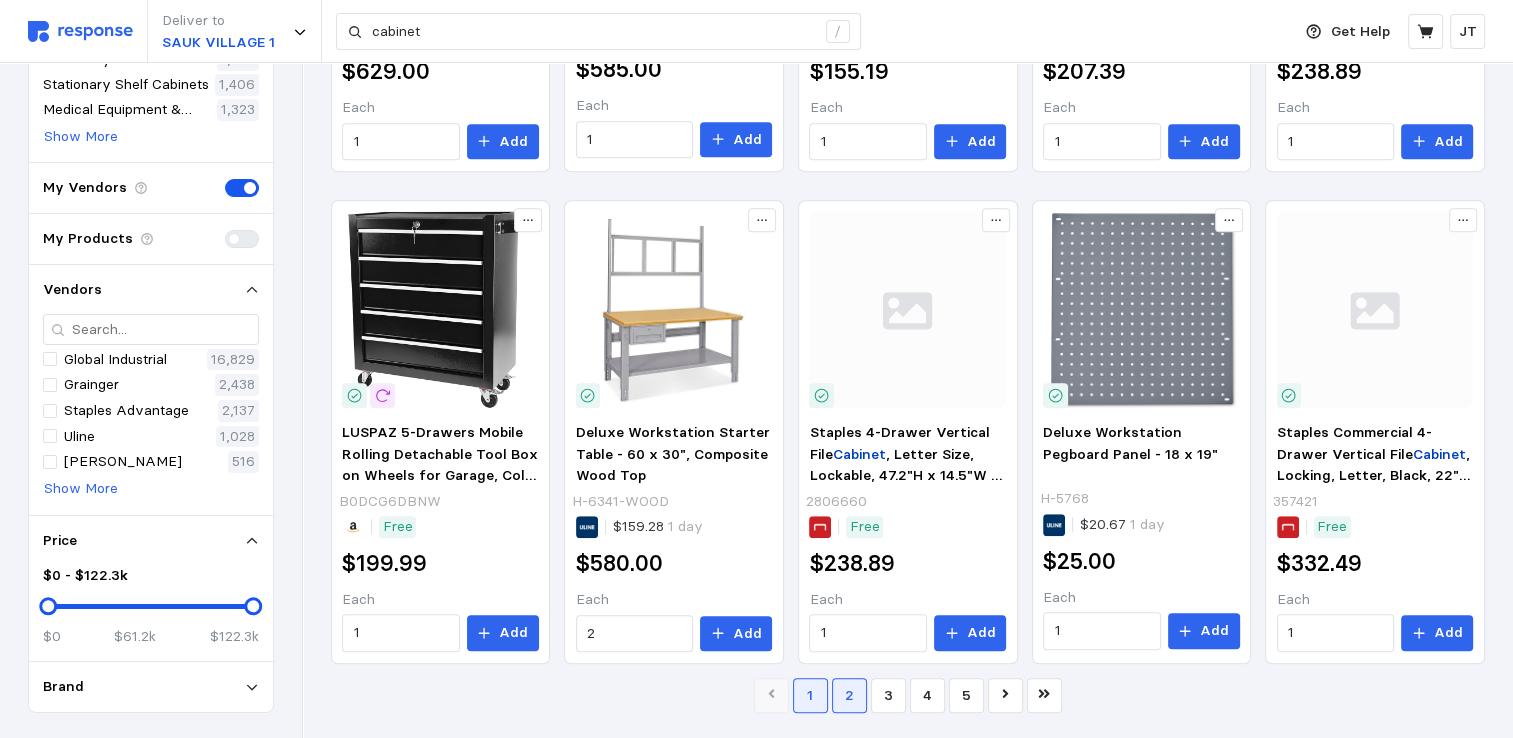 click on "2" at bounding box center (849, 695) 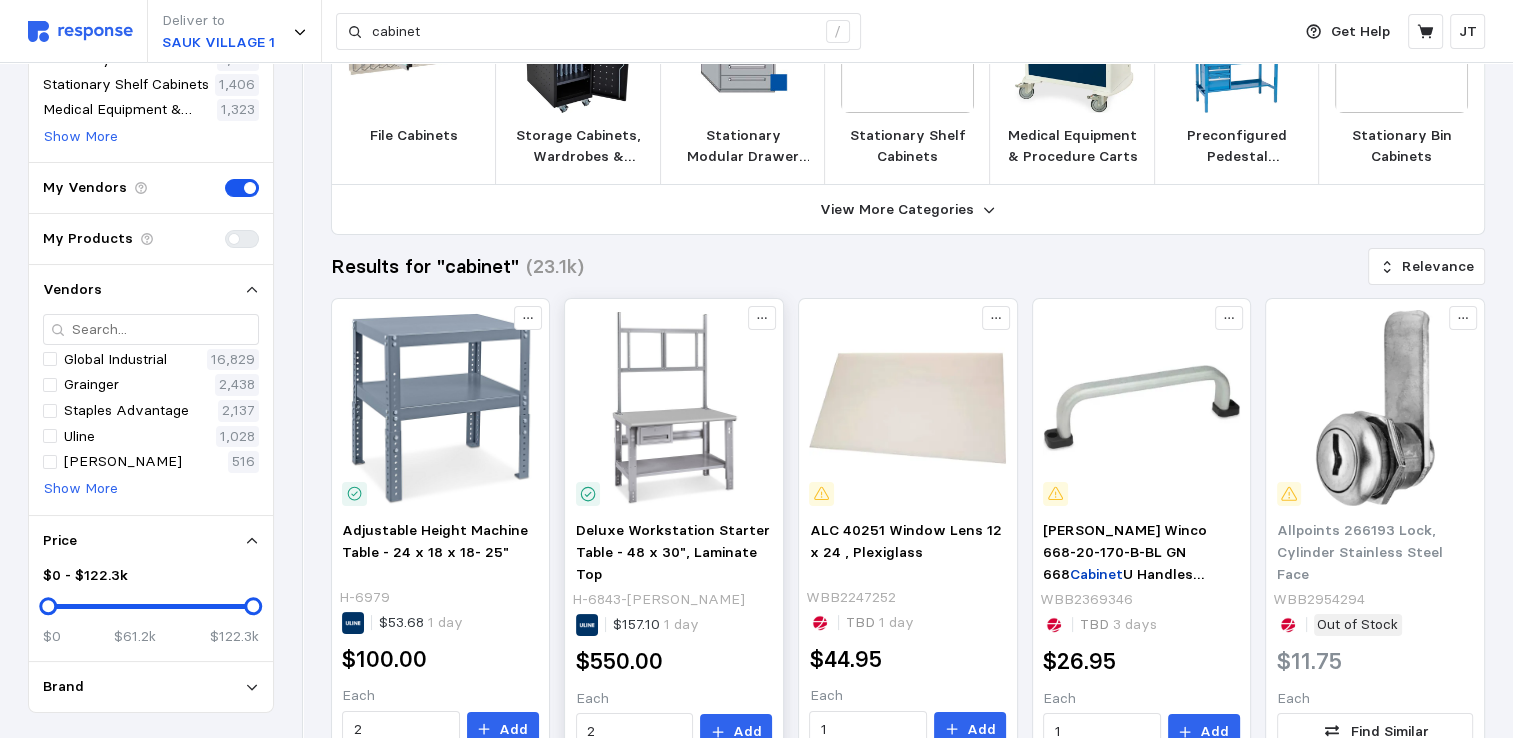 scroll, scrollTop: 0, scrollLeft: 0, axis: both 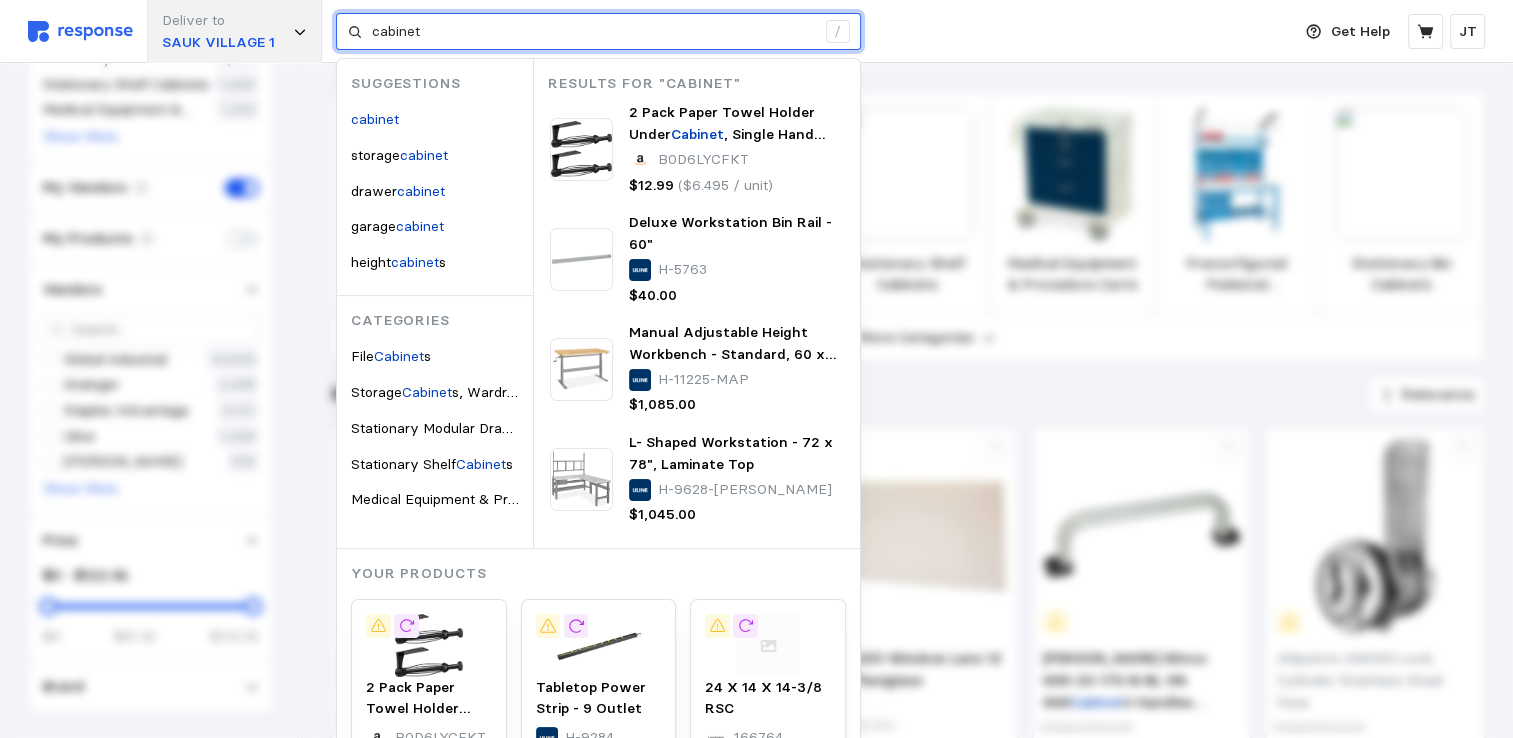 drag, startPoint x: 440, startPoint y: 37, endPoint x: 180, endPoint y: 14, distance: 261.01532 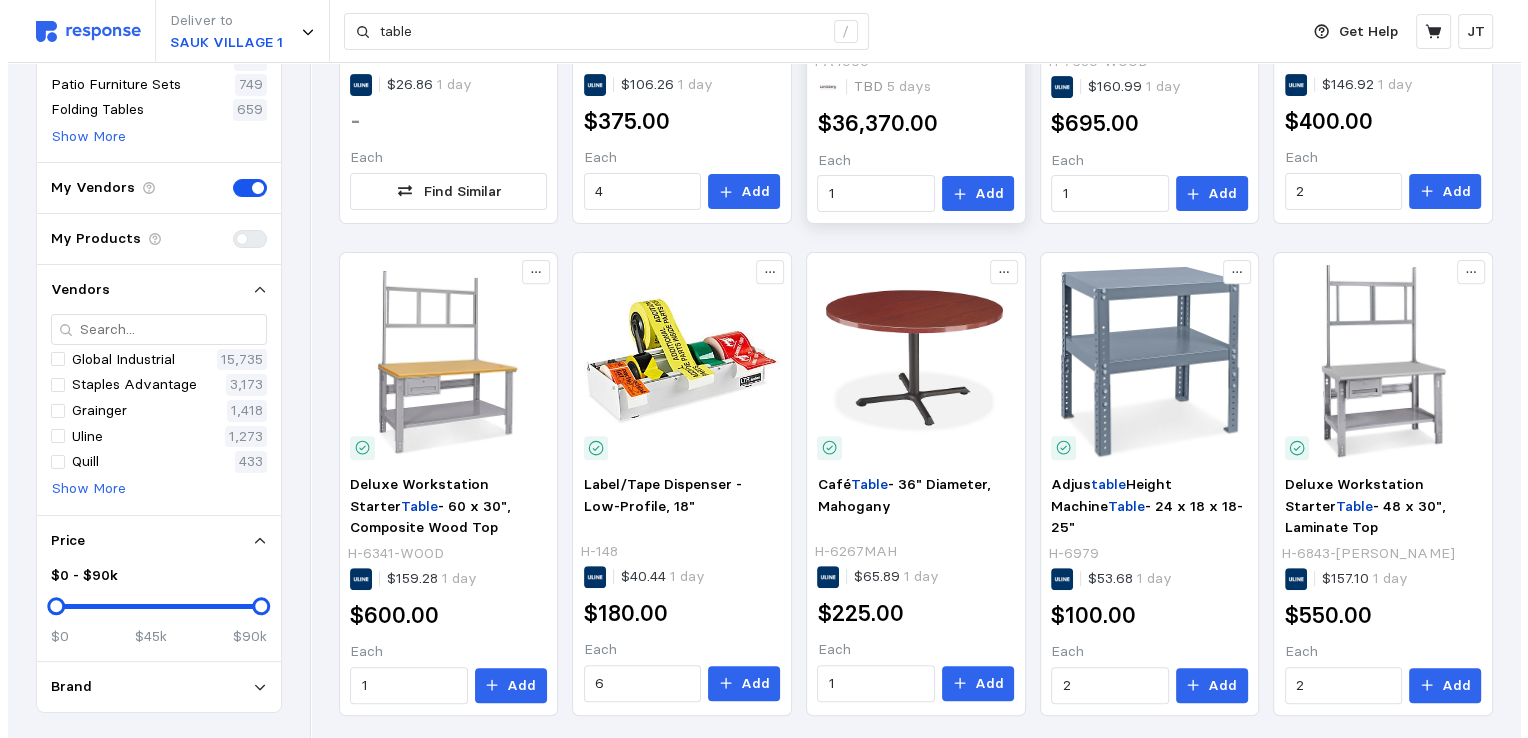 scroll, scrollTop: 800, scrollLeft: 0, axis: vertical 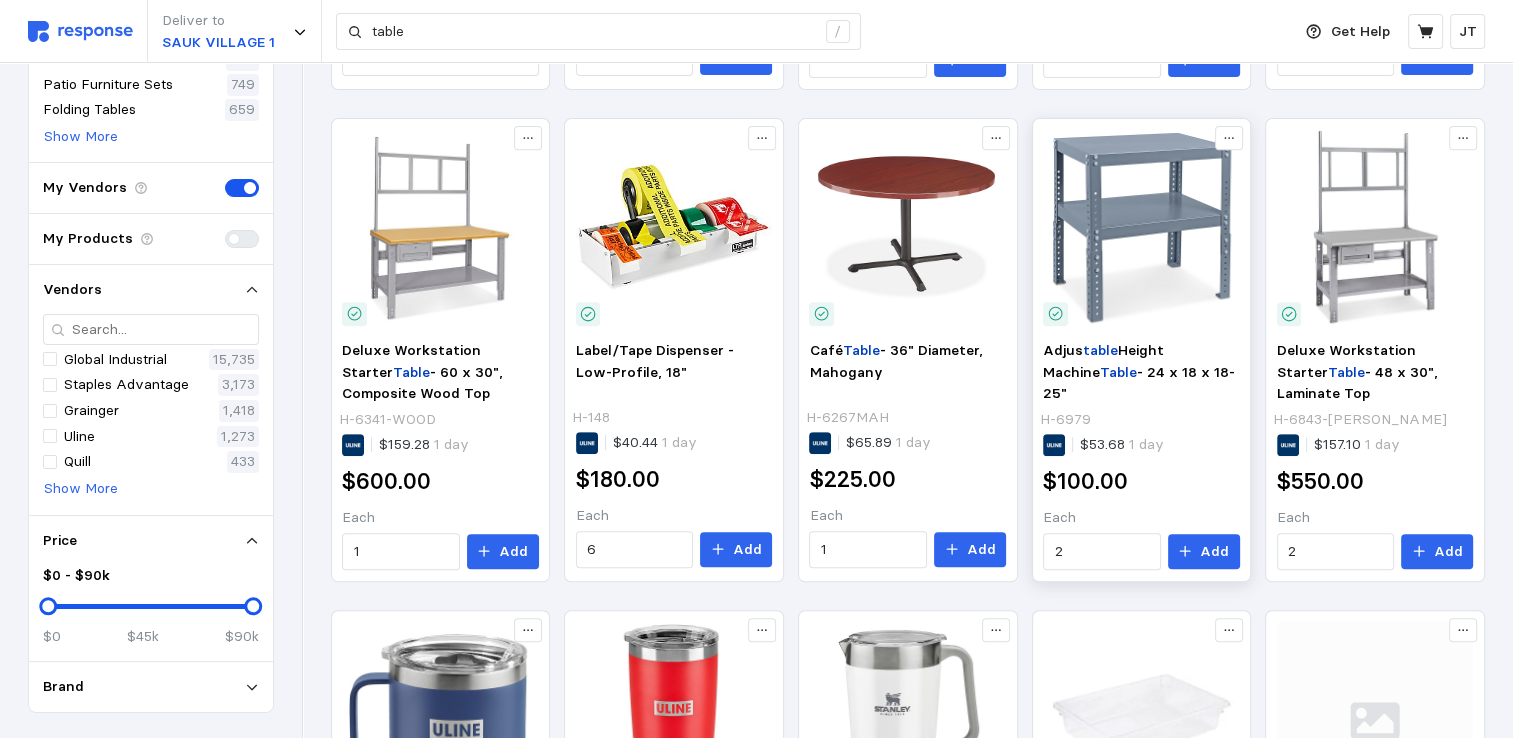 click at bounding box center [1141, 227] 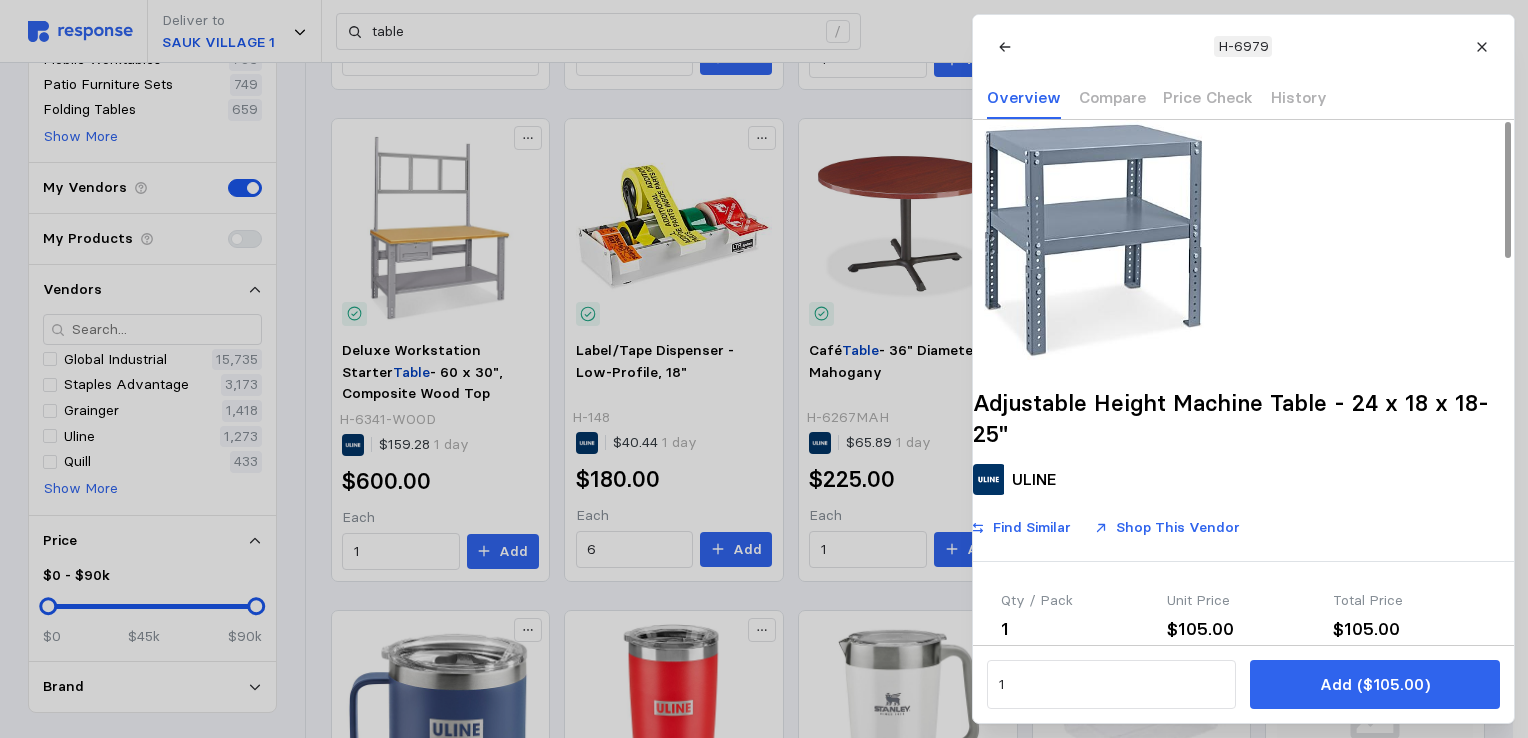 click at bounding box center [1093, 240] 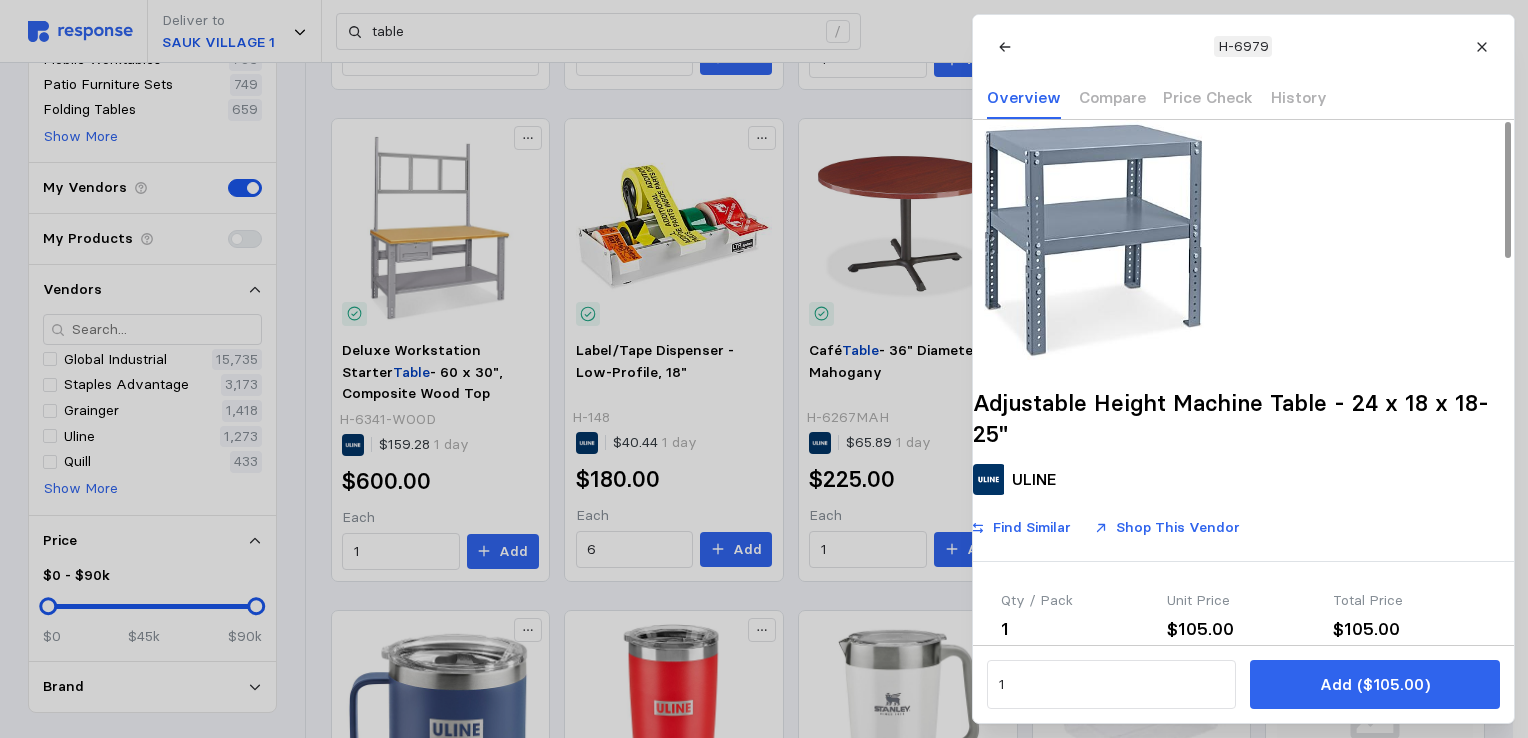 click on "Adjustable Height Machine Table - 24 x 18 x 18- 25"" at bounding box center (1243, 418) 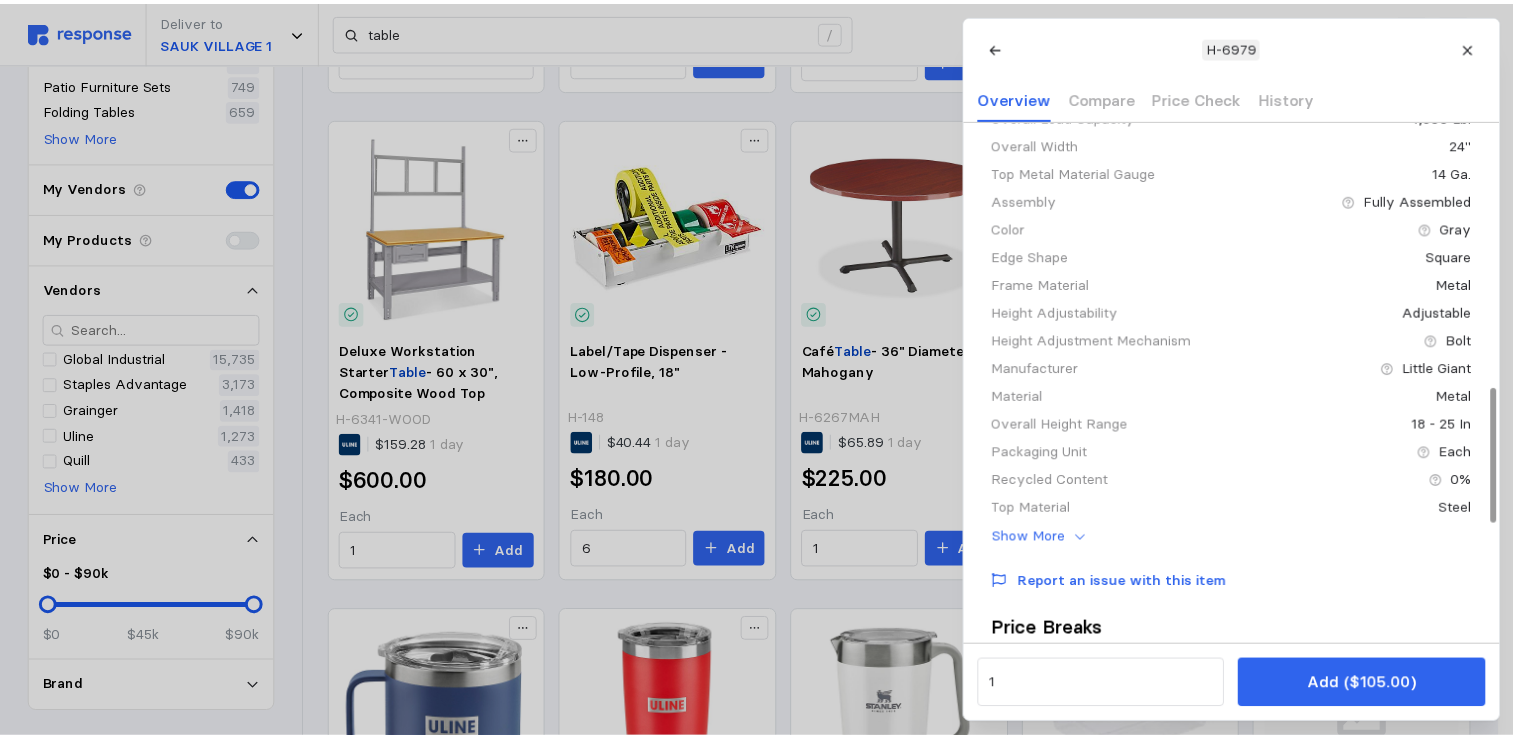 scroll, scrollTop: 0, scrollLeft: 0, axis: both 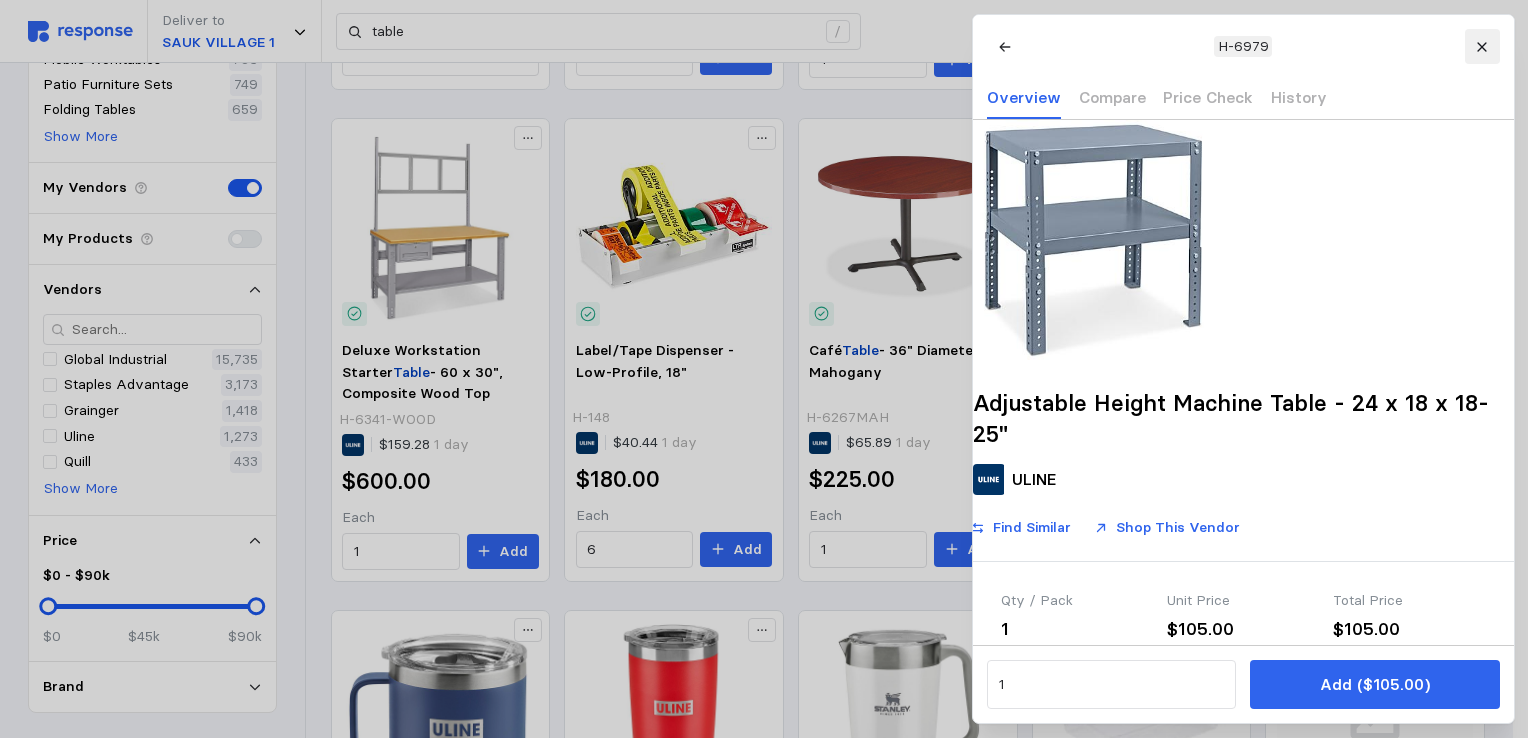 click at bounding box center (1481, 46) 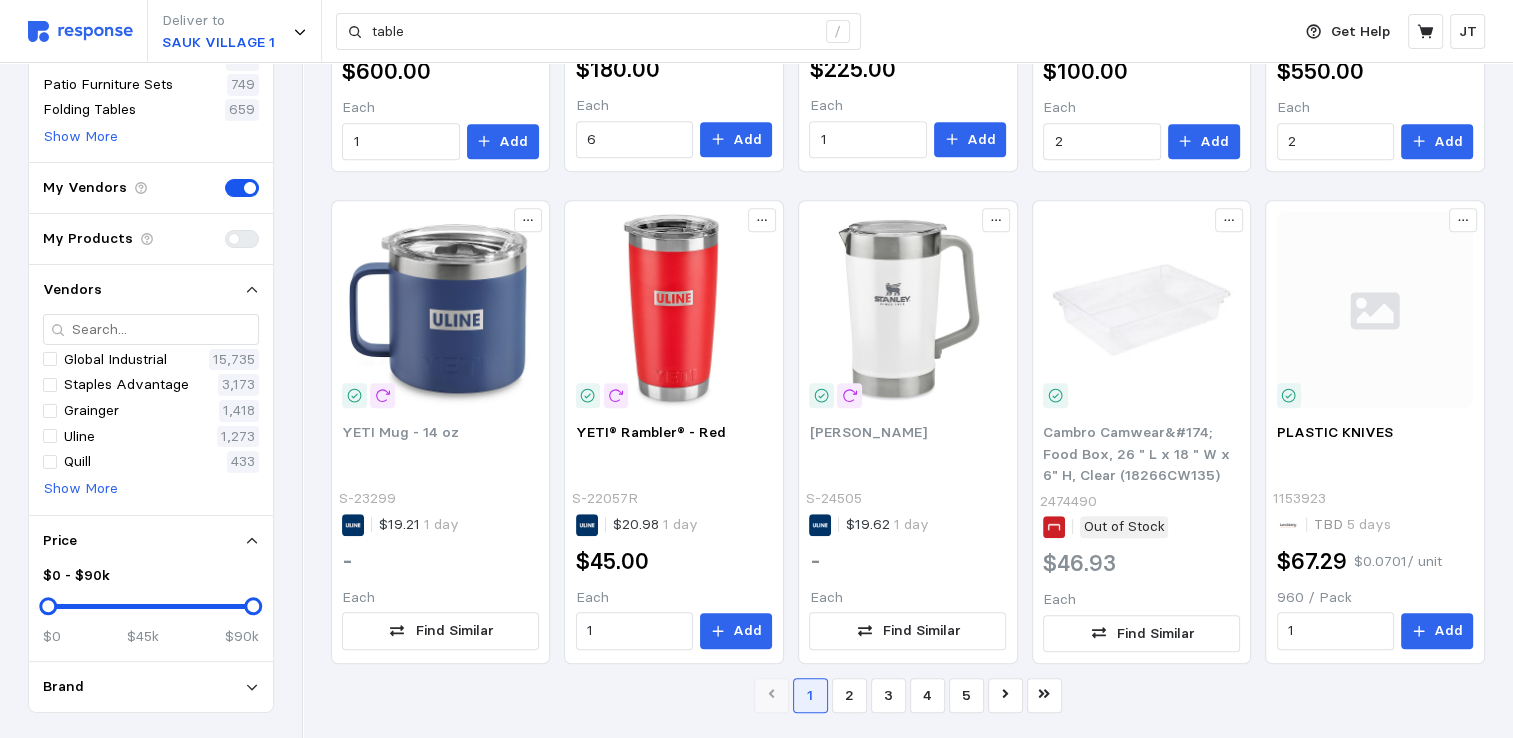 scroll, scrollTop: 0, scrollLeft: 0, axis: both 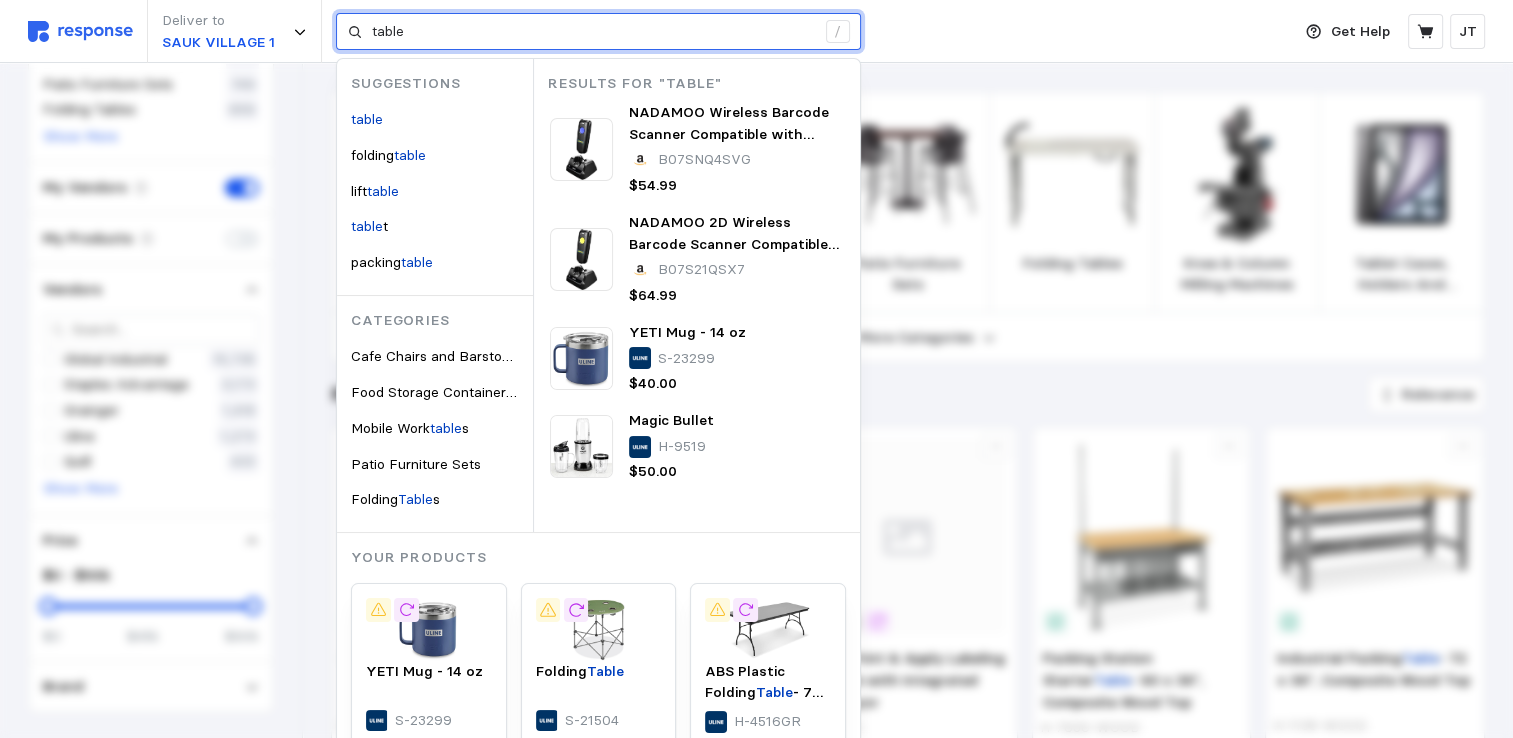 drag, startPoint x: 443, startPoint y: 26, endPoint x: 133, endPoint y: 8, distance: 310.52216 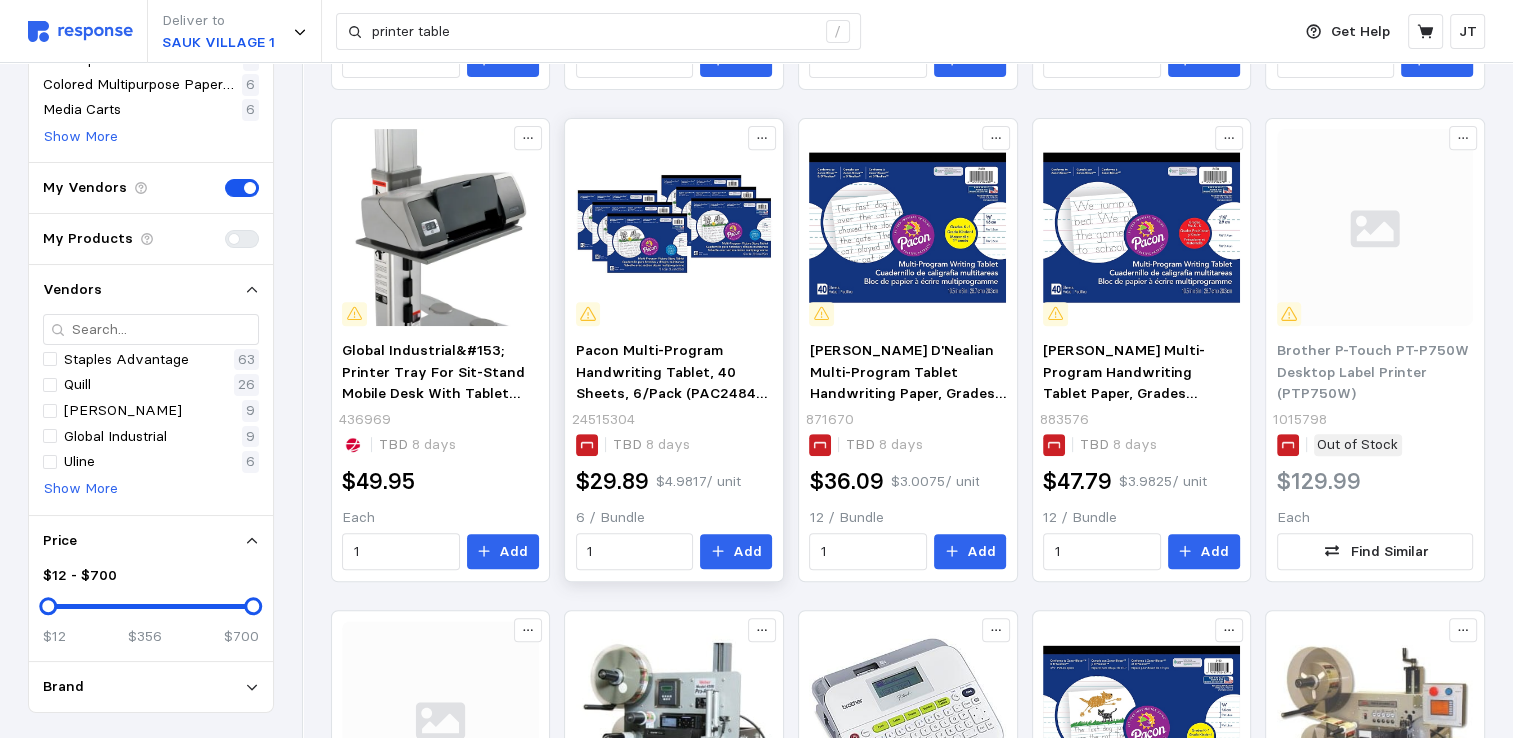 scroll, scrollTop: 1210, scrollLeft: 0, axis: vertical 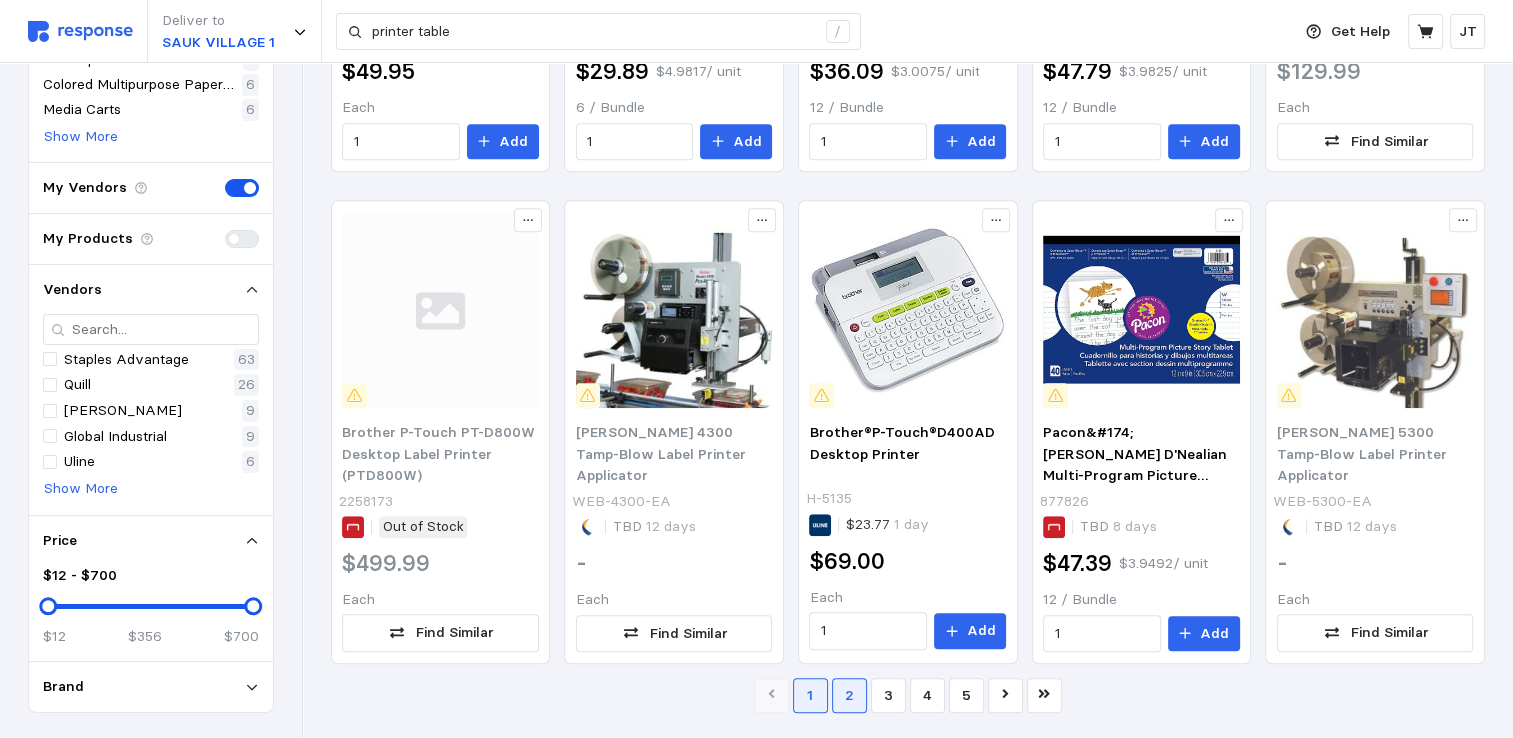 click on "2" at bounding box center [849, 695] 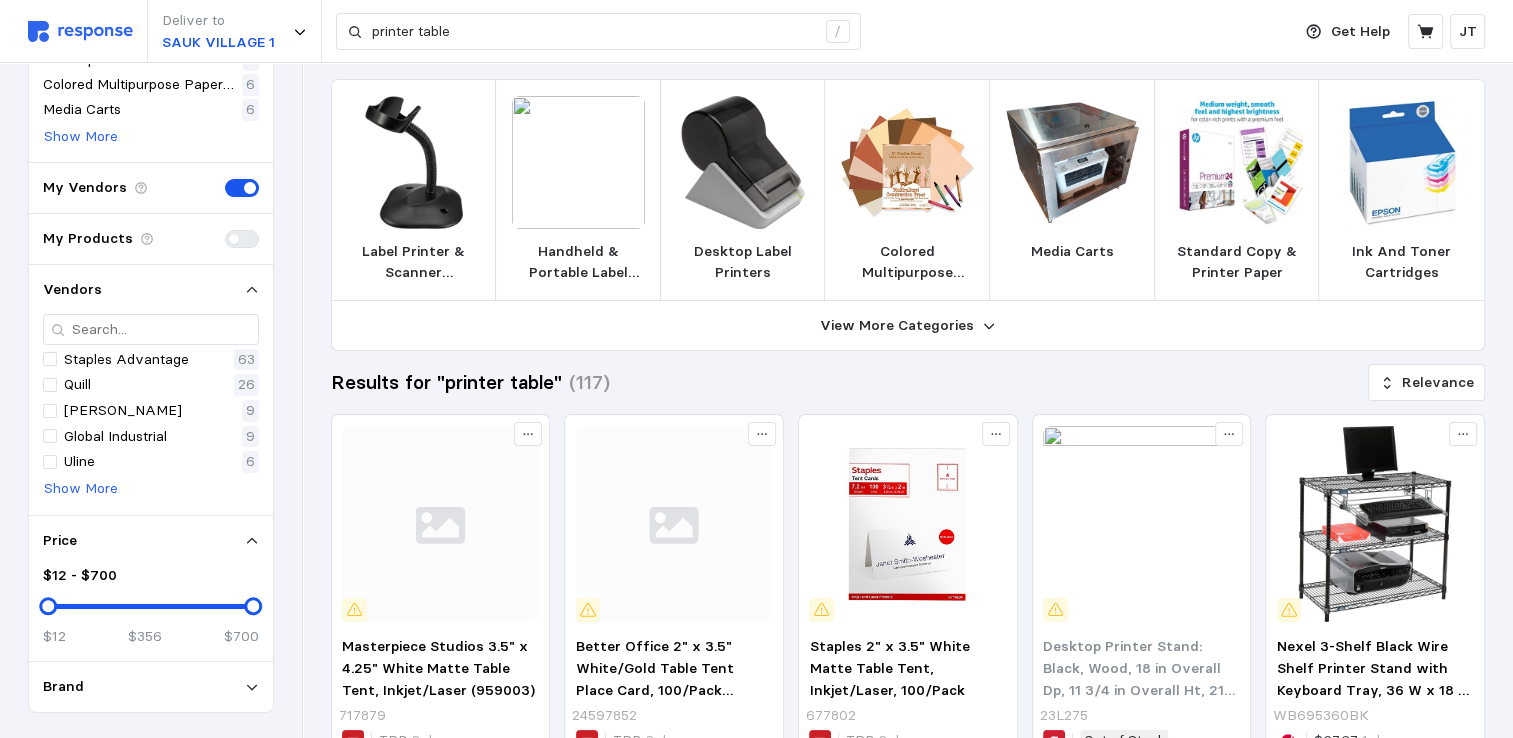 scroll, scrollTop: 0, scrollLeft: 0, axis: both 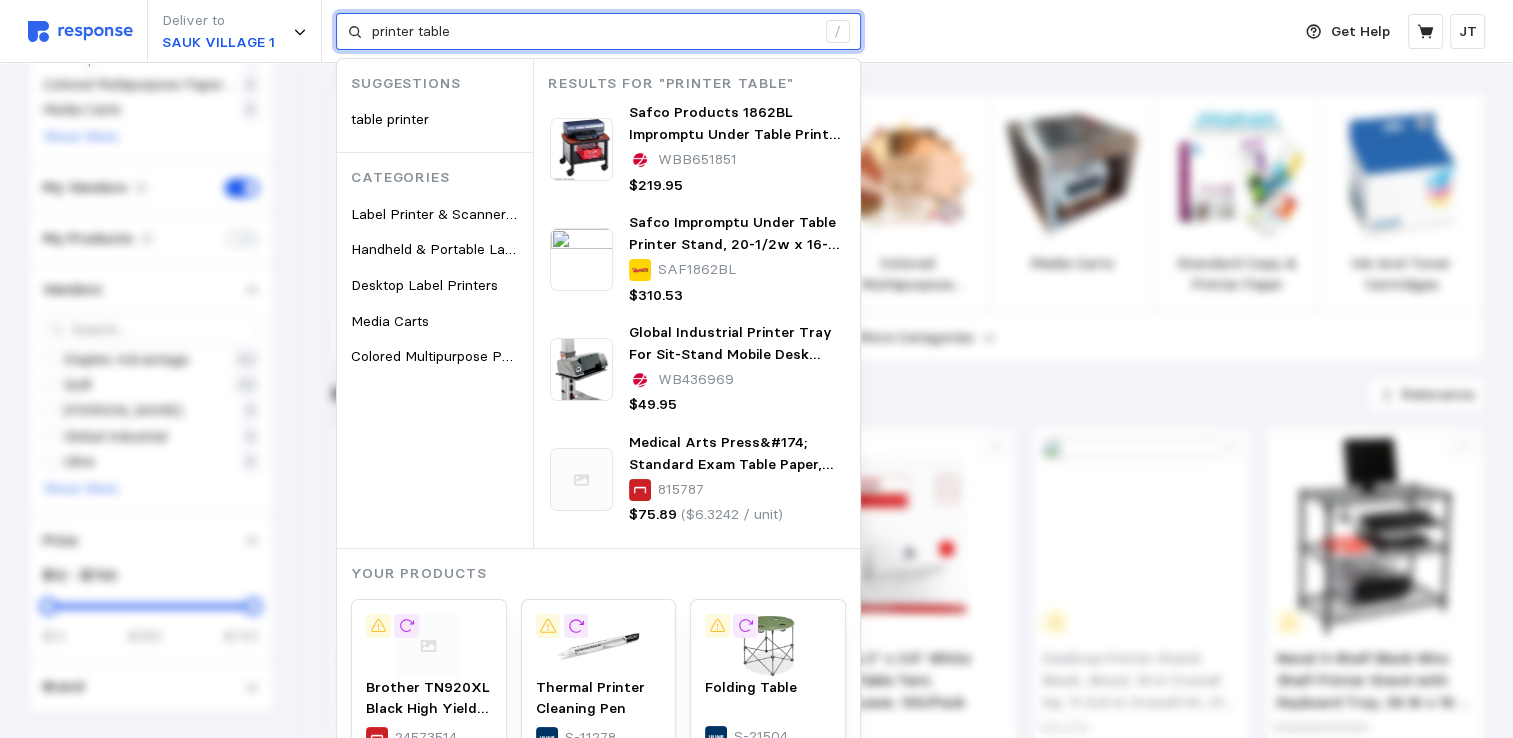 drag, startPoint x: 471, startPoint y: 34, endPoint x: 92, endPoint y: 0, distance: 380.522 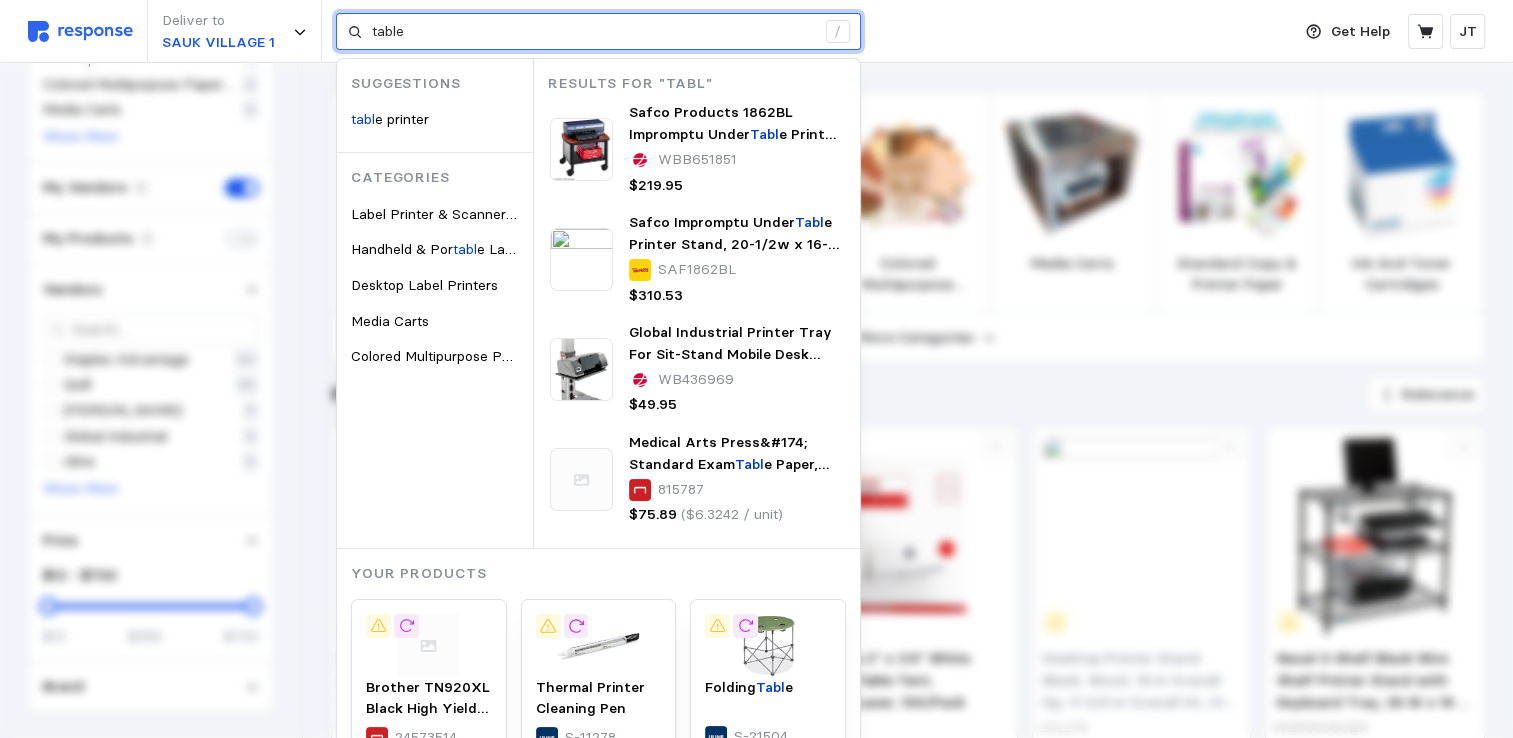 type on "table" 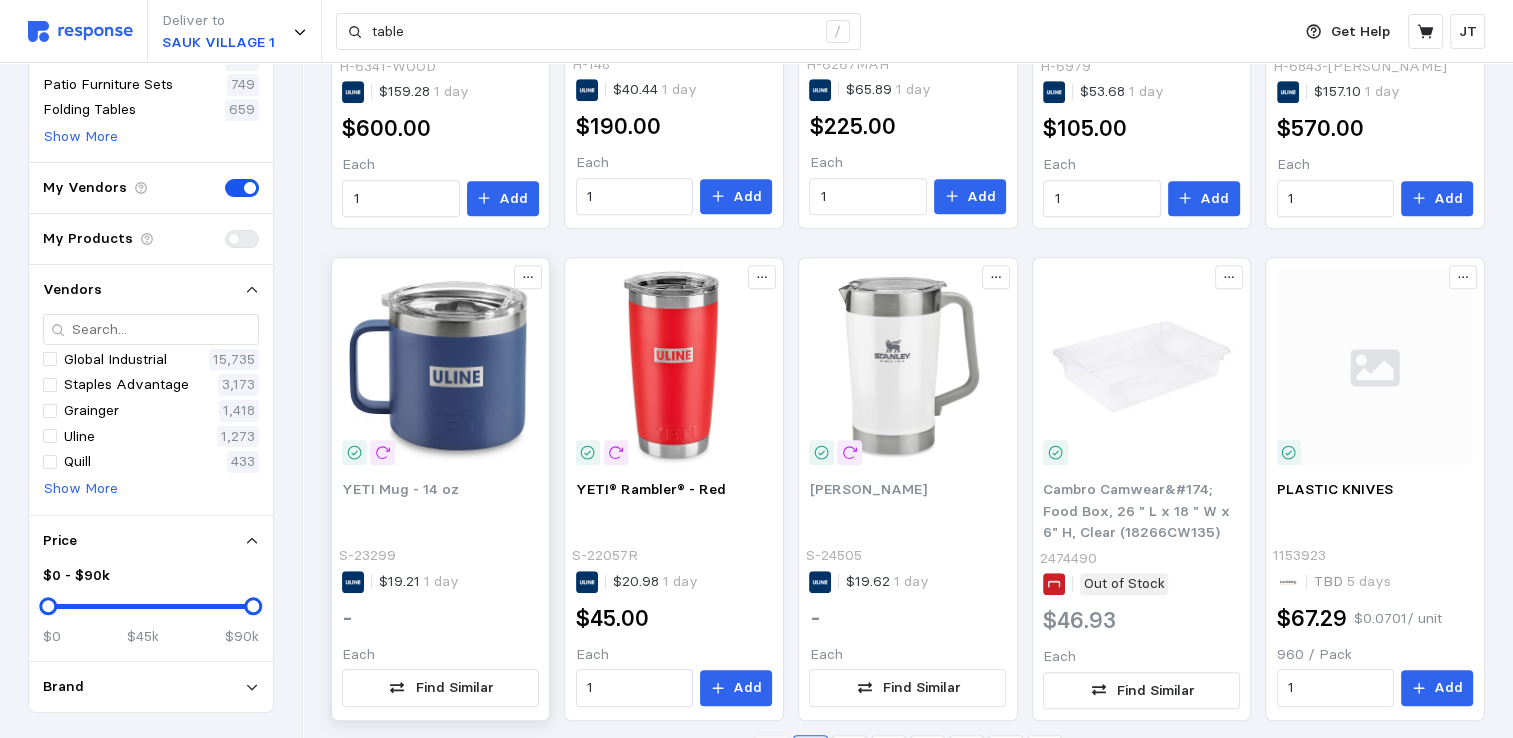 scroll, scrollTop: 1210, scrollLeft: 0, axis: vertical 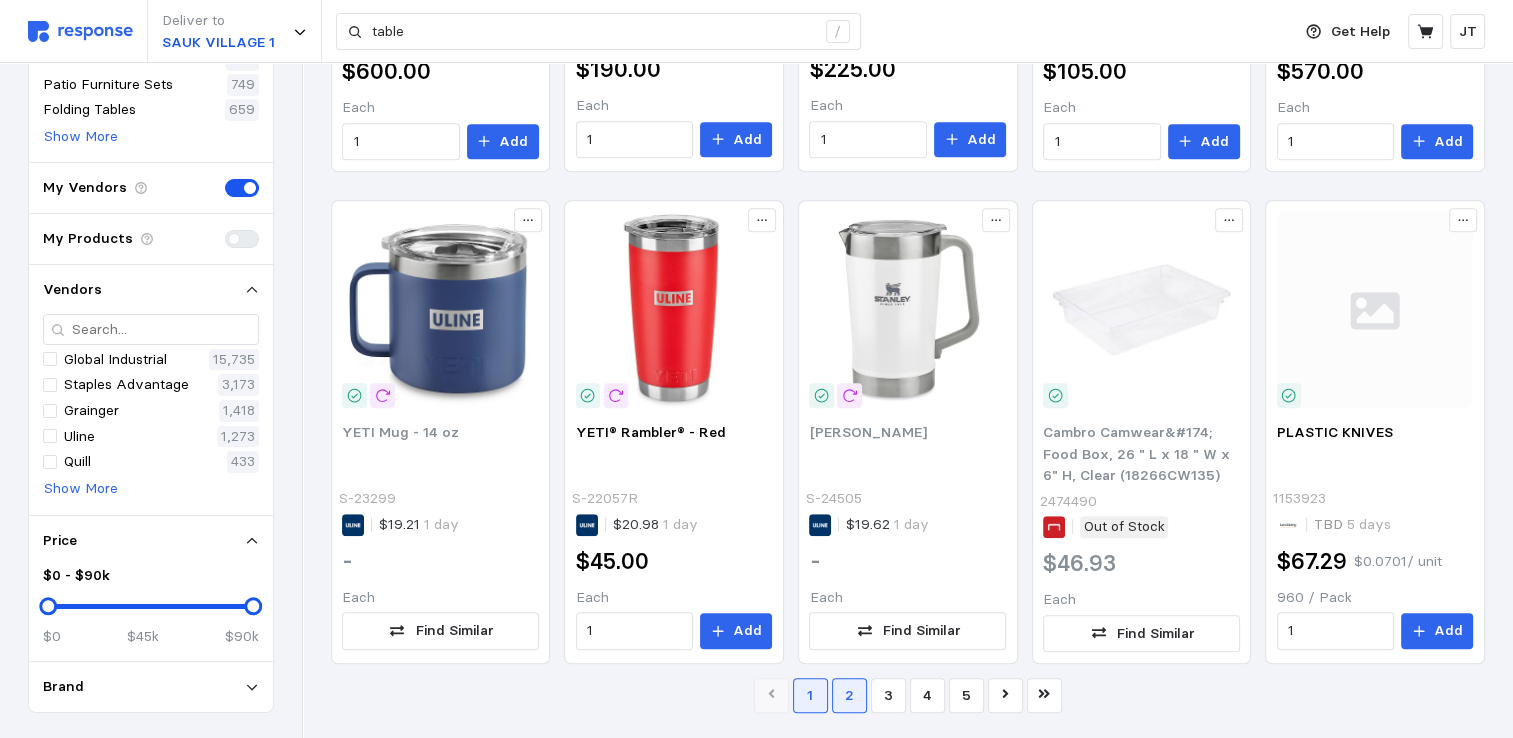 click on "2" at bounding box center (849, 695) 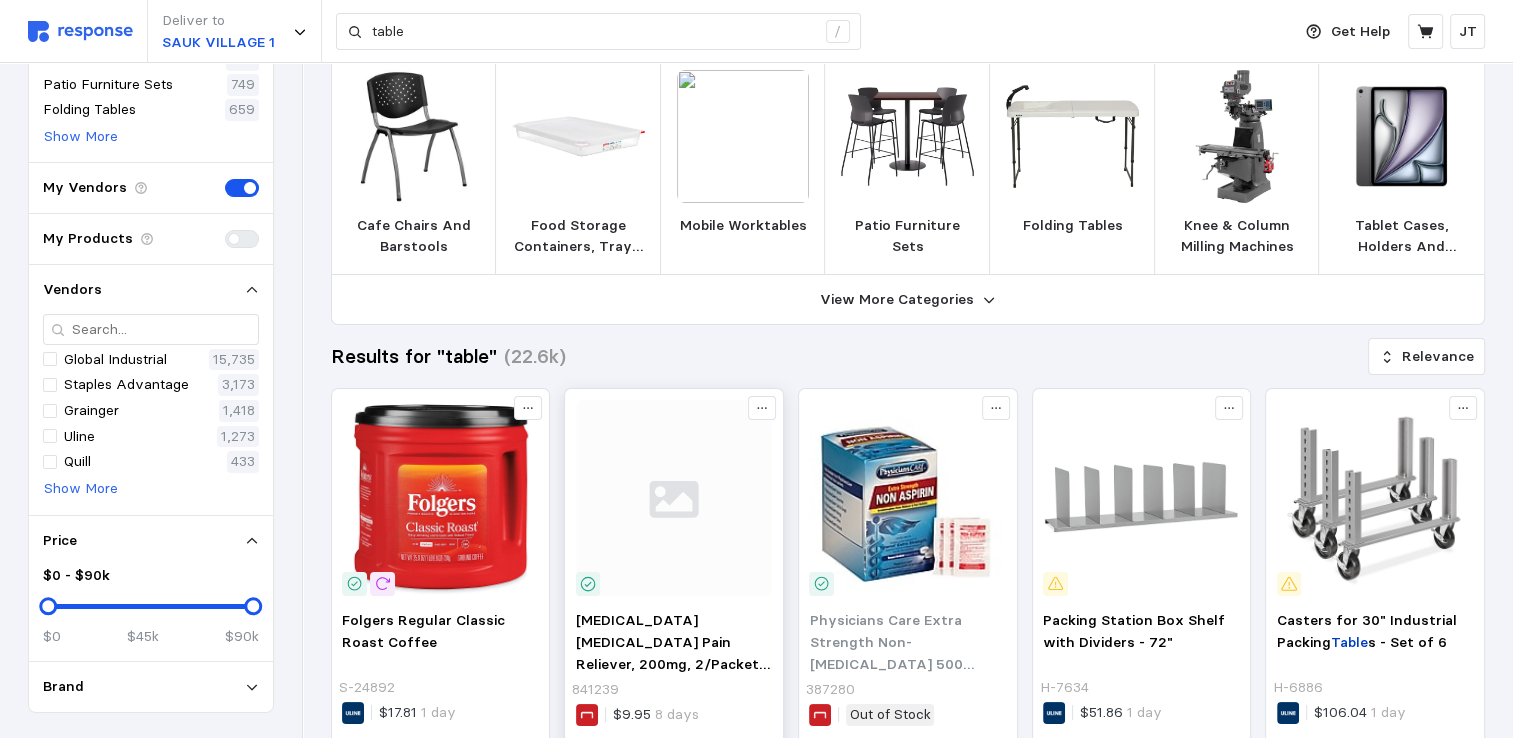 scroll, scrollTop: 0, scrollLeft: 0, axis: both 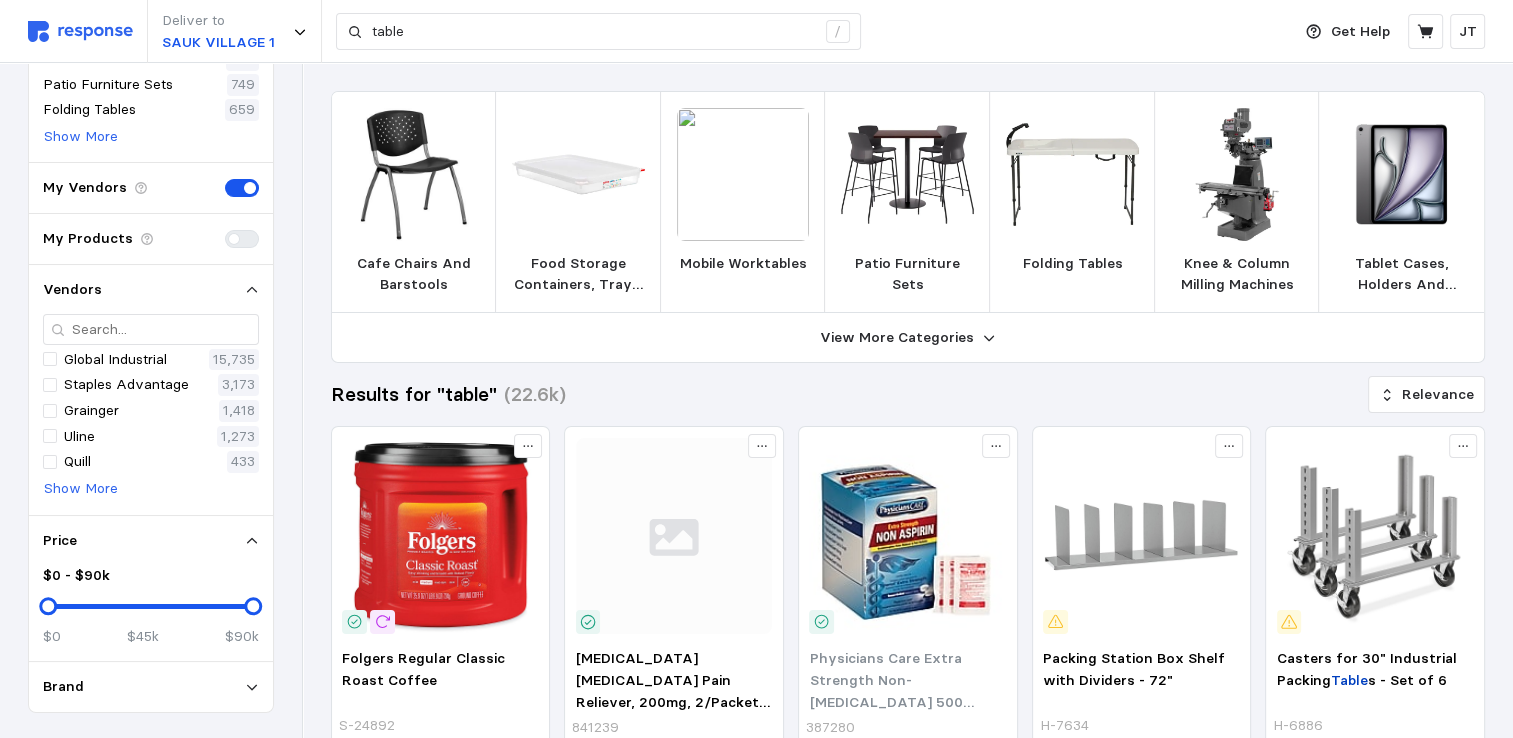 click at bounding box center [743, 174] 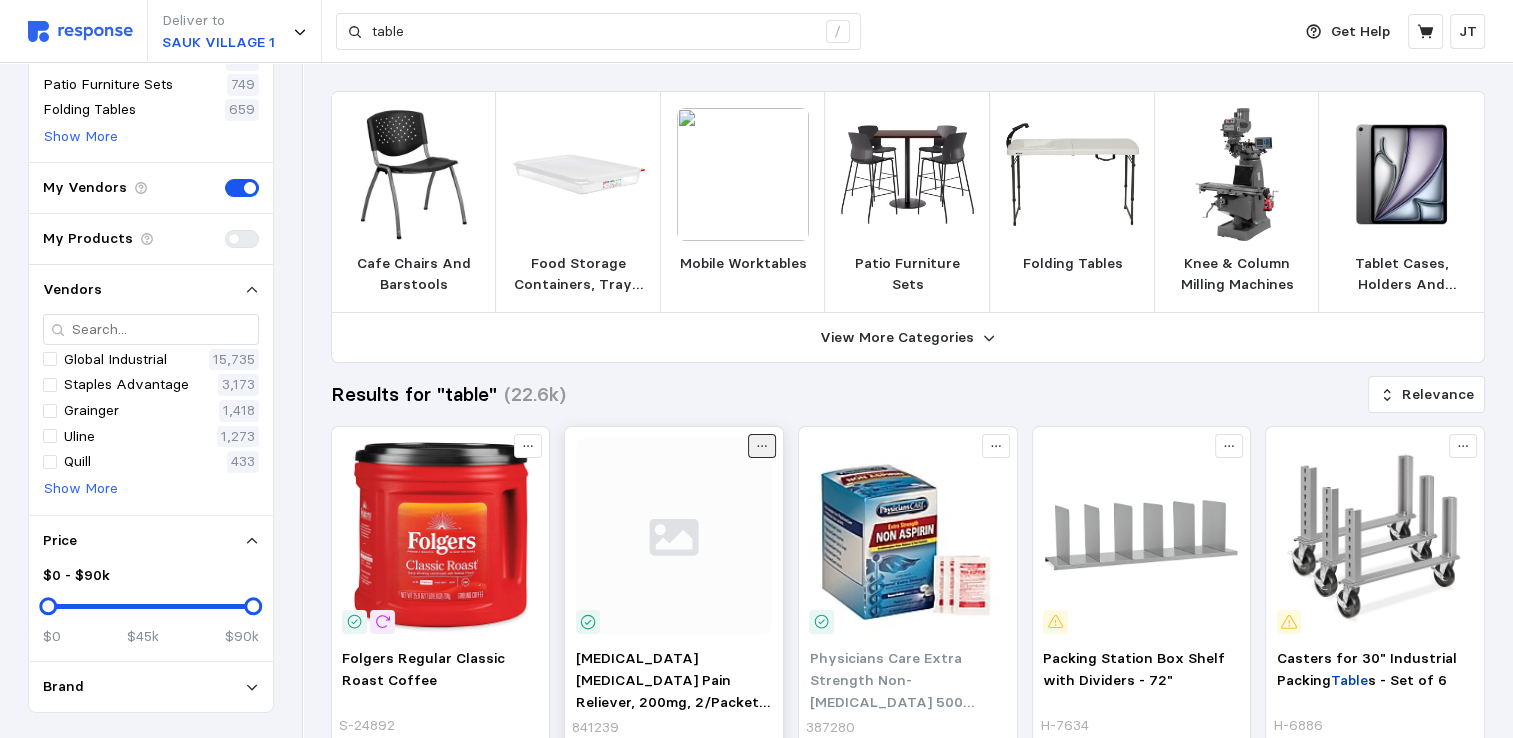 scroll, scrollTop: 154, scrollLeft: 0, axis: vertical 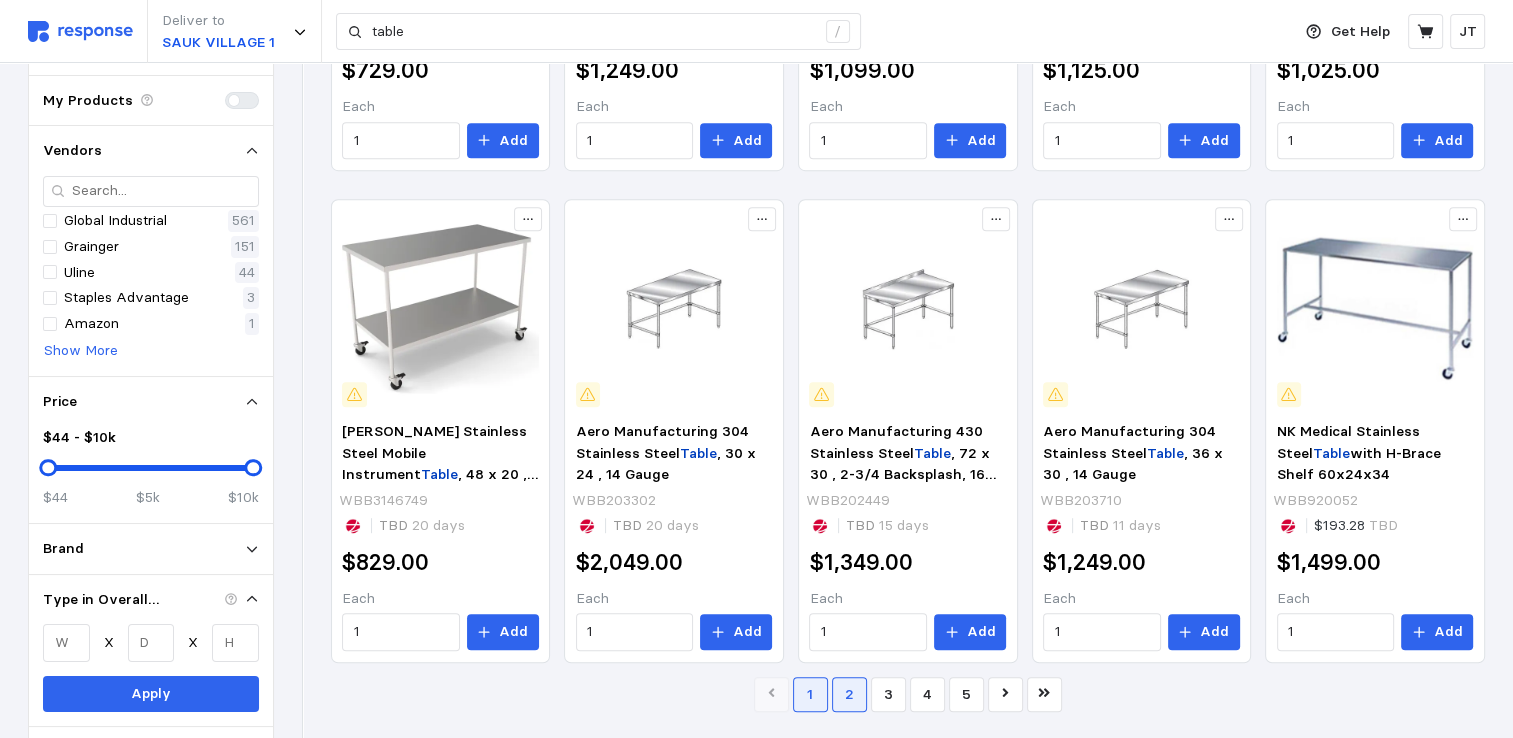 click on "2" at bounding box center (849, 694) 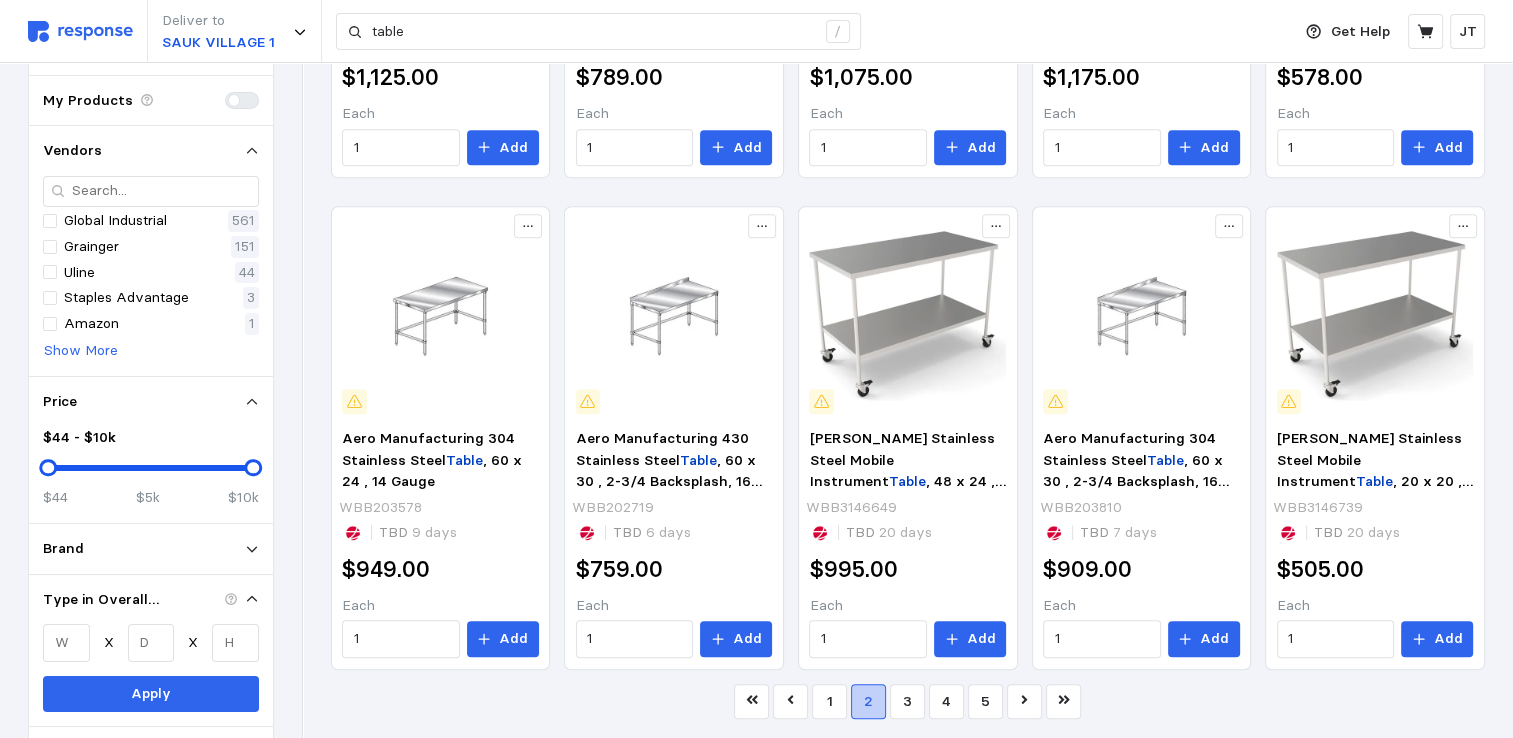 scroll, scrollTop: 925, scrollLeft: 0, axis: vertical 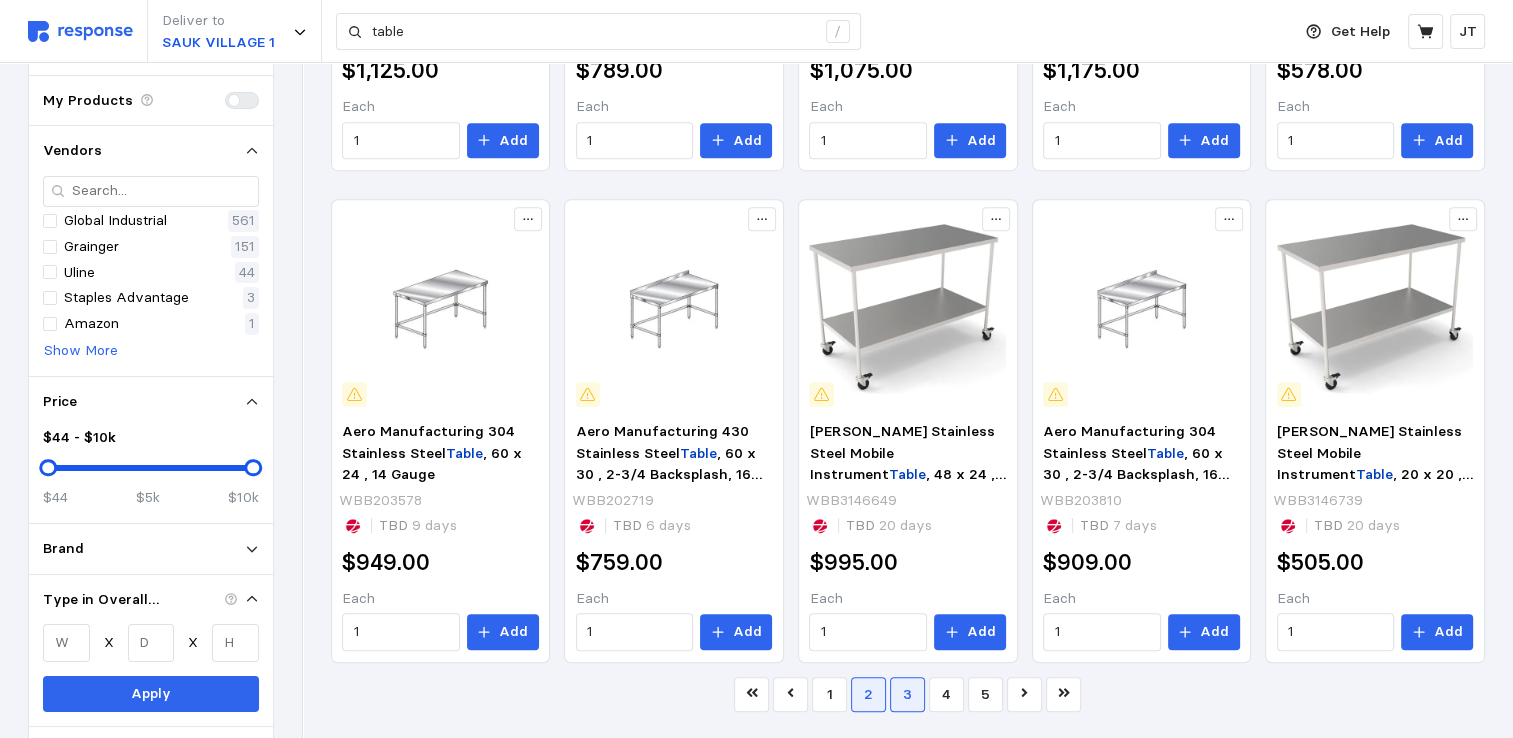 click on "3" at bounding box center (907, 694) 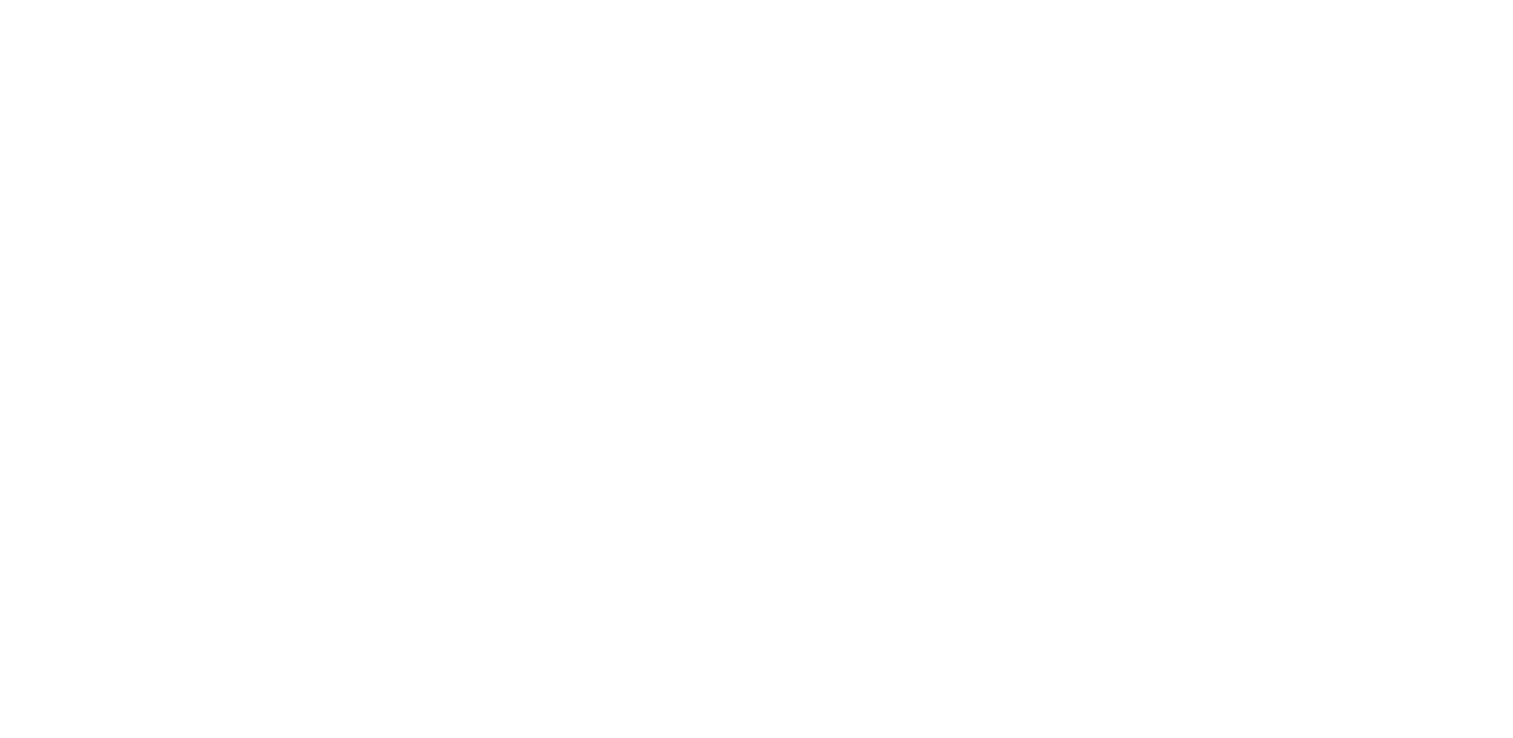 scroll, scrollTop: 0, scrollLeft: 0, axis: both 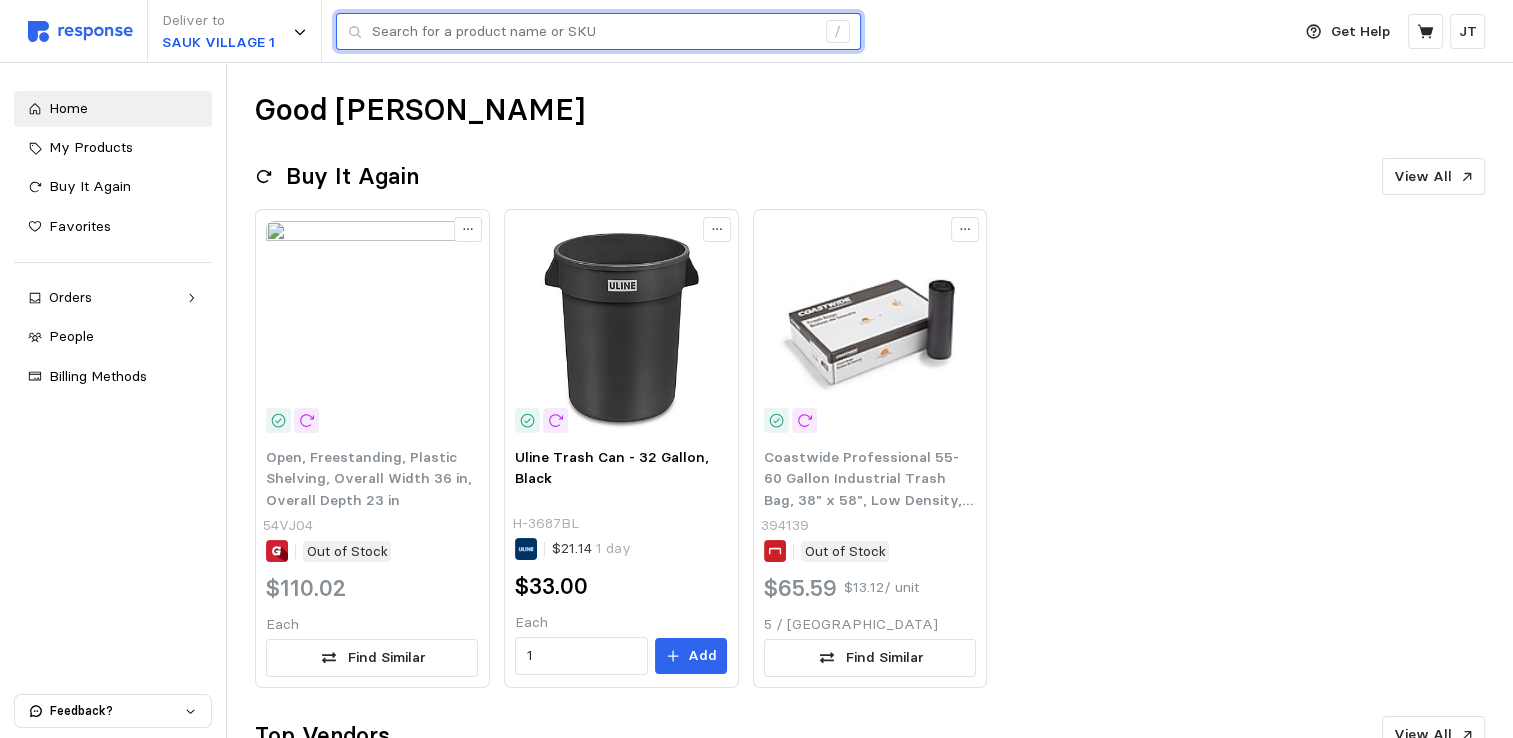 click at bounding box center [593, 32] 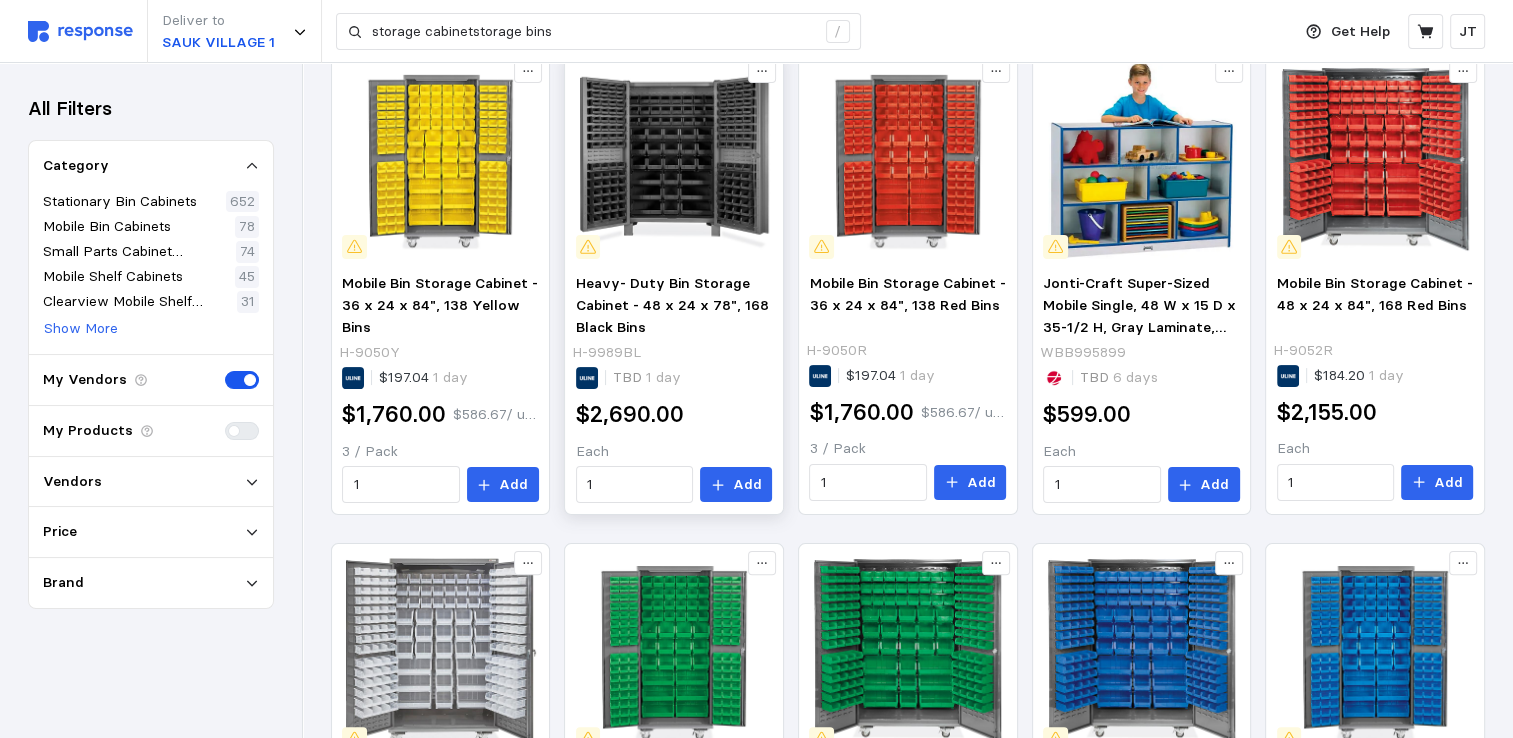 scroll, scrollTop: 0, scrollLeft: 0, axis: both 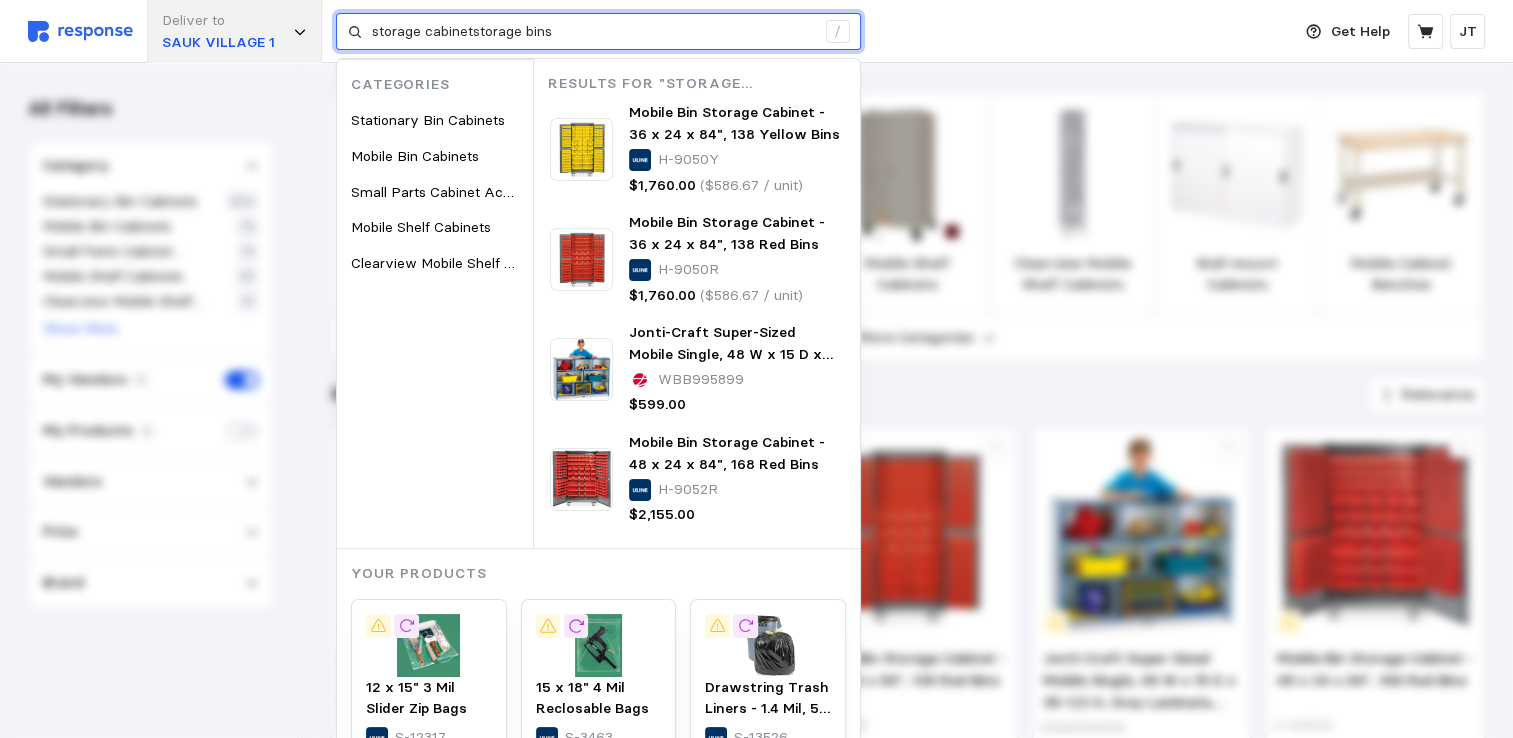 drag, startPoint x: 543, startPoint y: 32, endPoint x: 266, endPoint y: 26, distance: 277.06497 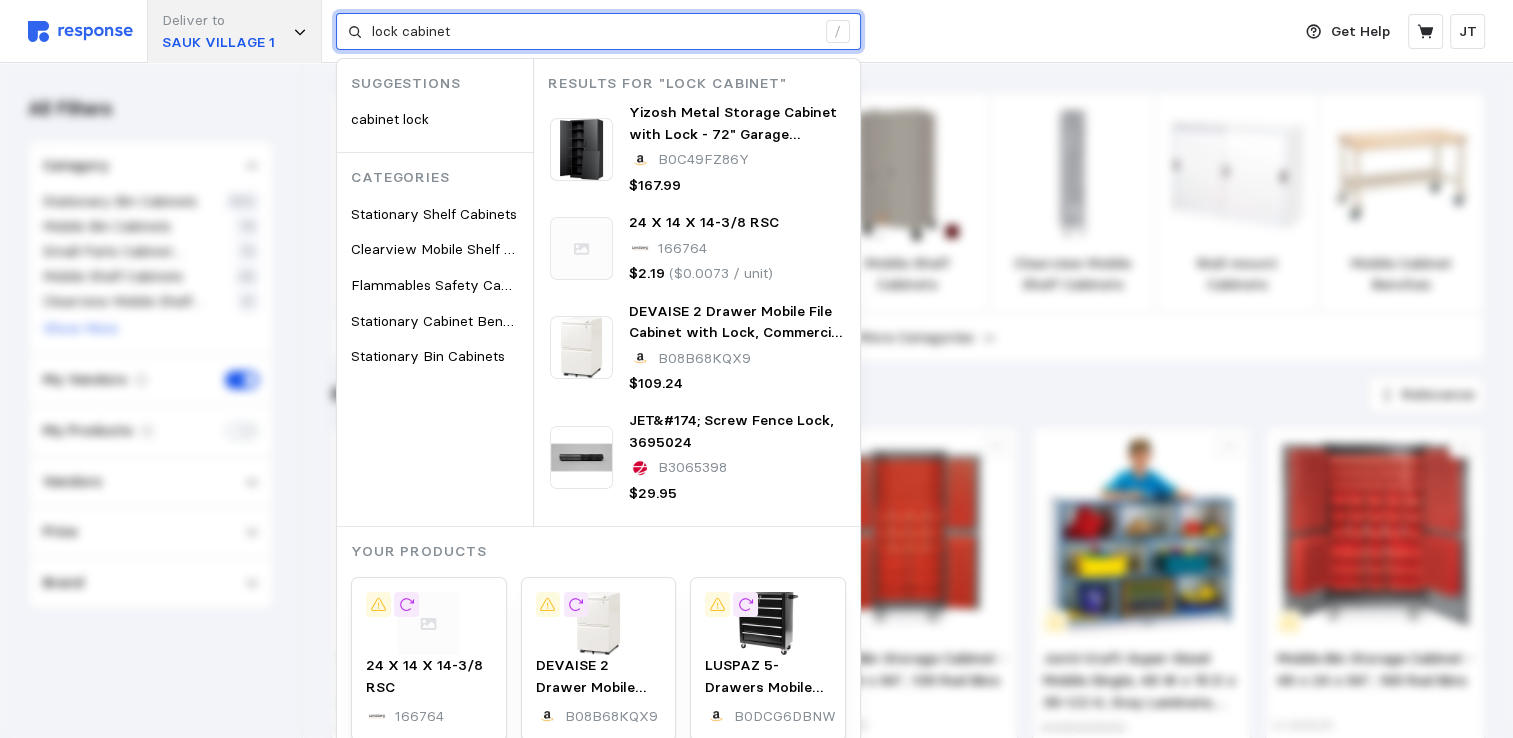 type on "lock cabinet" 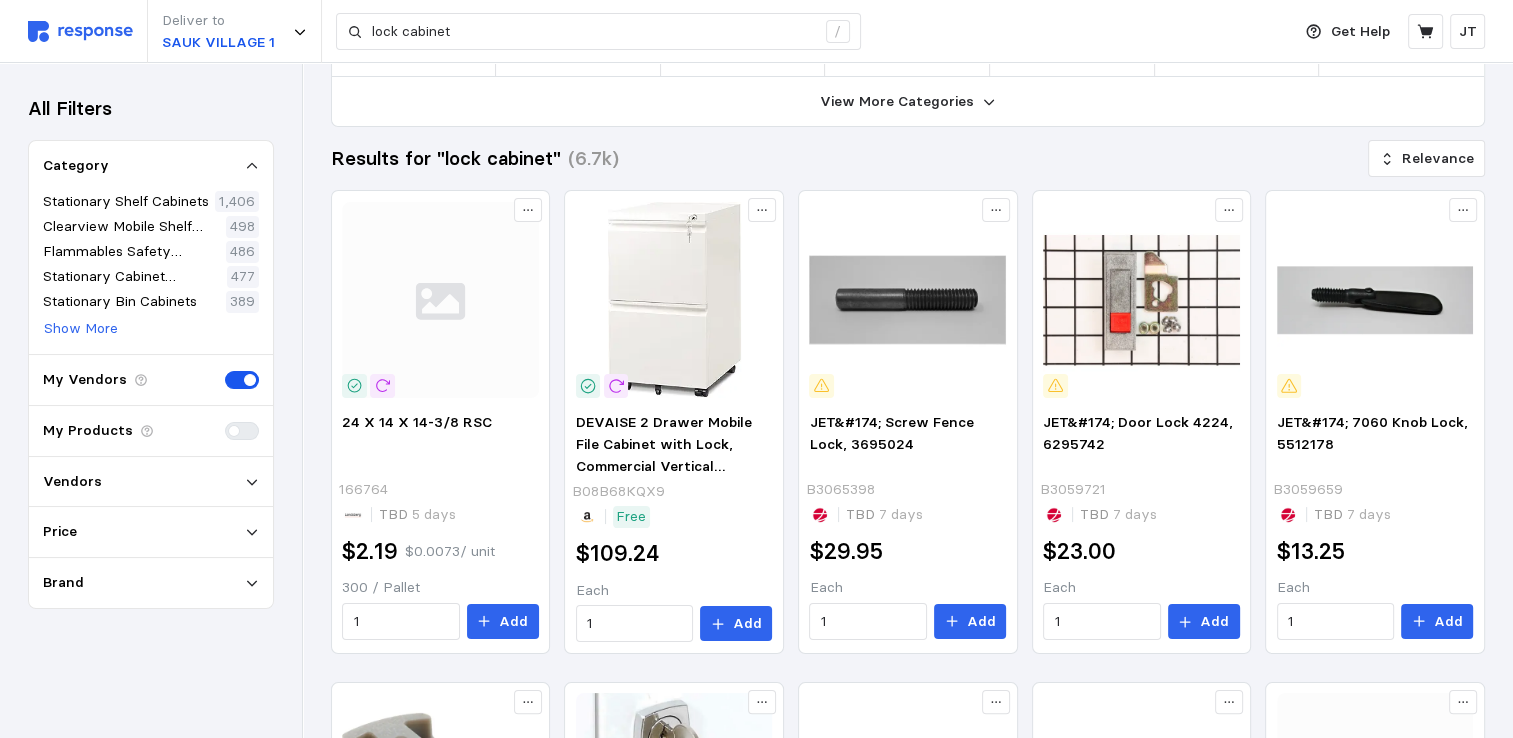 scroll, scrollTop: 266, scrollLeft: 0, axis: vertical 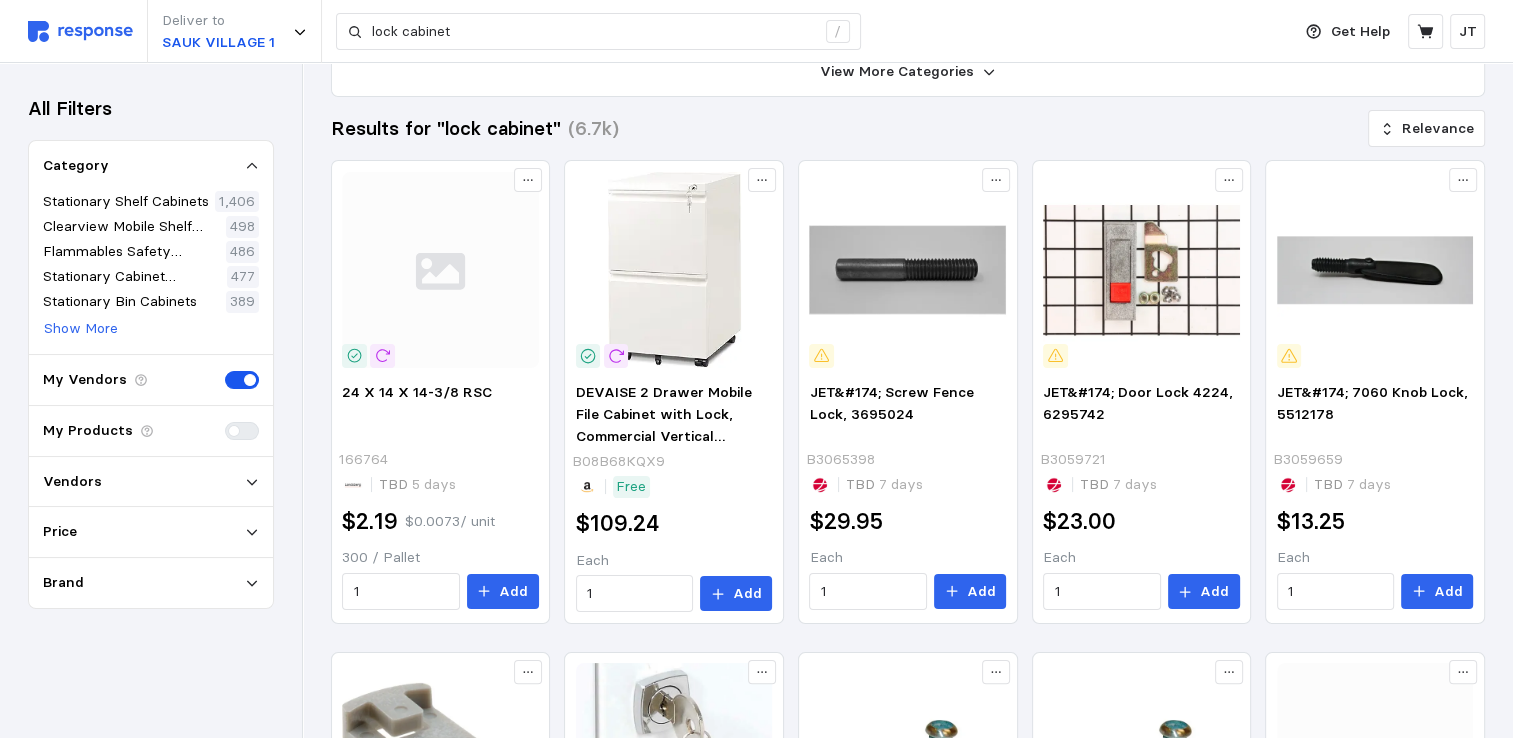 click on "Vendors" at bounding box center [151, 482] 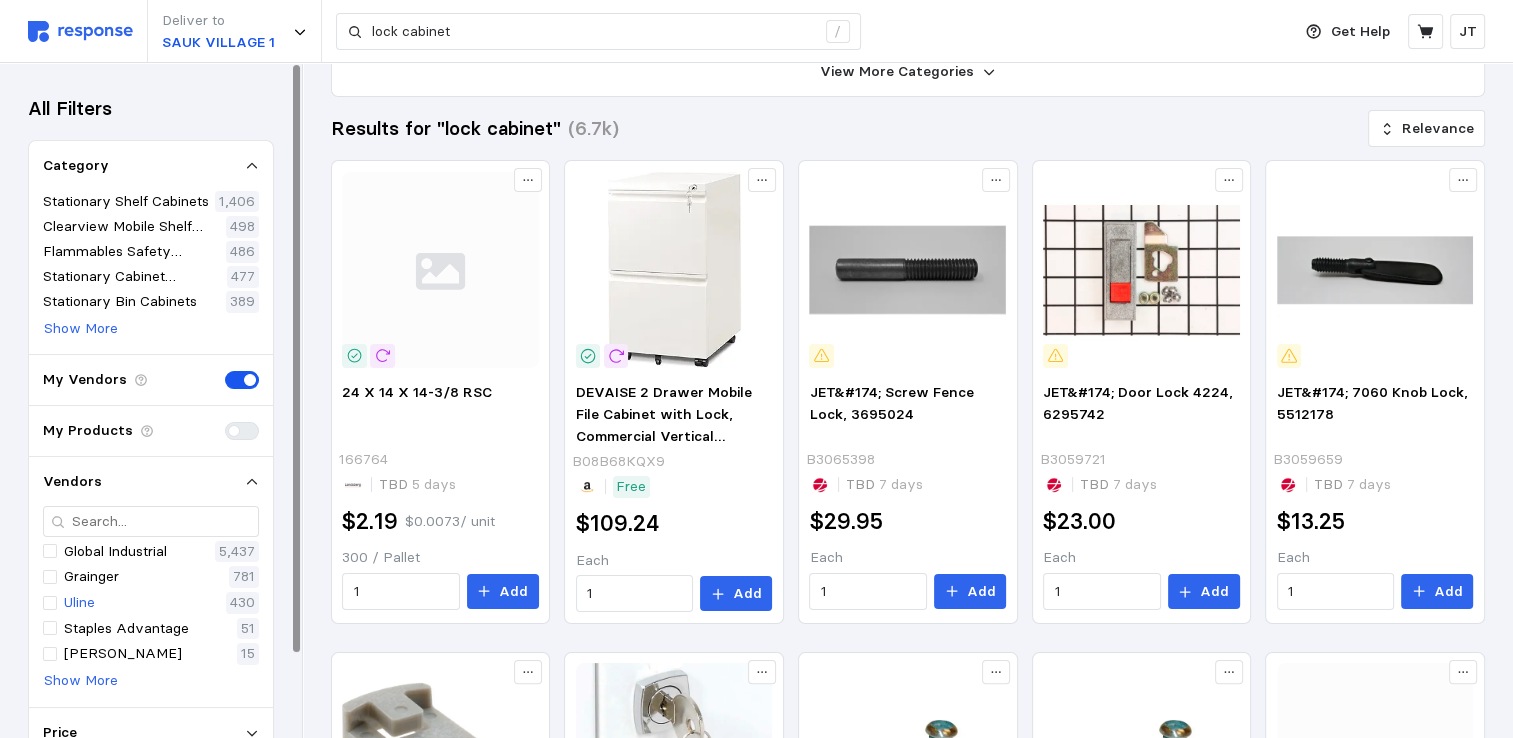 click on "Uline 430" at bounding box center [151, 603] 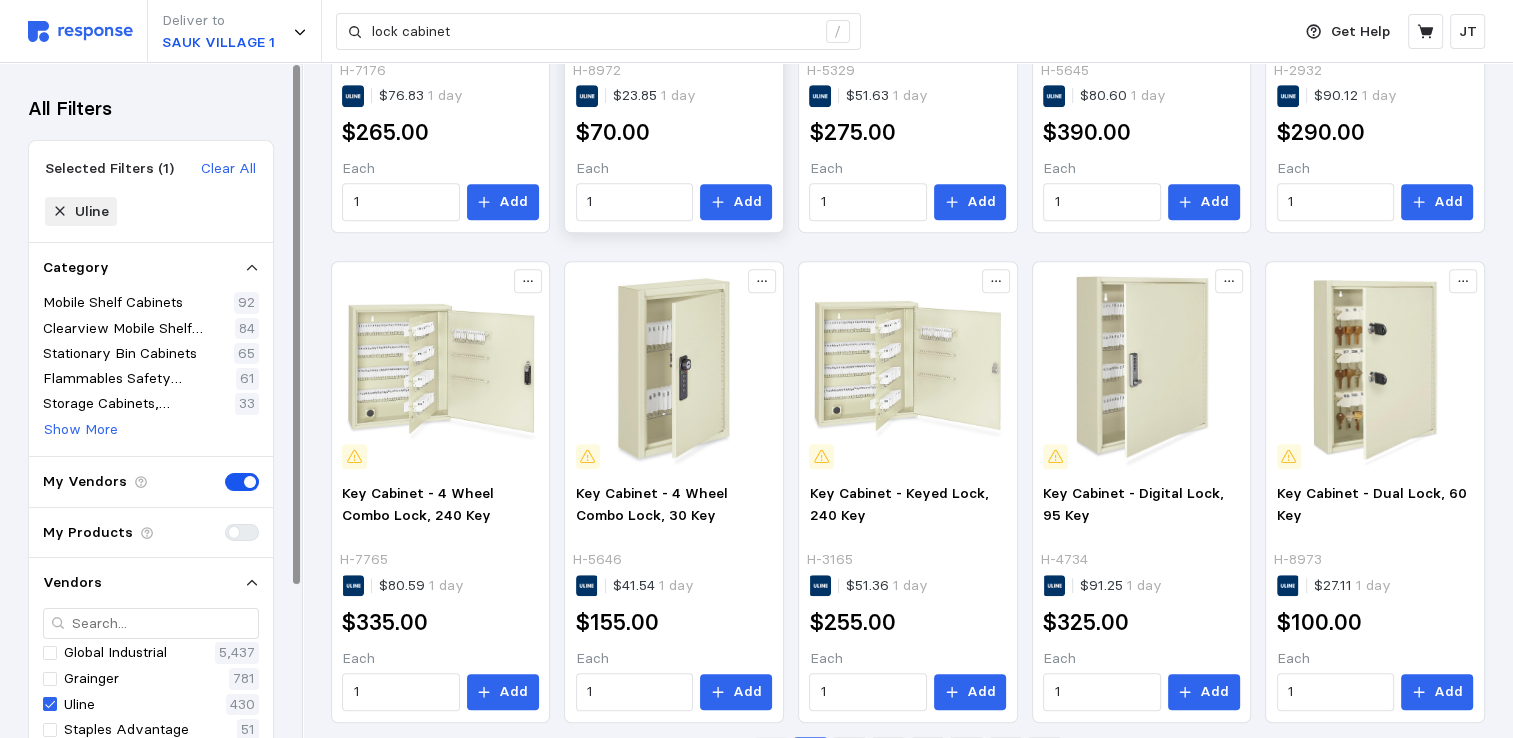 scroll, scrollTop: 1204, scrollLeft: 0, axis: vertical 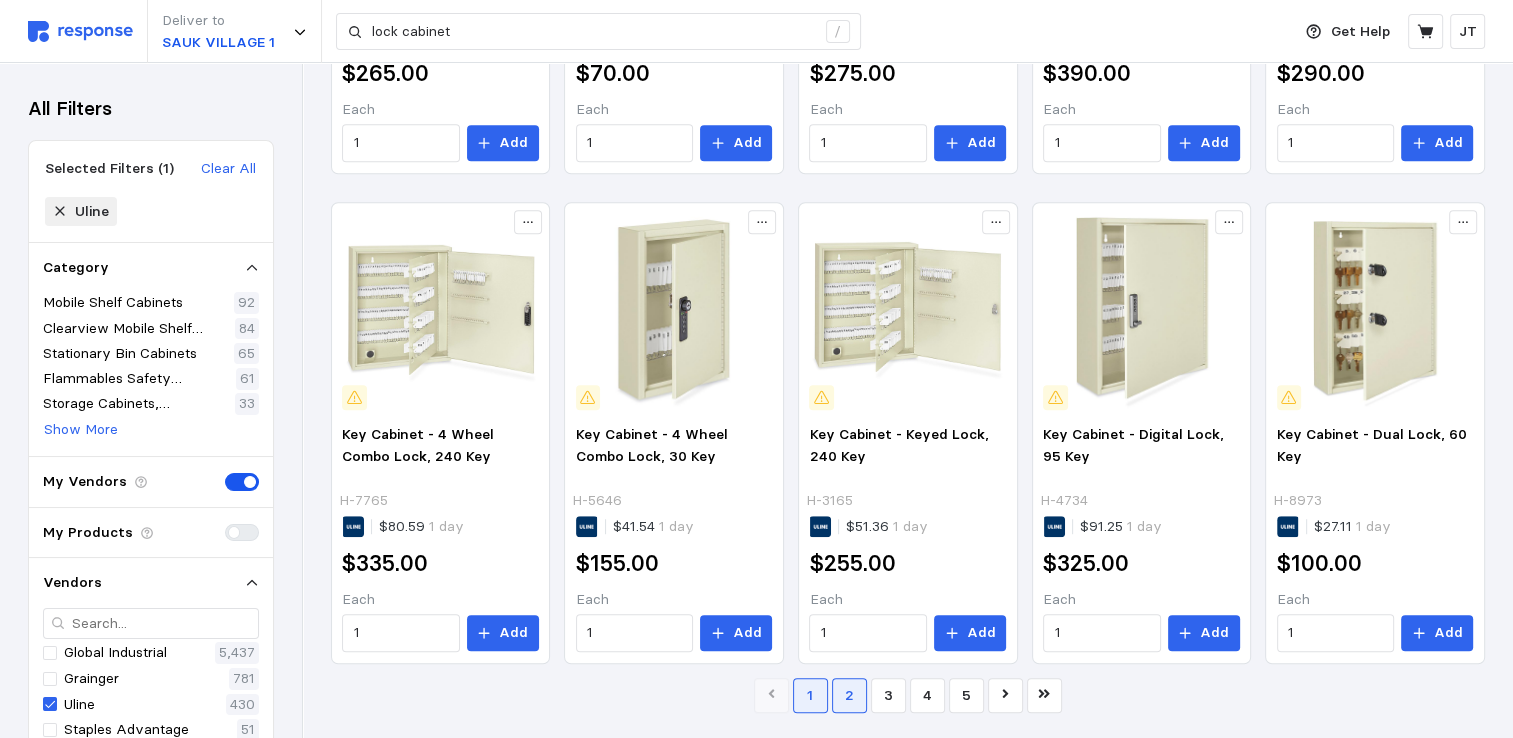 click on "2" at bounding box center (849, 695) 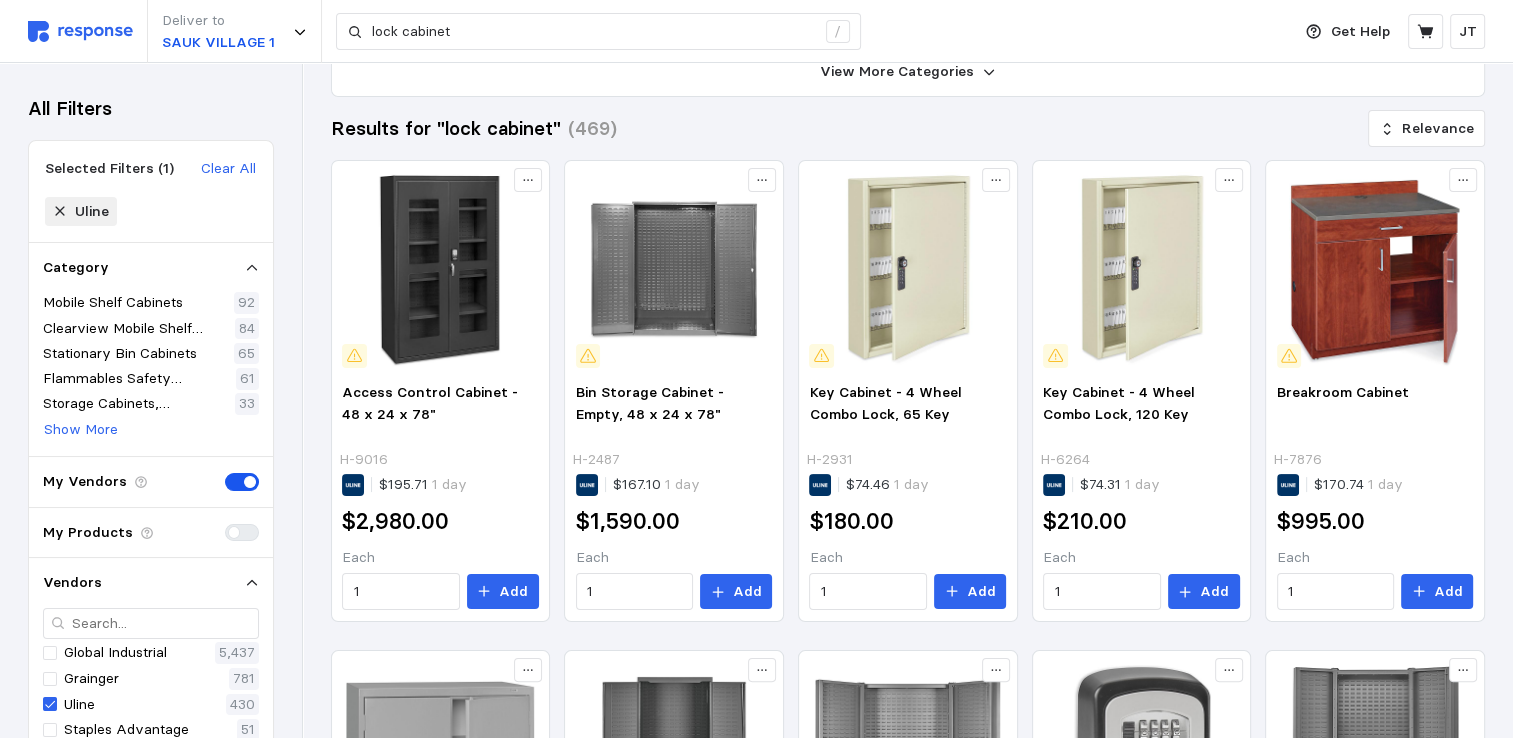 scroll, scrollTop: 1208, scrollLeft: 0, axis: vertical 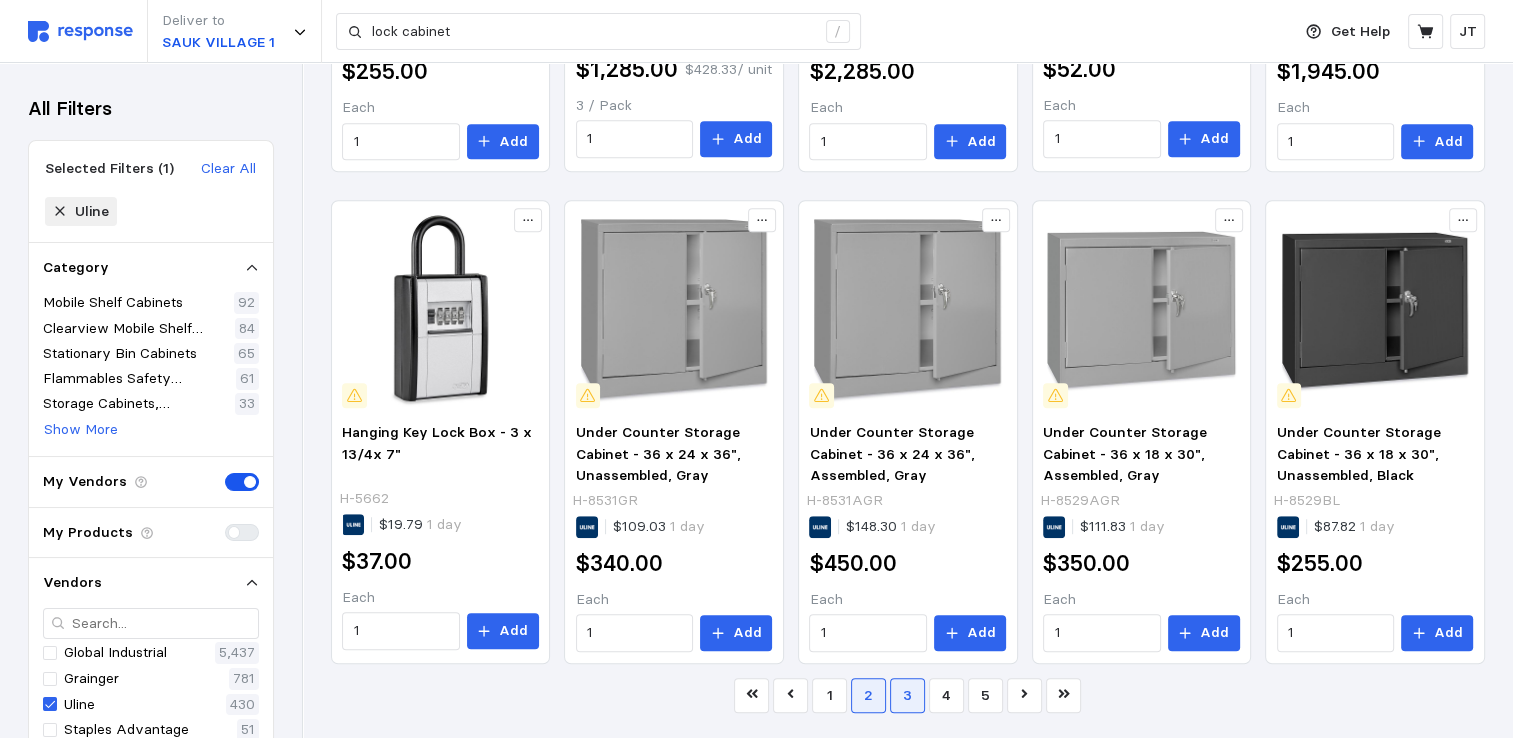 click on "3" at bounding box center [907, 695] 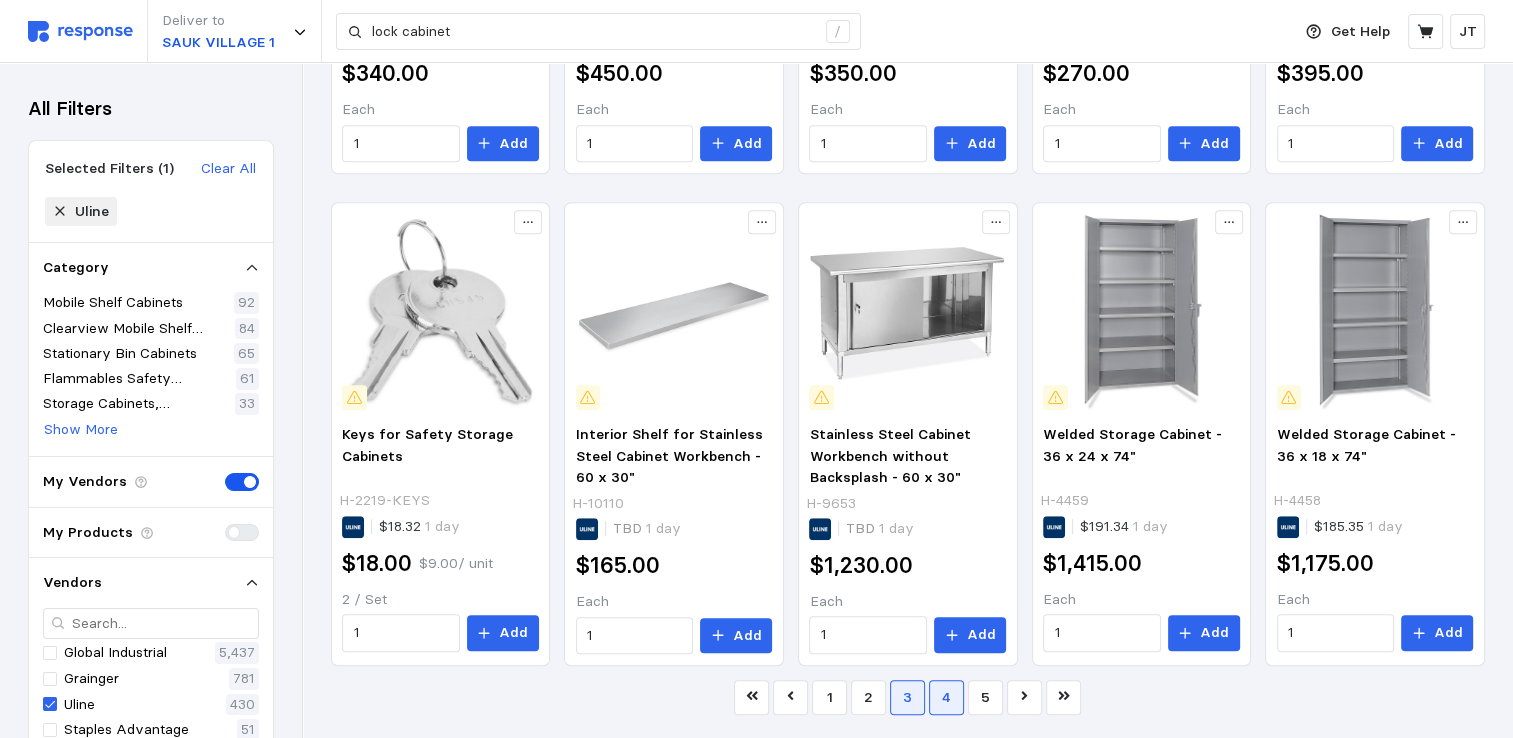 click on "4" at bounding box center (946, 697) 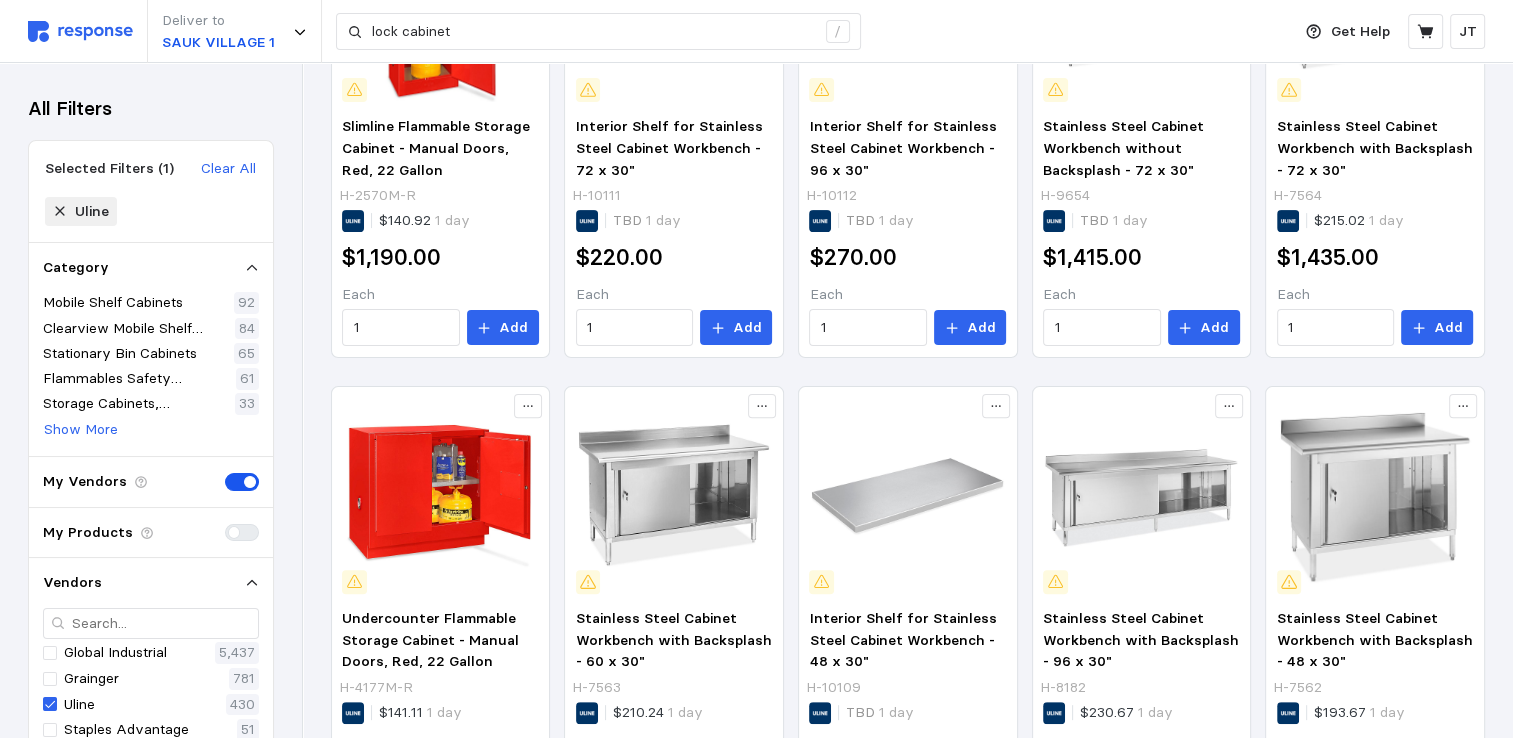 scroll, scrollTop: 1210, scrollLeft: 0, axis: vertical 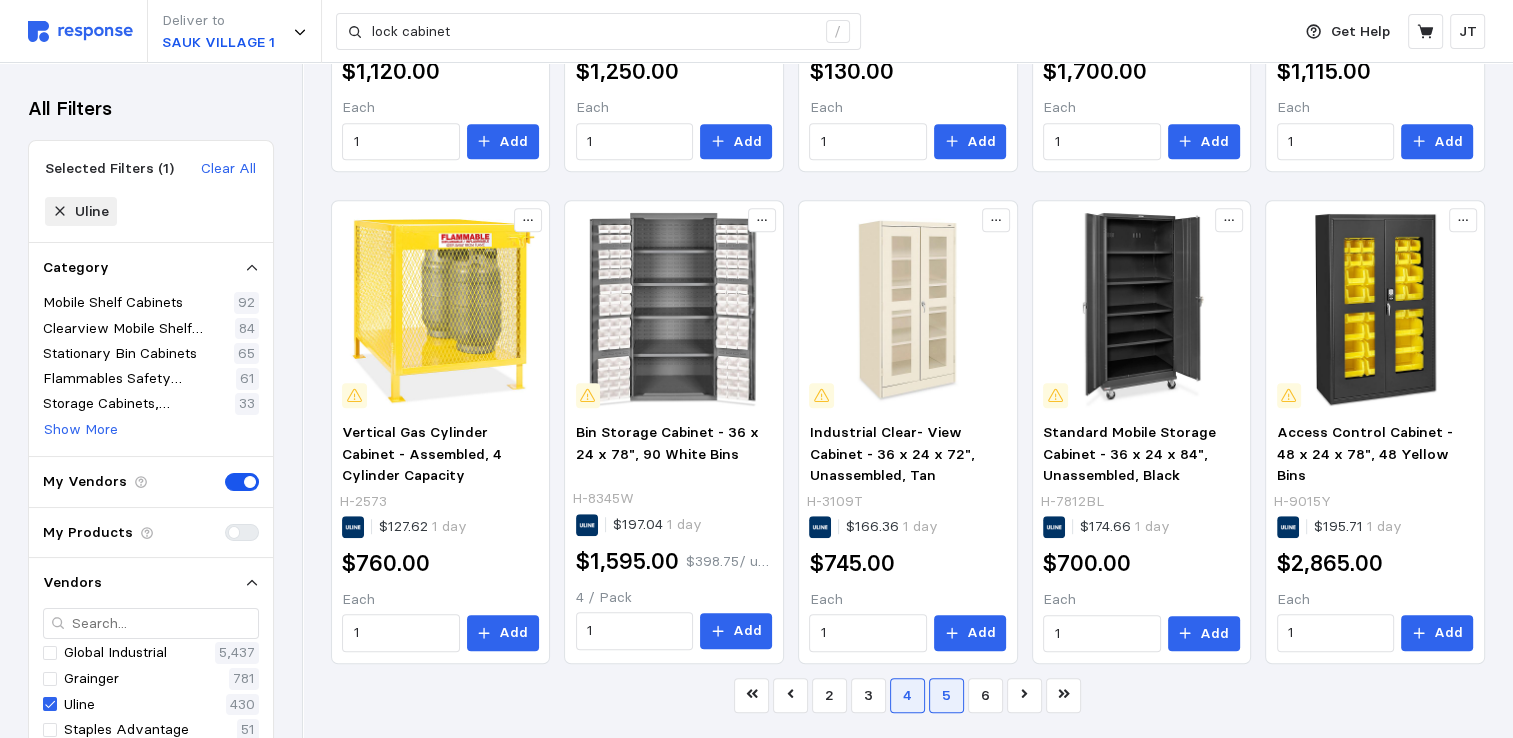 click on "5" at bounding box center [946, 695] 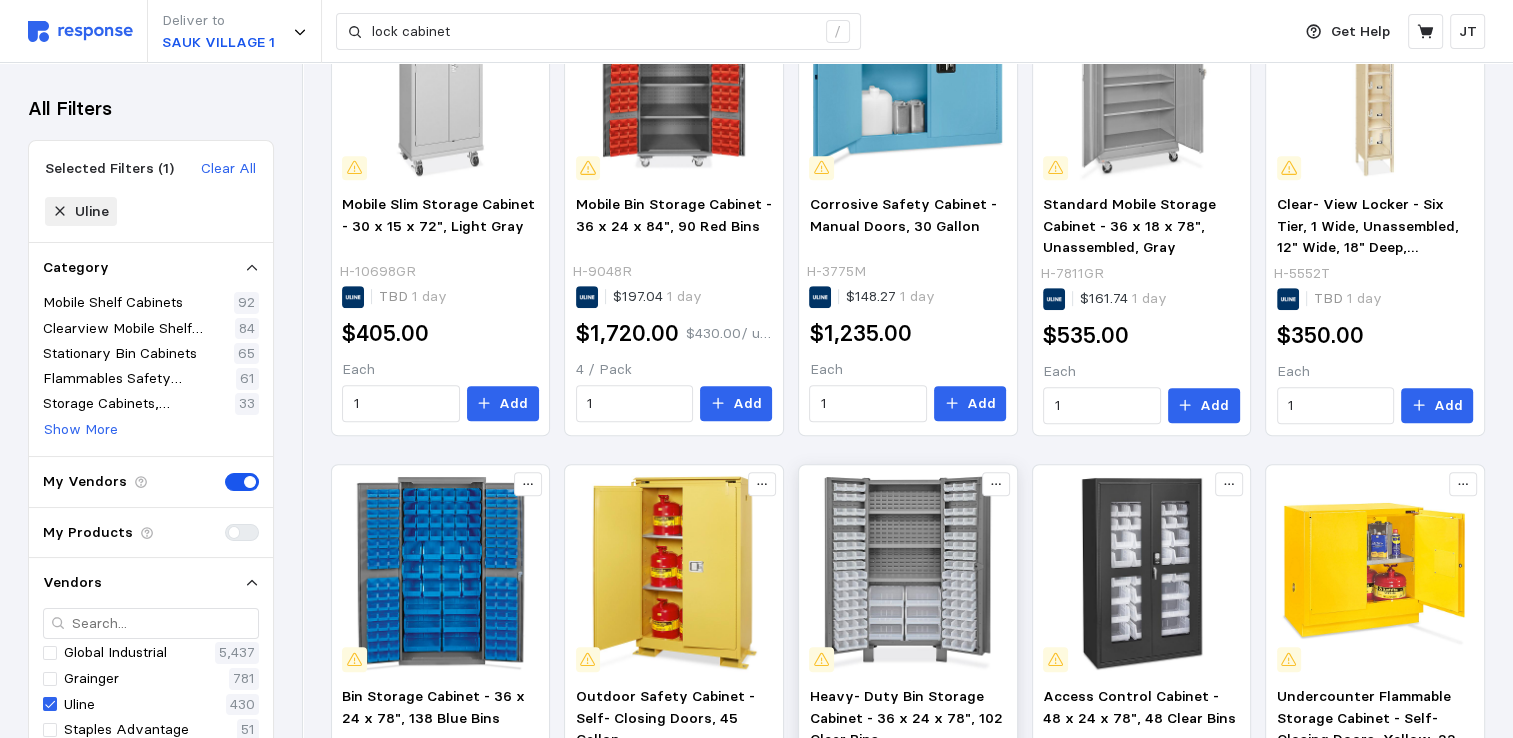 scroll, scrollTop: 1210, scrollLeft: 0, axis: vertical 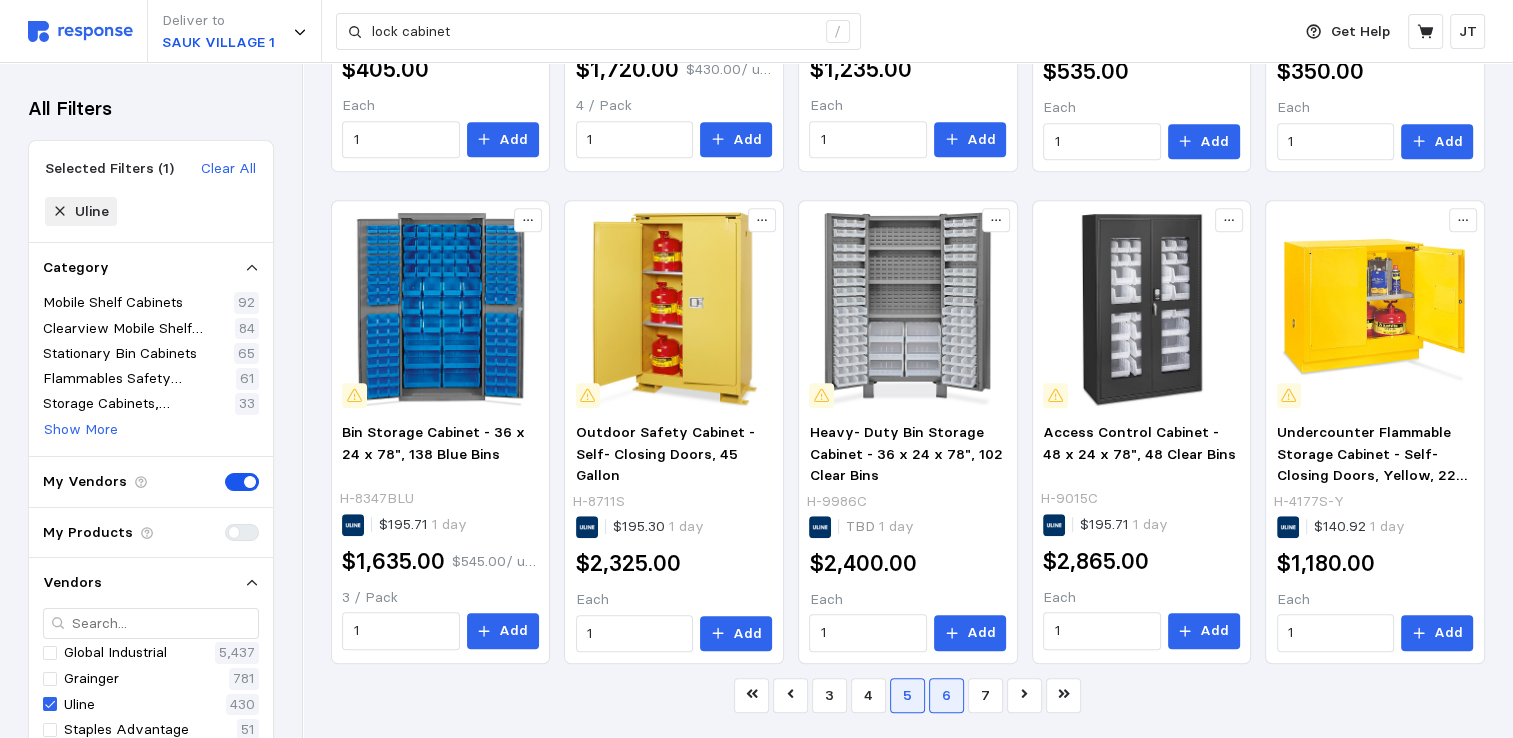 click on "6" at bounding box center (946, 695) 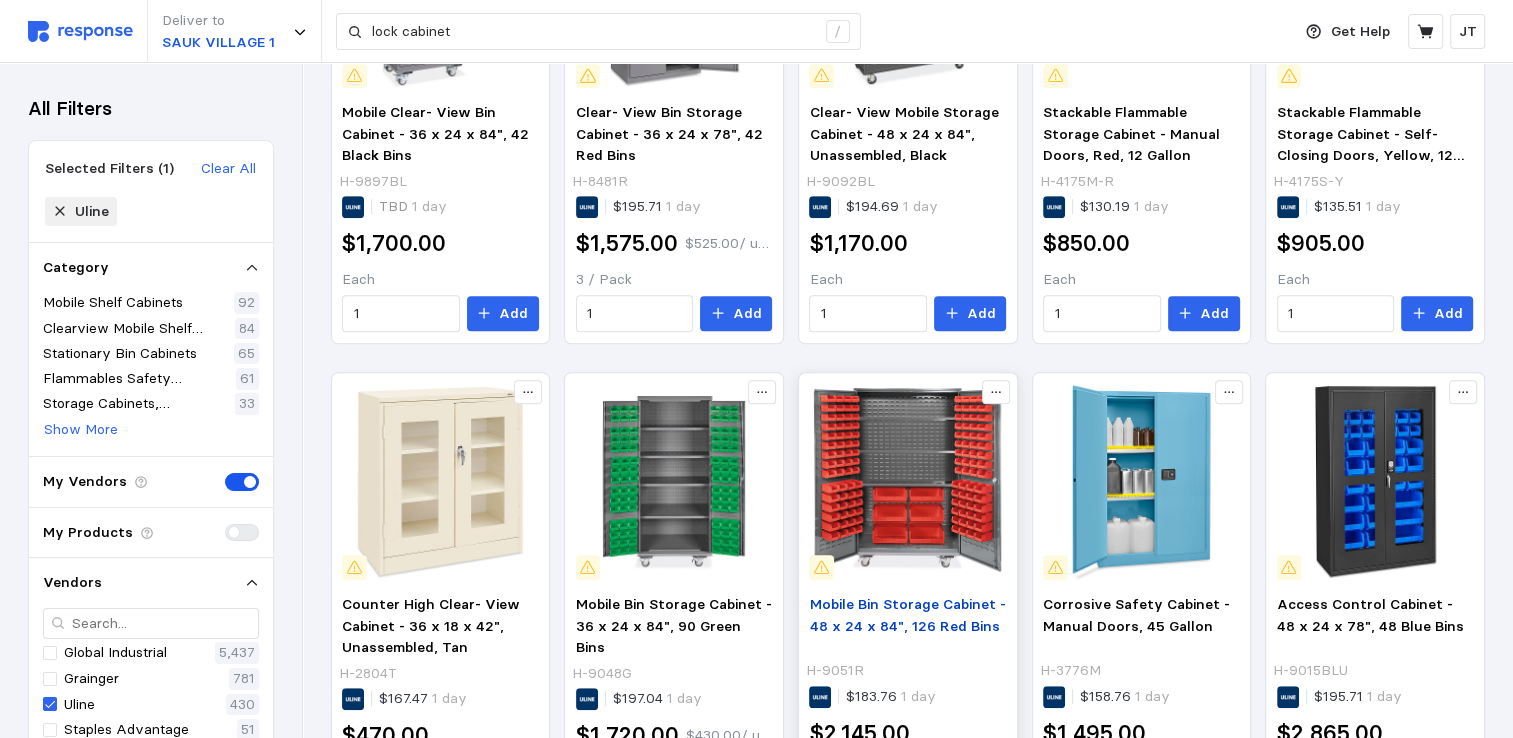 scroll, scrollTop: 1210, scrollLeft: 0, axis: vertical 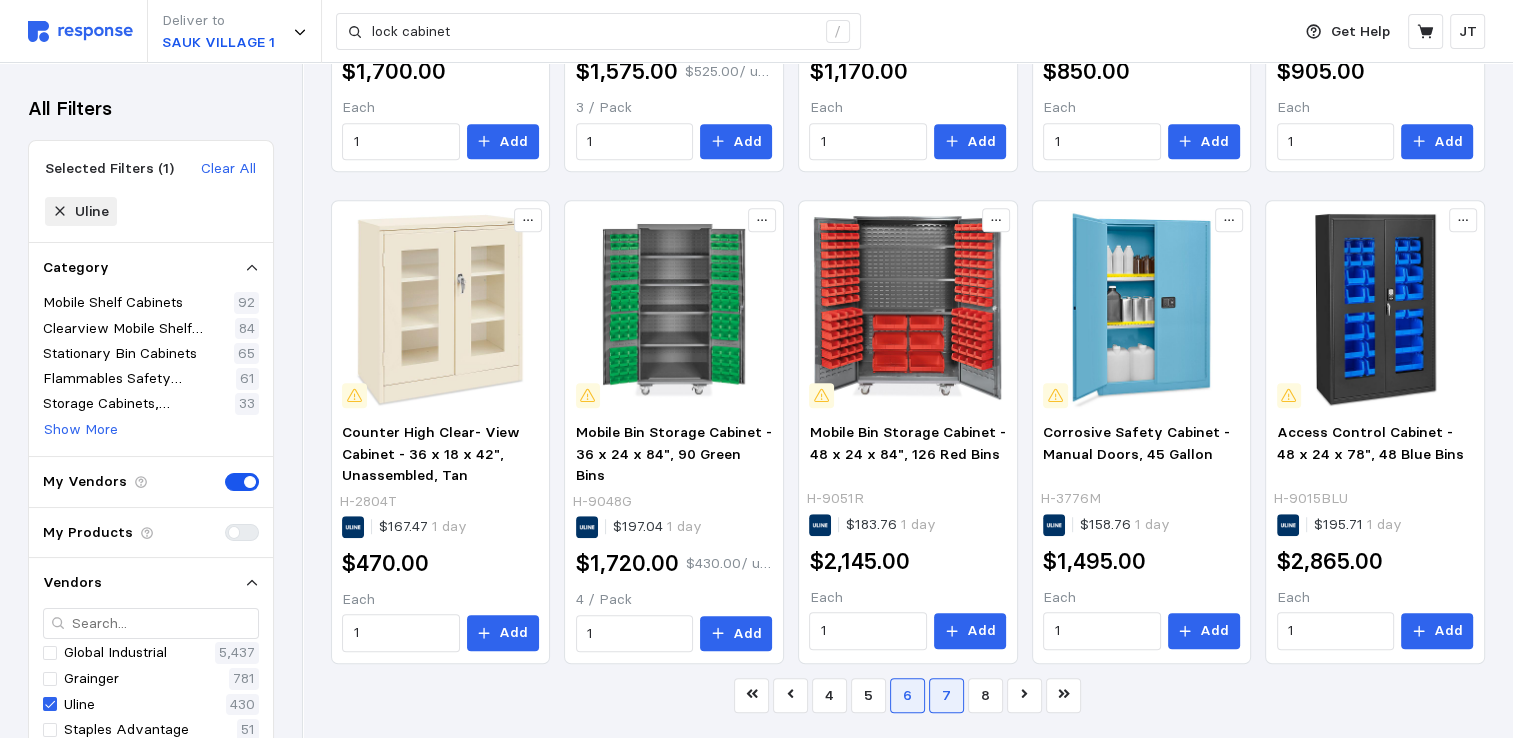 click on "7" at bounding box center [946, 695] 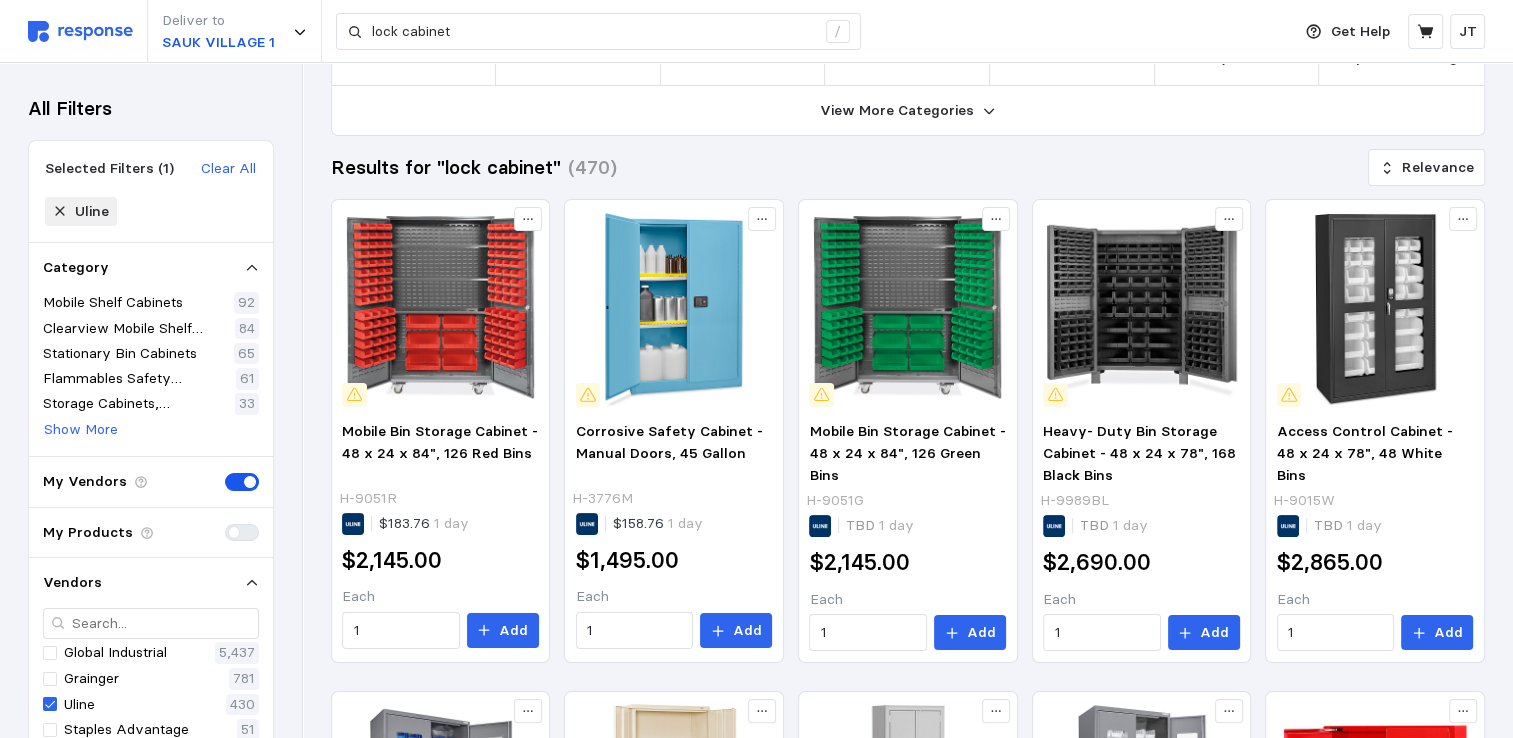 scroll, scrollTop: 1210, scrollLeft: 0, axis: vertical 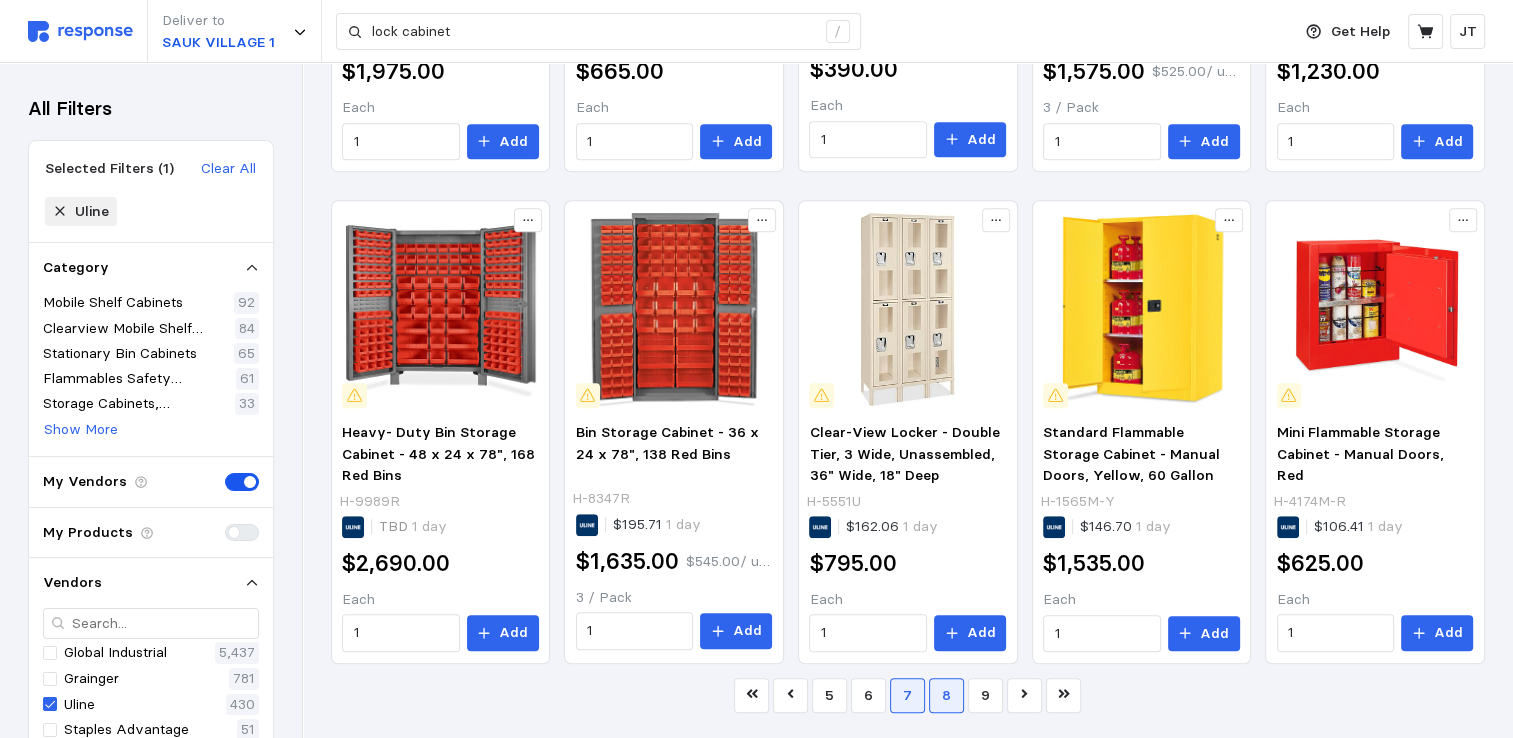 click on "8" at bounding box center (946, 695) 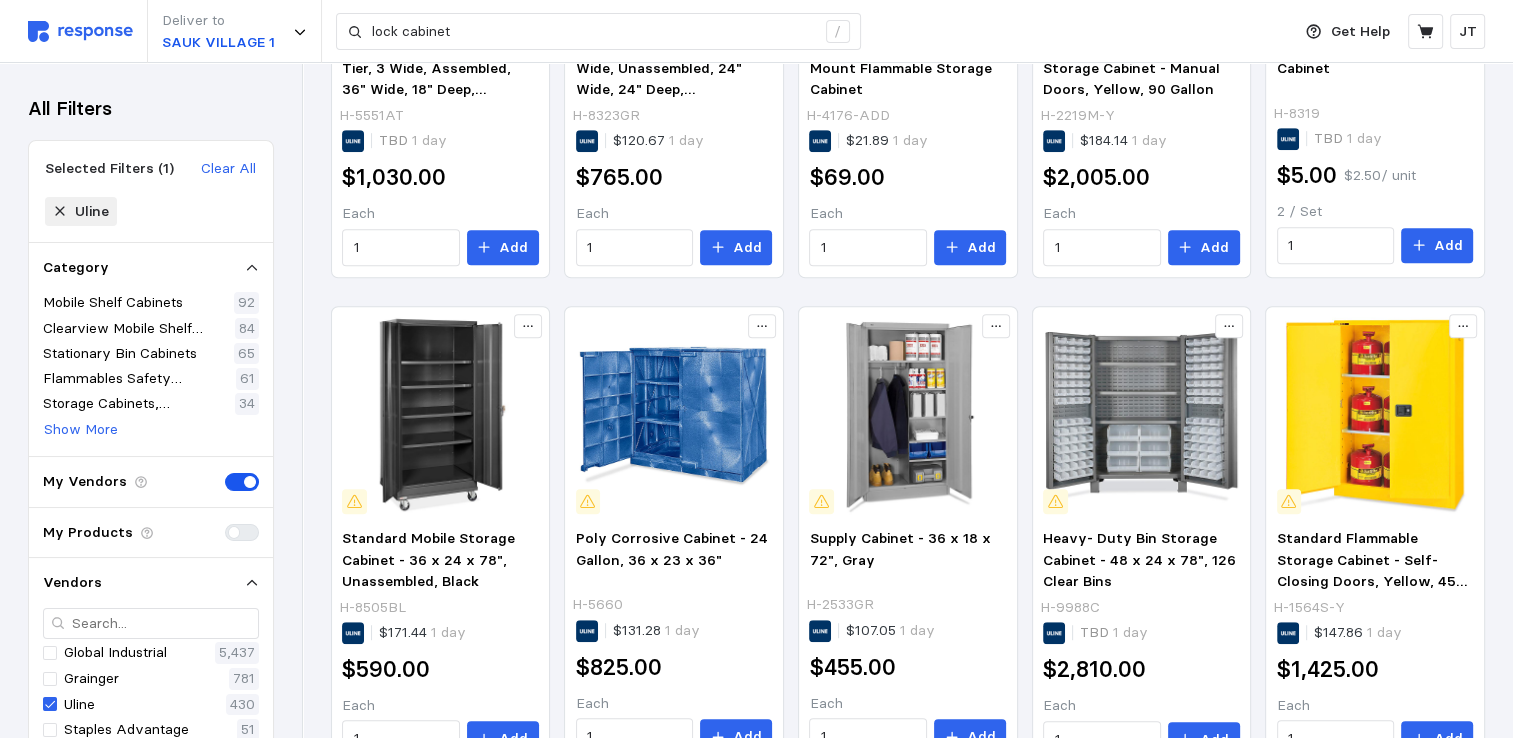scroll, scrollTop: 1210, scrollLeft: 0, axis: vertical 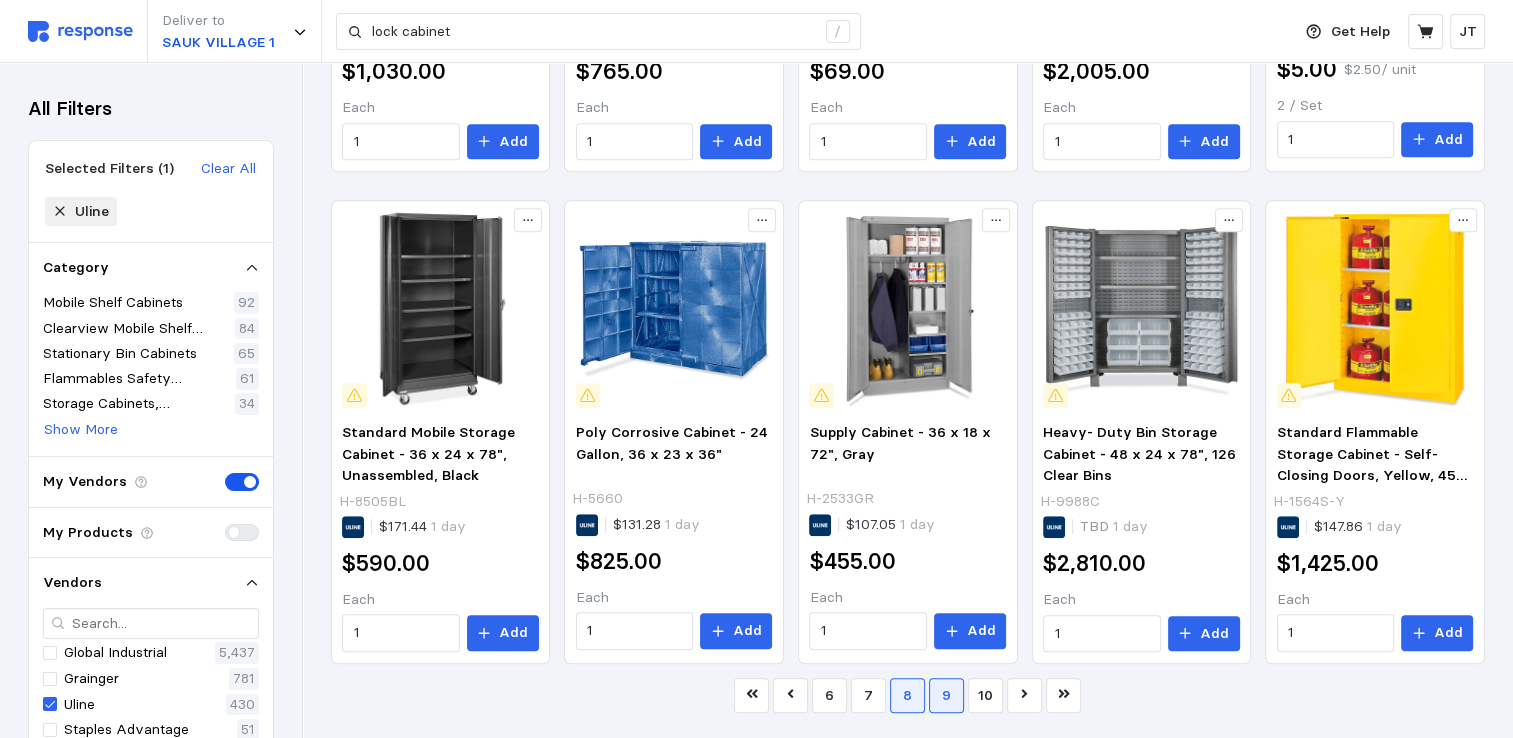 click on "9" at bounding box center [946, 695] 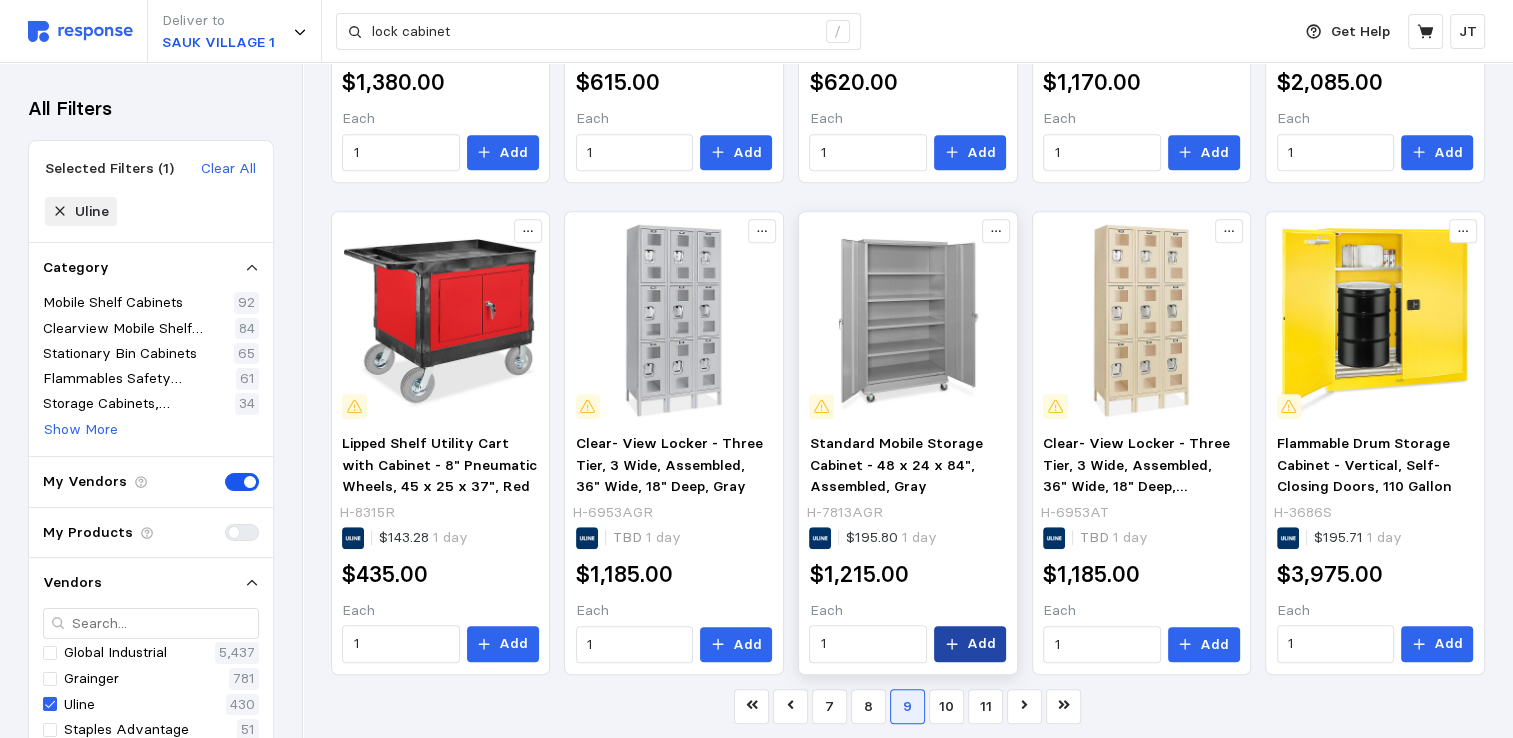 scroll, scrollTop: 1210, scrollLeft: 0, axis: vertical 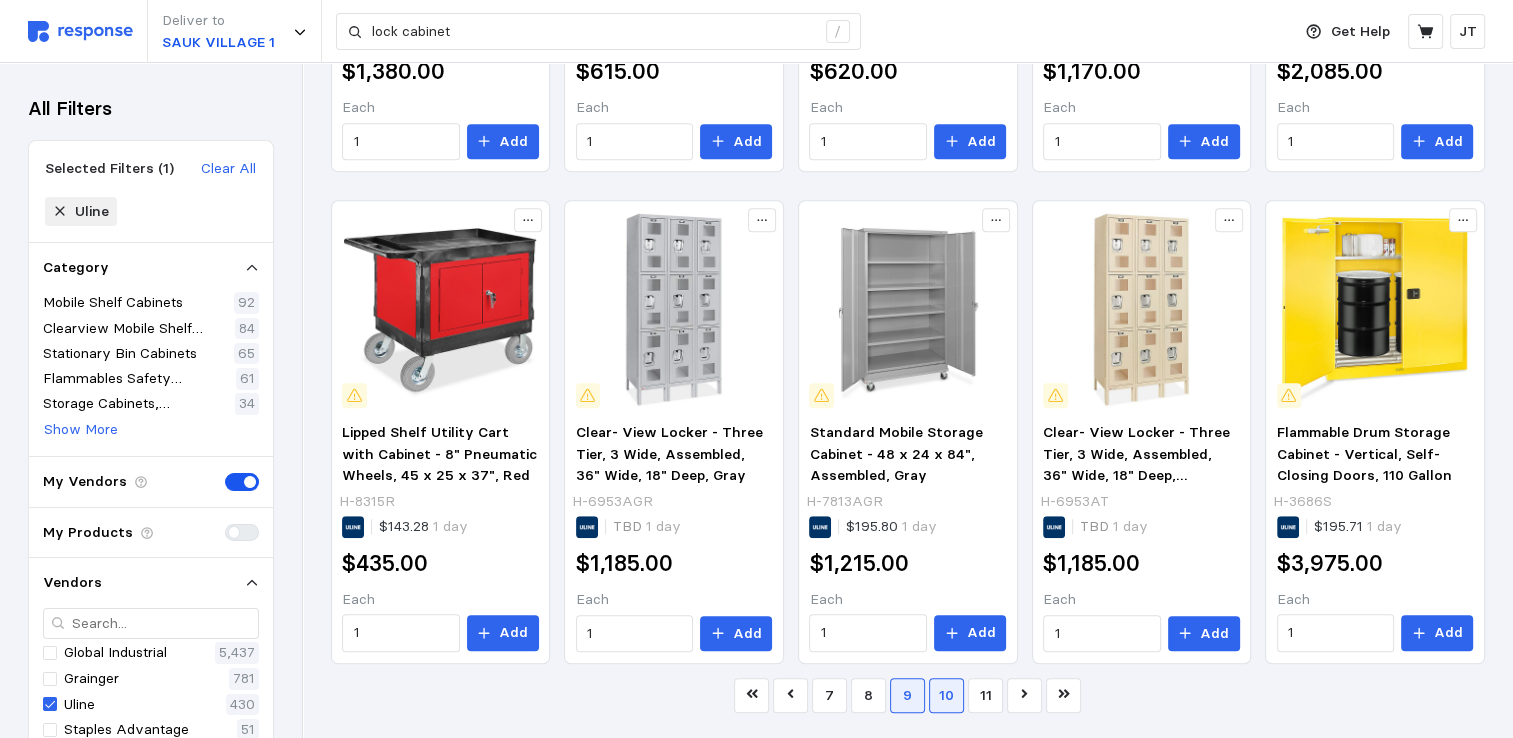 click on "10" at bounding box center [946, 695] 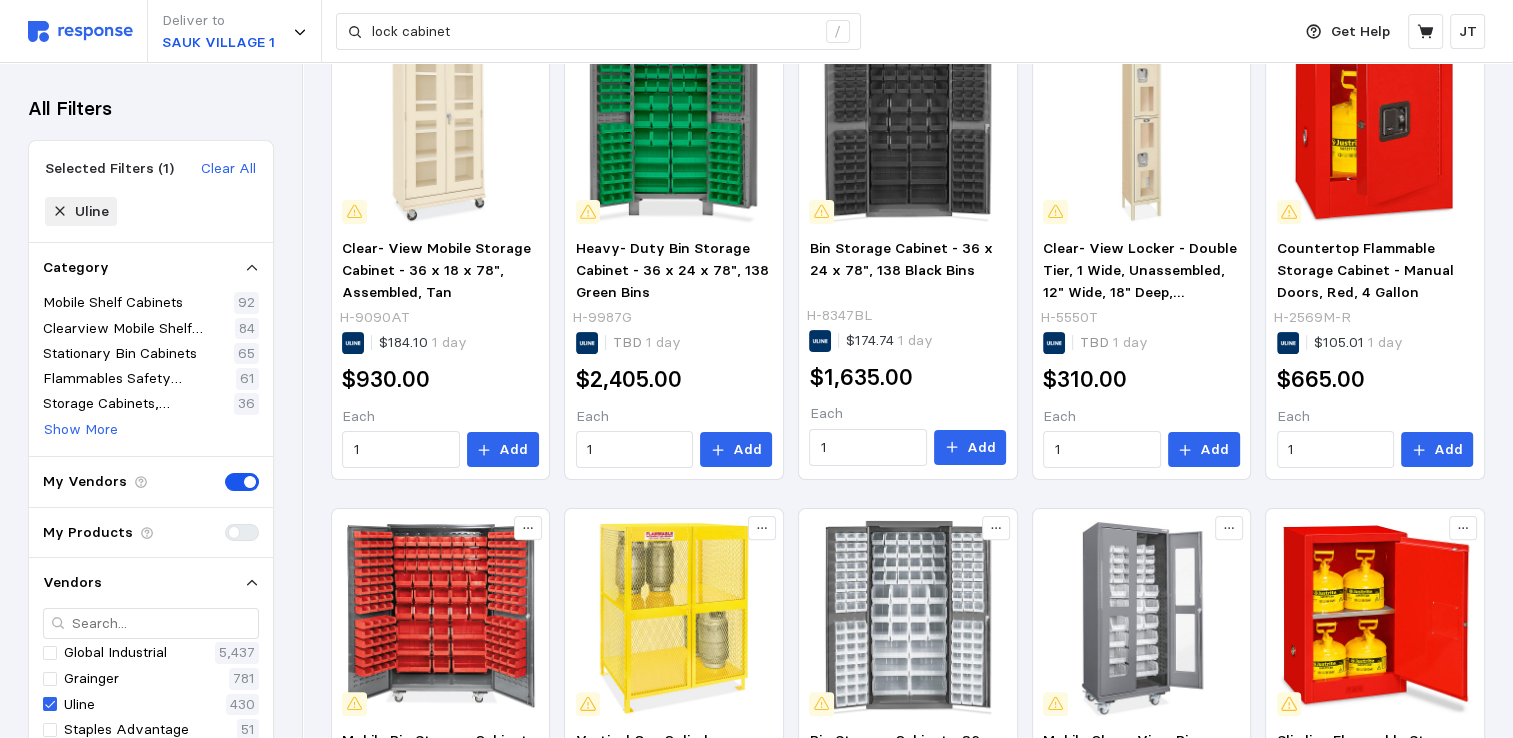 scroll, scrollTop: 1210, scrollLeft: 0, axis: vertical 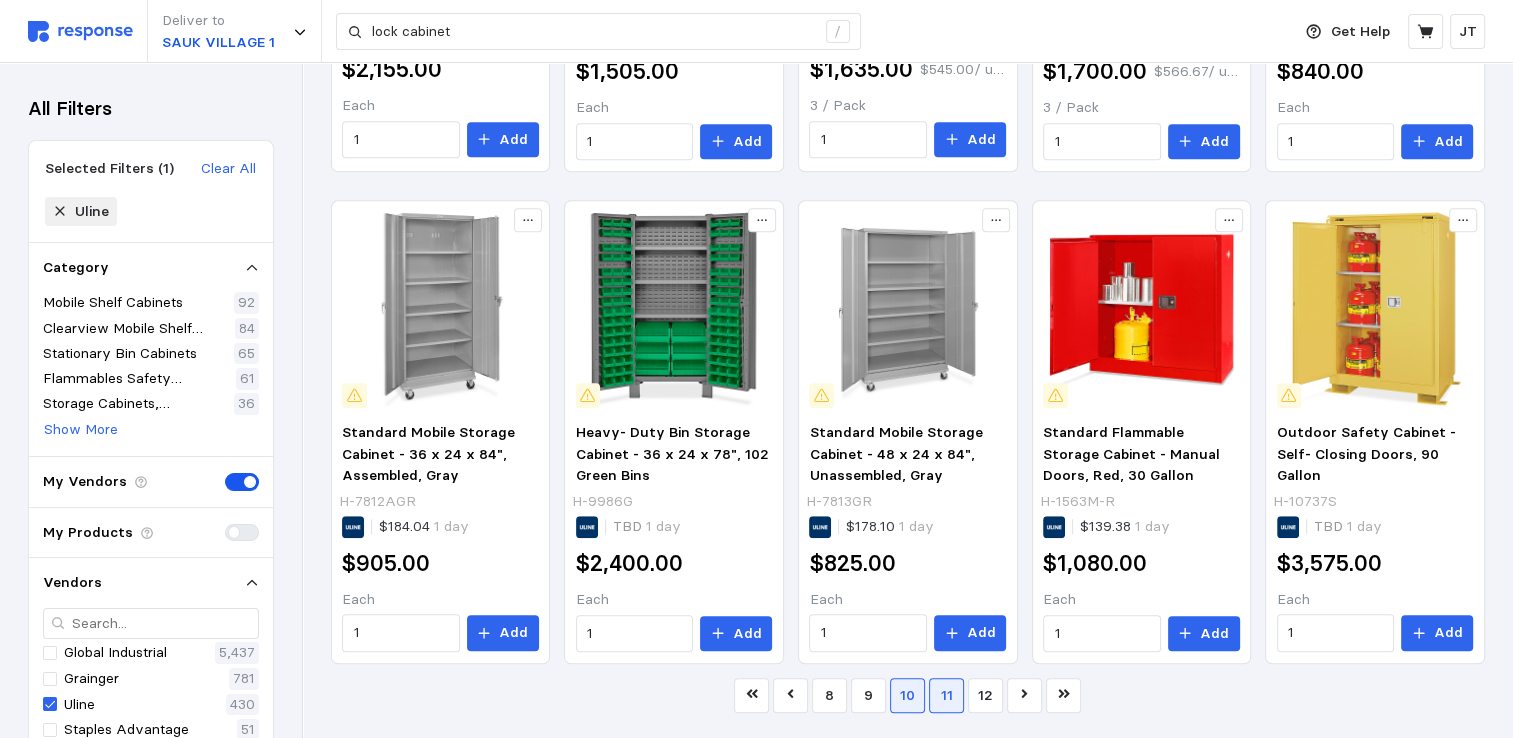 click on "11" at bounding box center [946, 695] 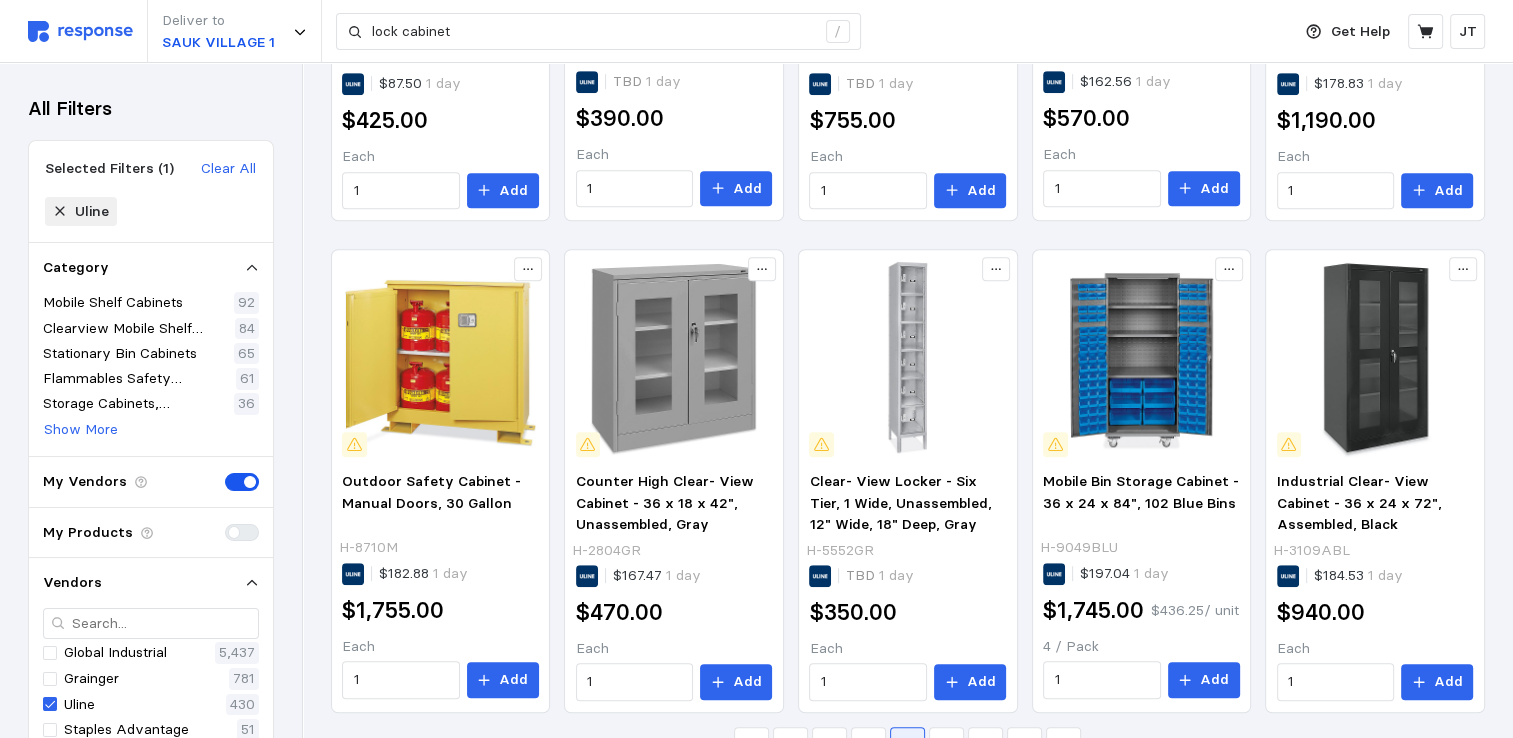 scroll, scrollTop: 1210, scrollLeft: 0, axis: vertical 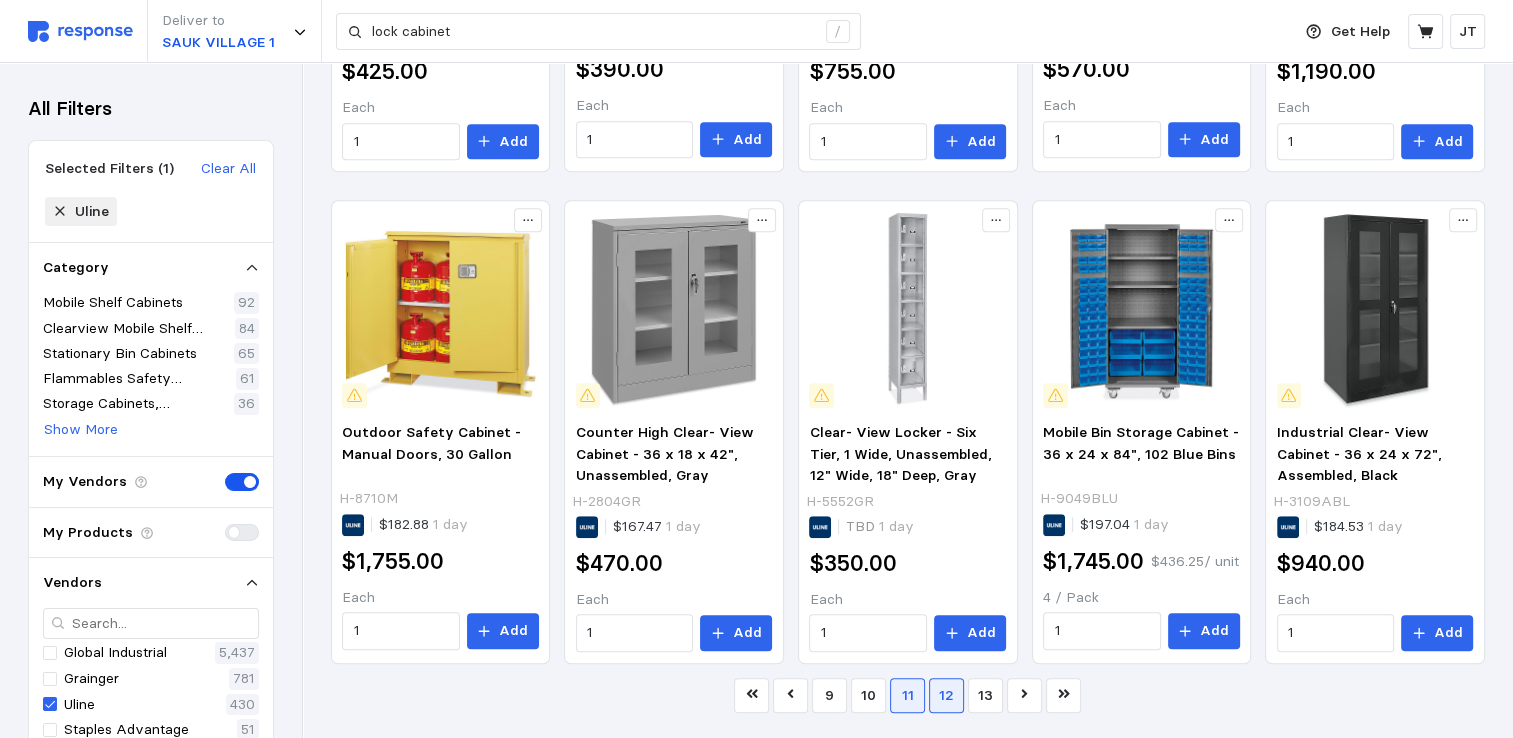 click on "12" at bounding box center [946, 695] 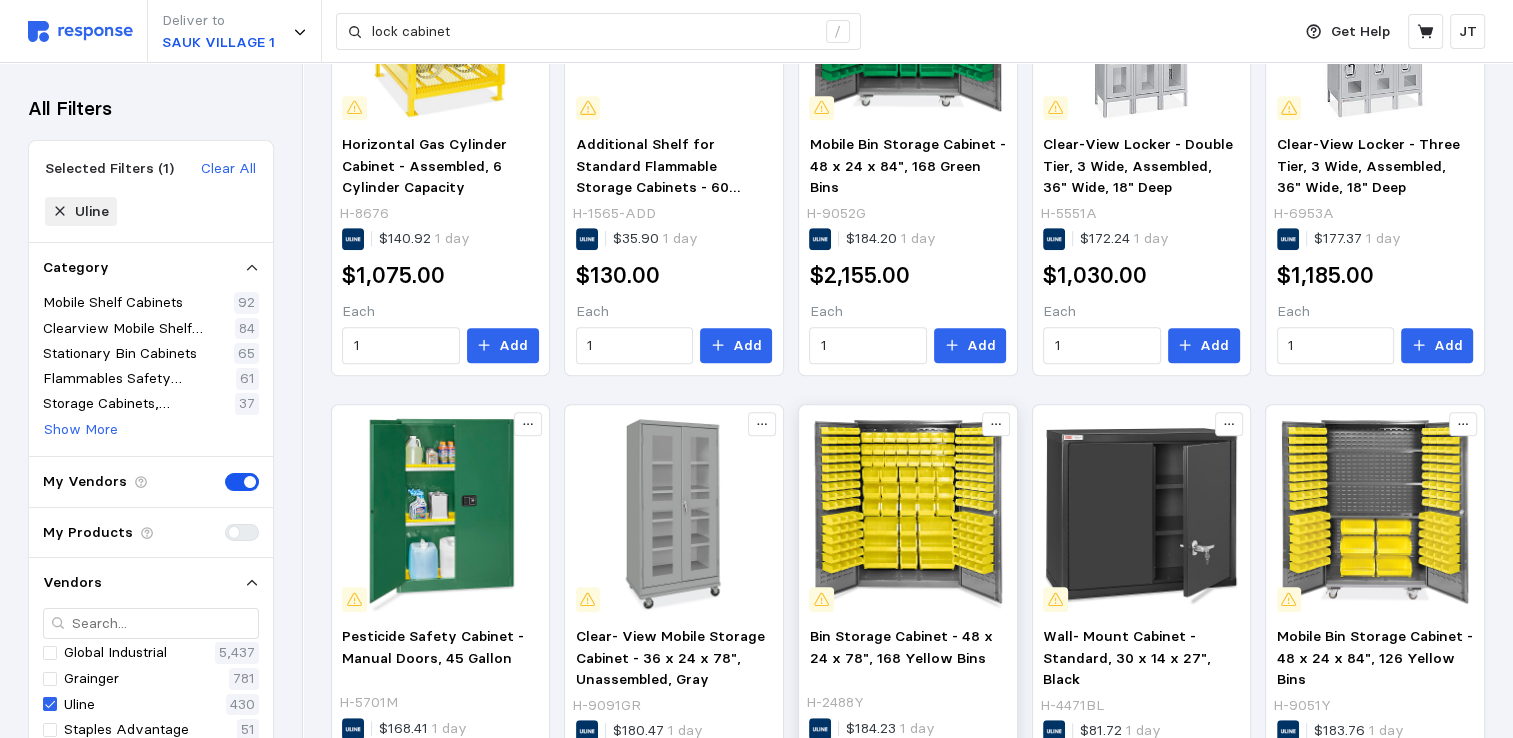 scroll, scrollTop: 1210, scrollLeft: 0, axis: vertical 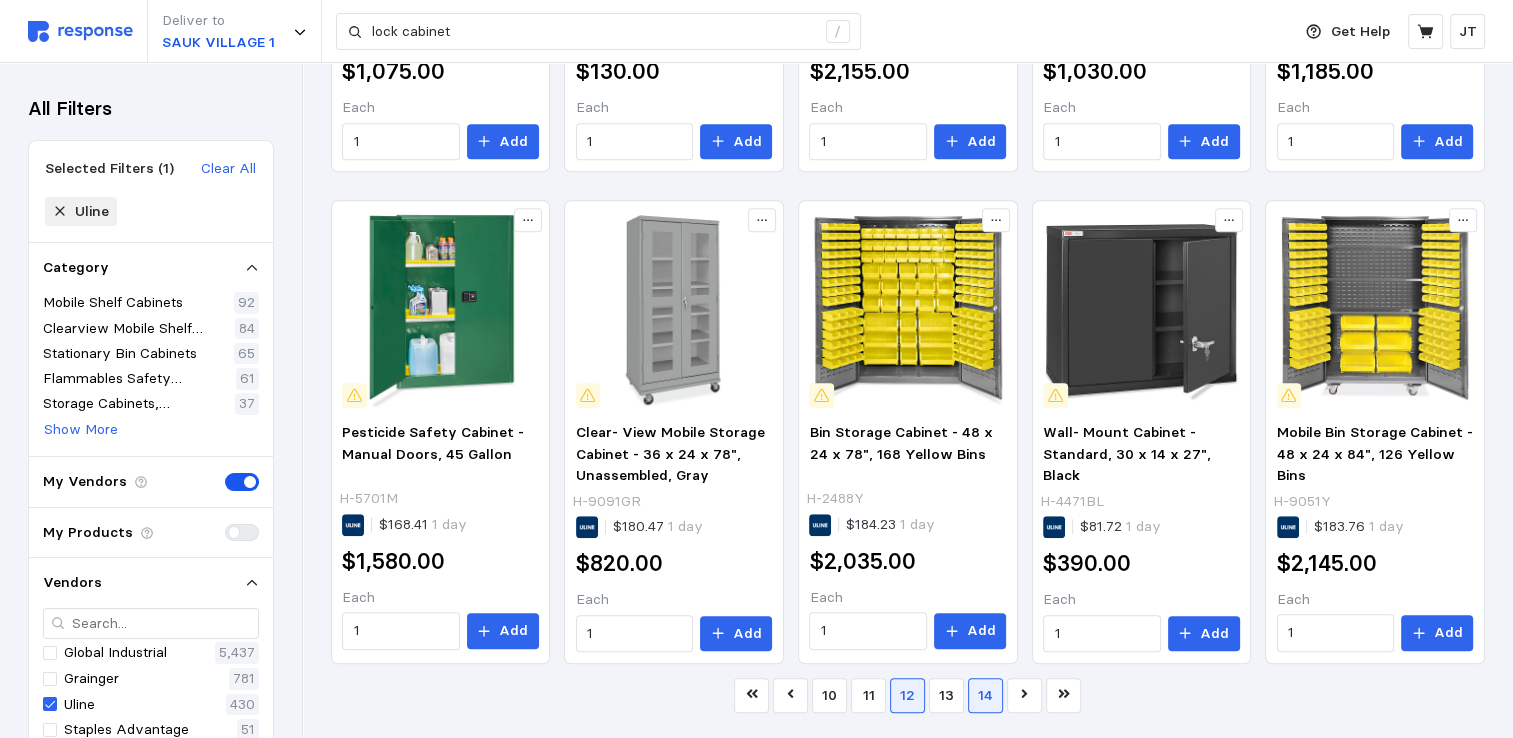 click on "13" at bounding box center [946, 695] 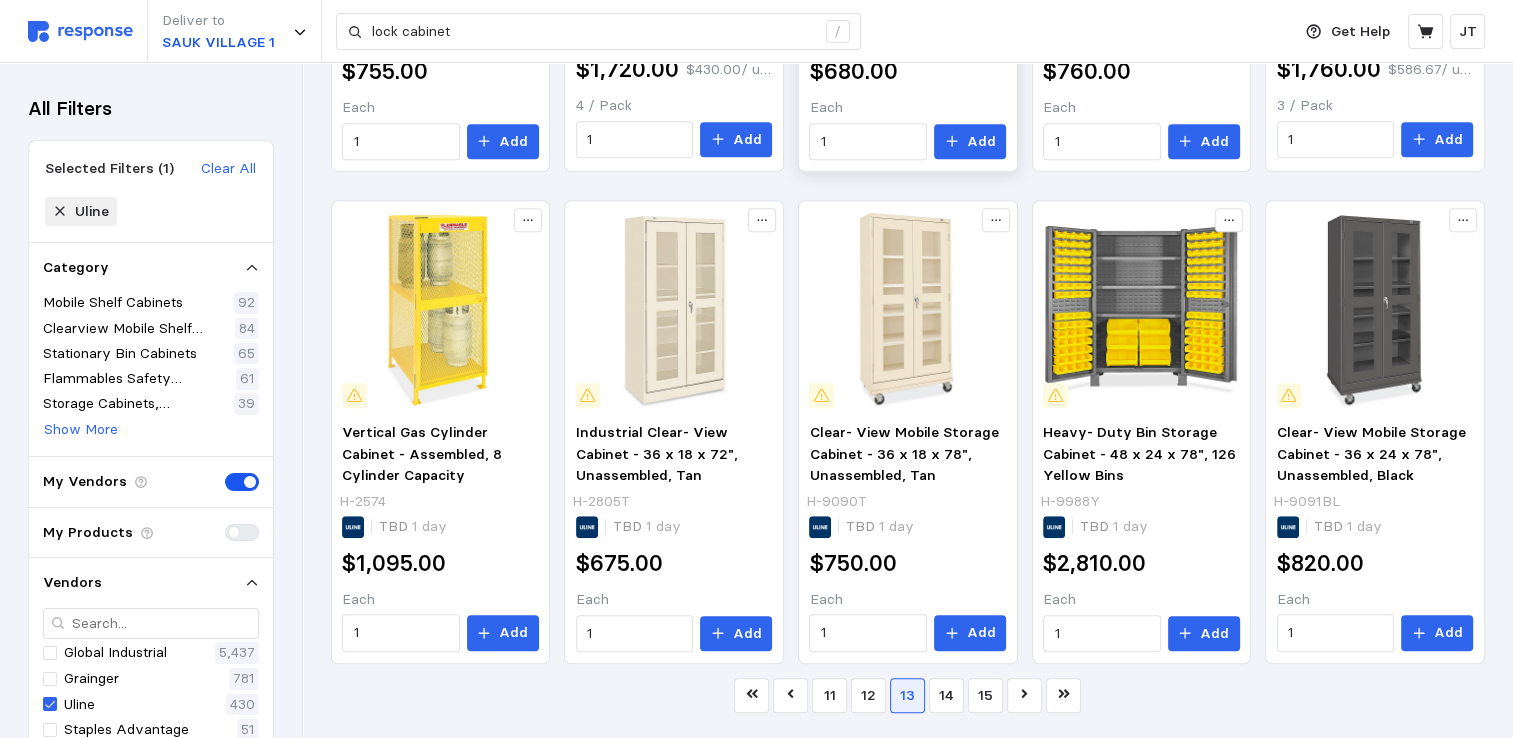 scroll, scrollTop: 227, scrollLeft: 0, axis: vertical 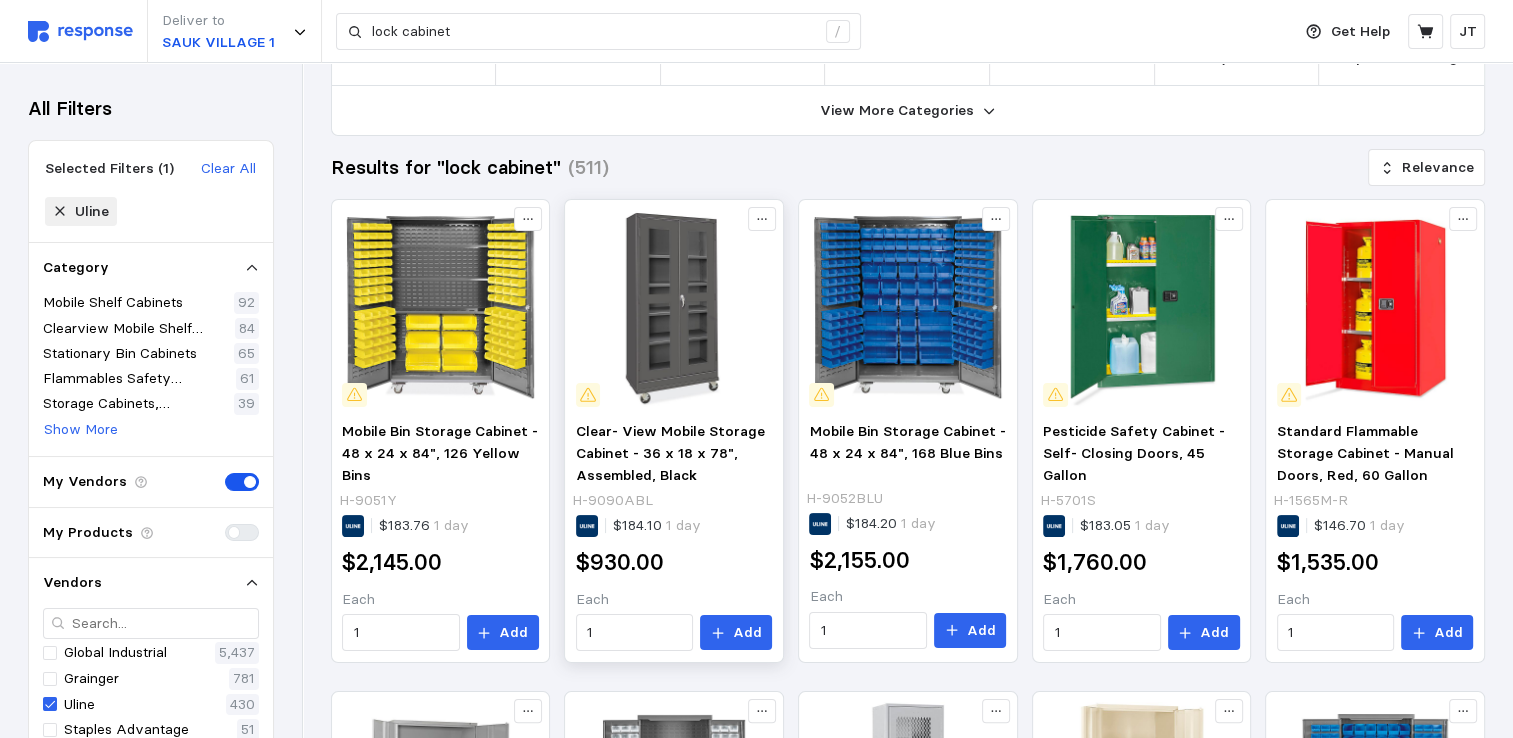 click at bounding box center (674, 309) 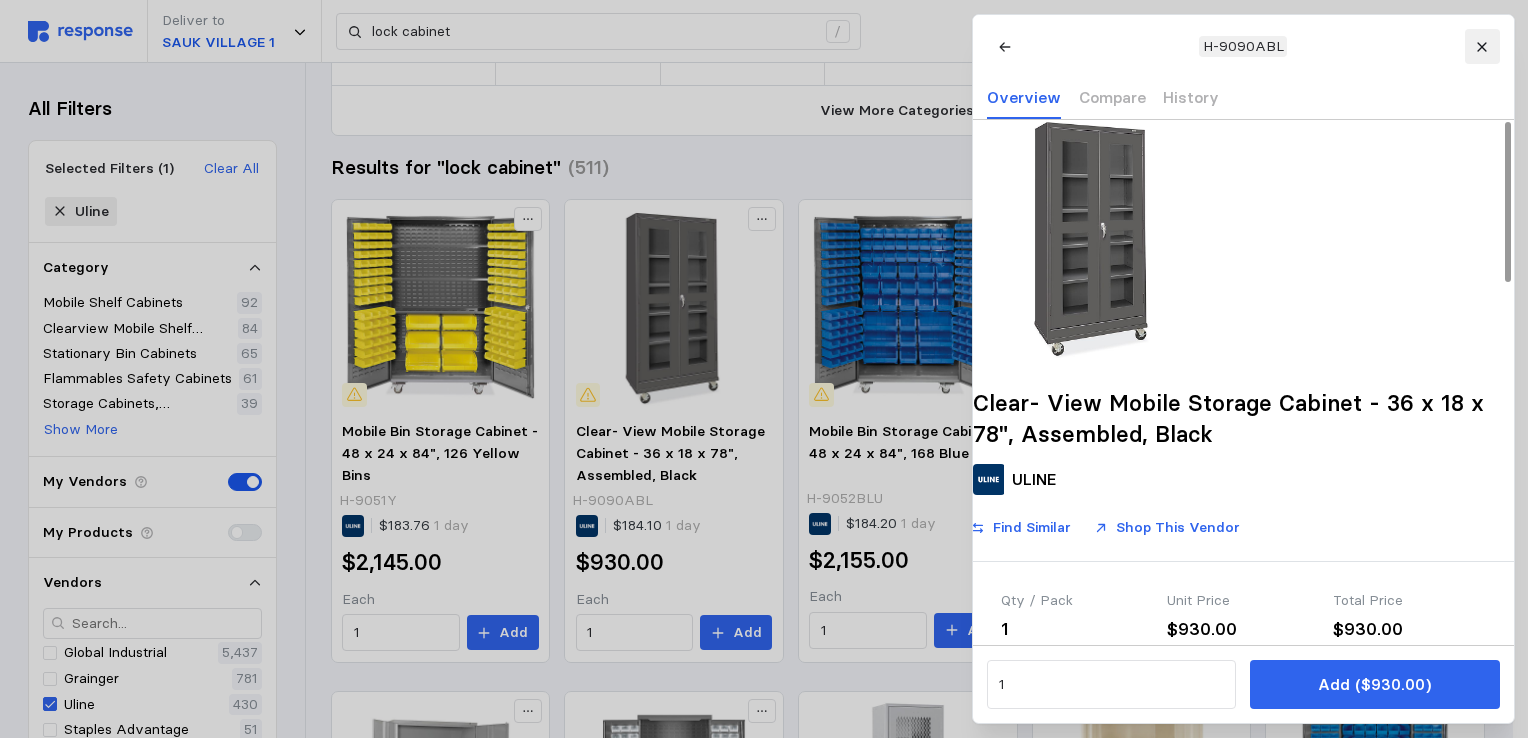 click 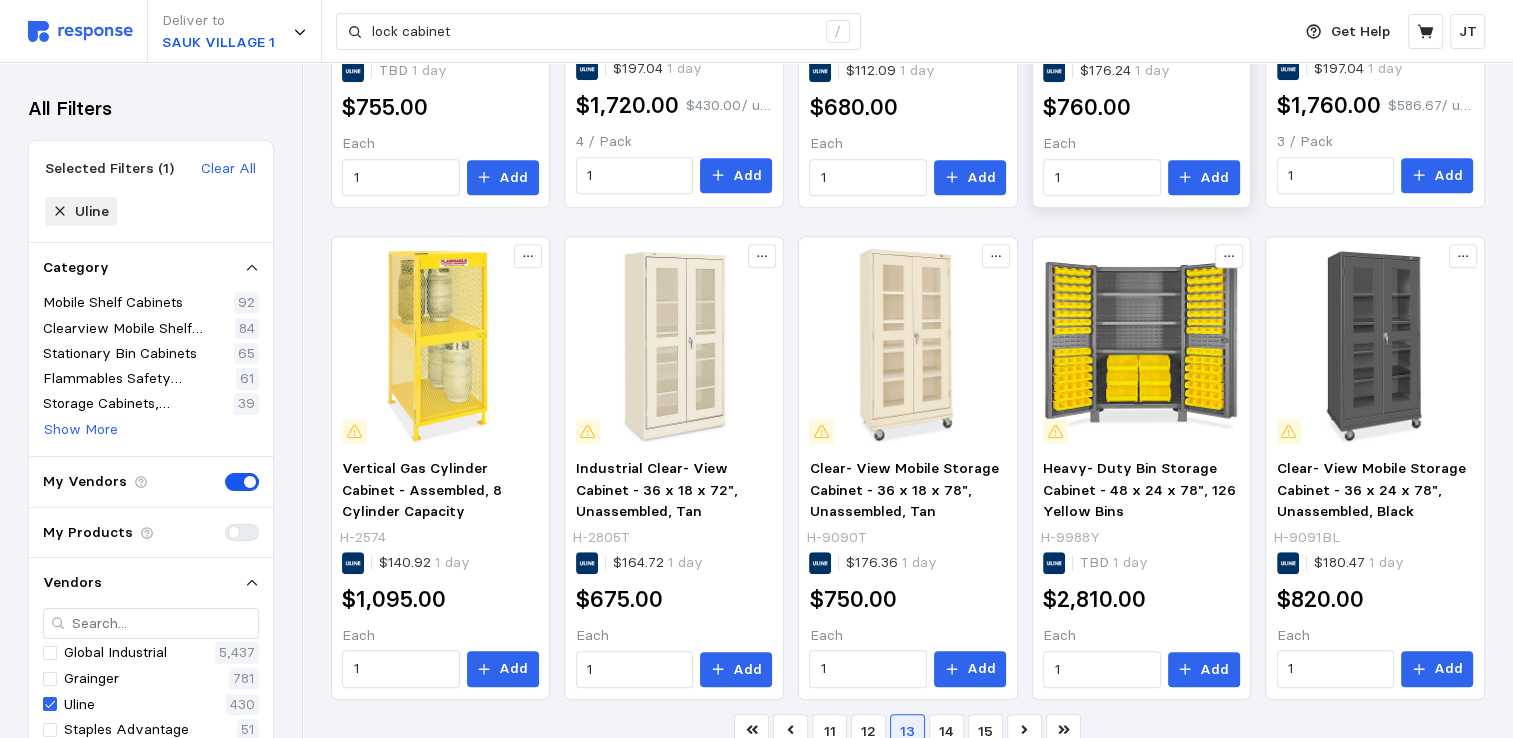 scroll, scrollTop: 1210, scrollLeft: 0, axis: vertical 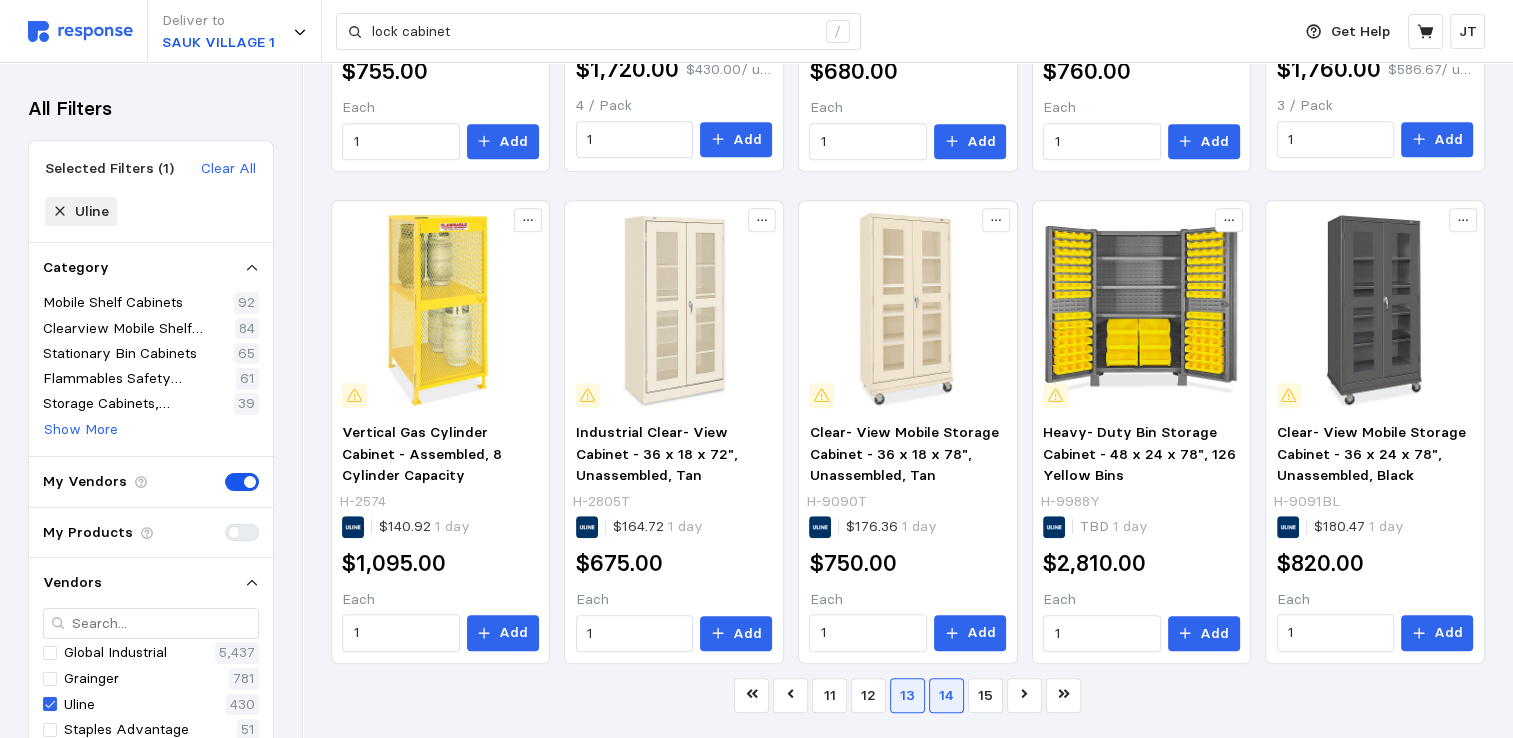 click on "14" at bounding box center (946, 695) 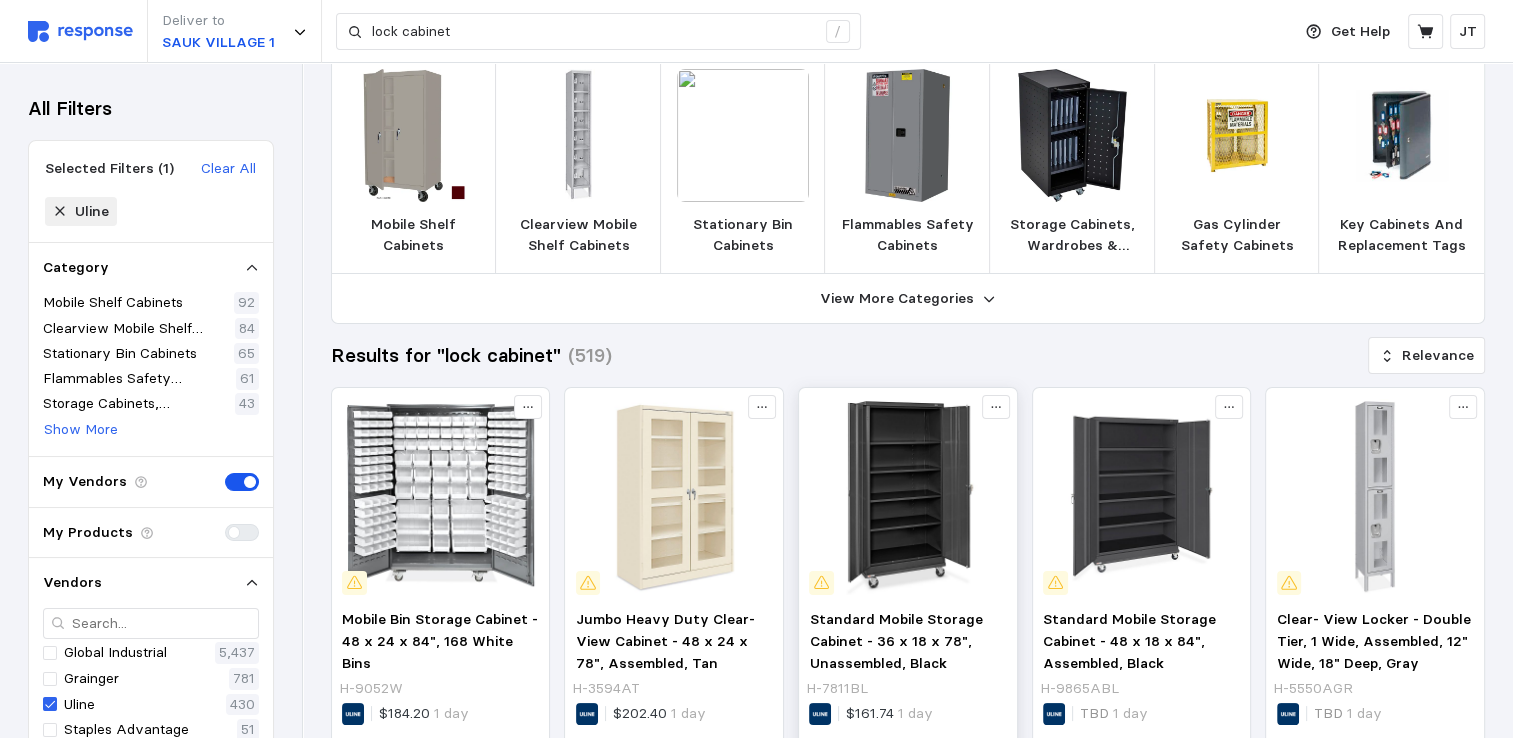 scroll, scrollTop: 0, scrollLeft: 0, axis: both 